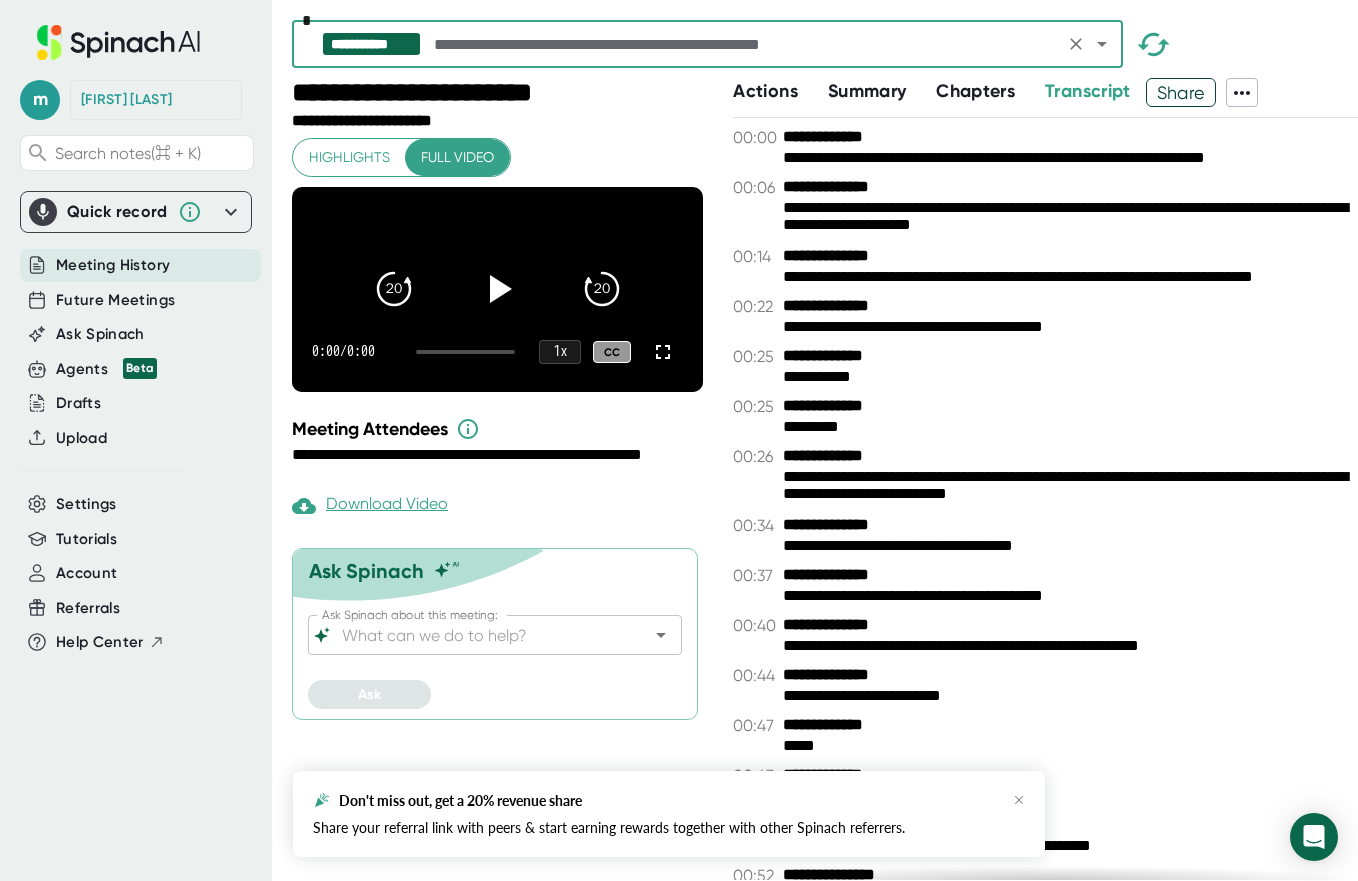 scroll, scrollTop: 0, scrollLeft: 0, axis: both 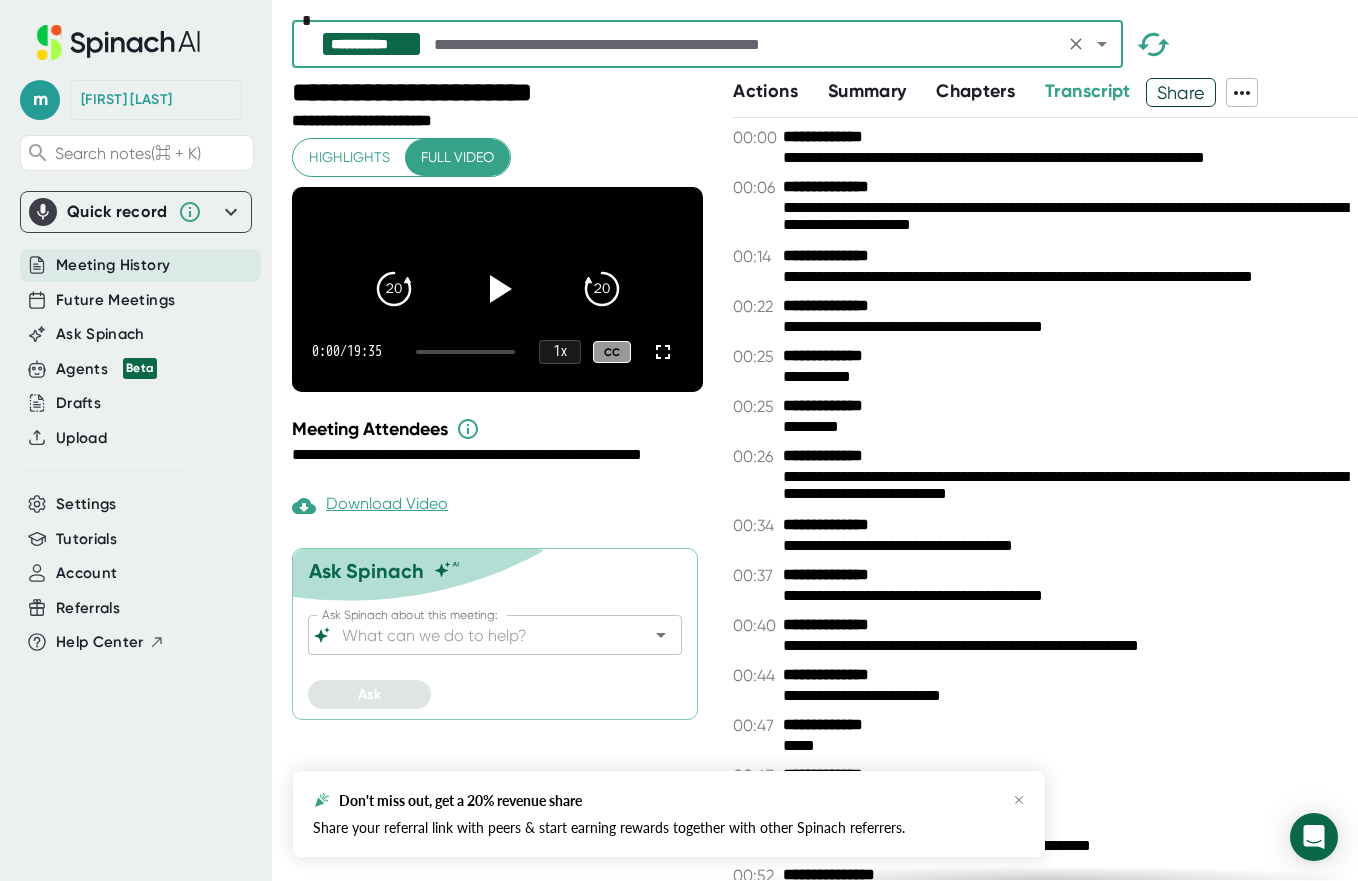 click 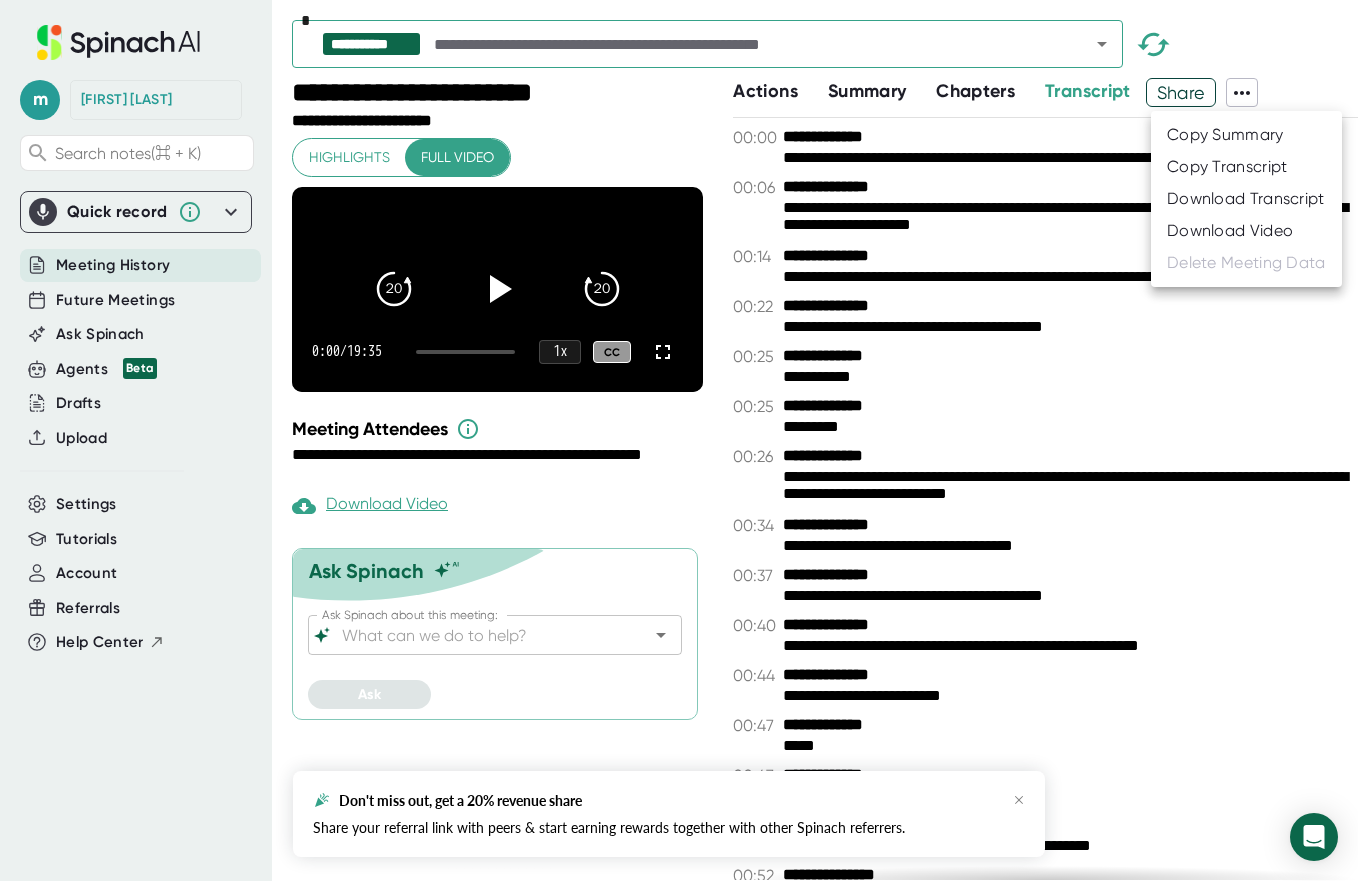 click at bounding box center (679, 440) 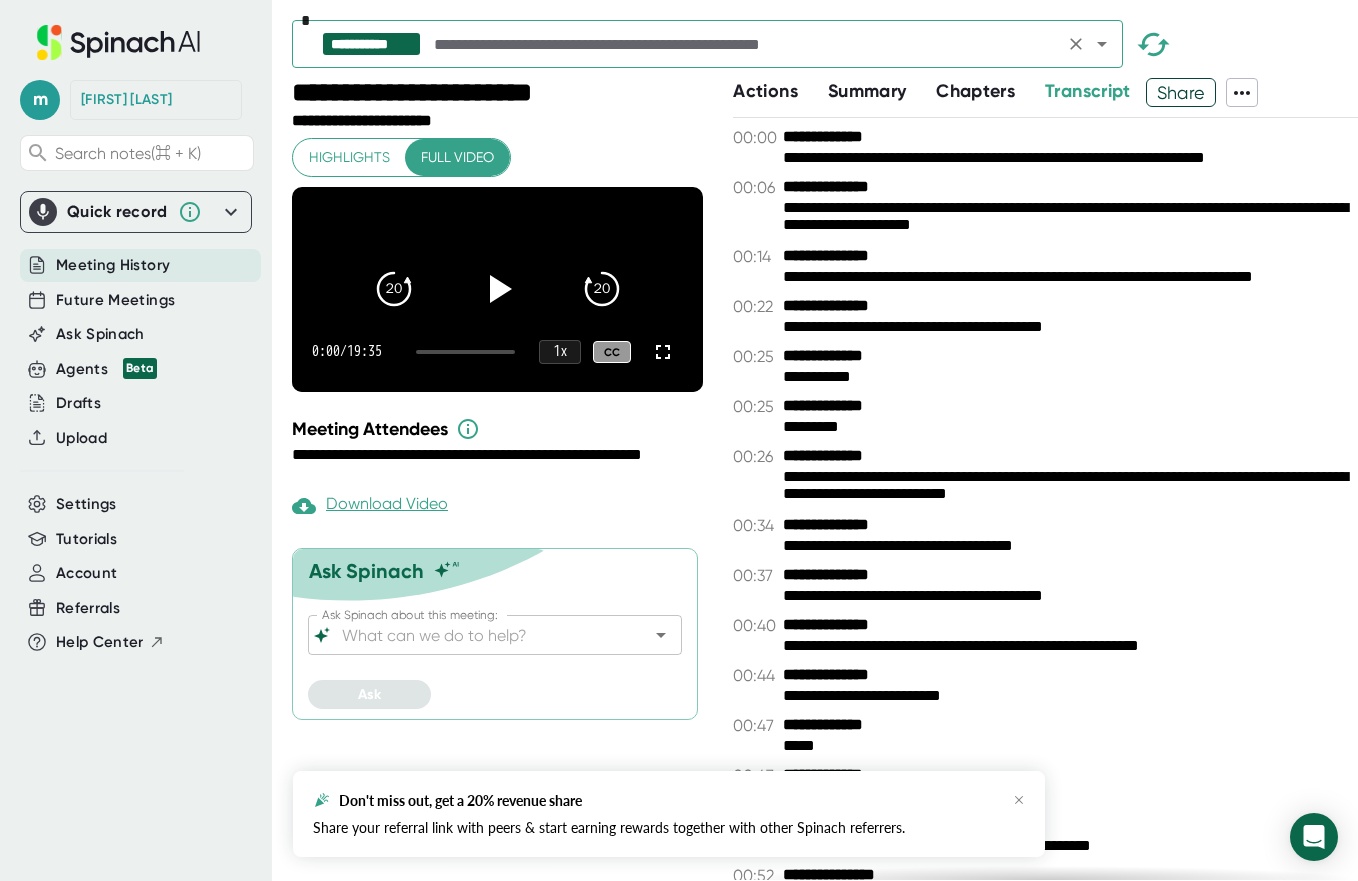 click at bounding box center (744, 44) 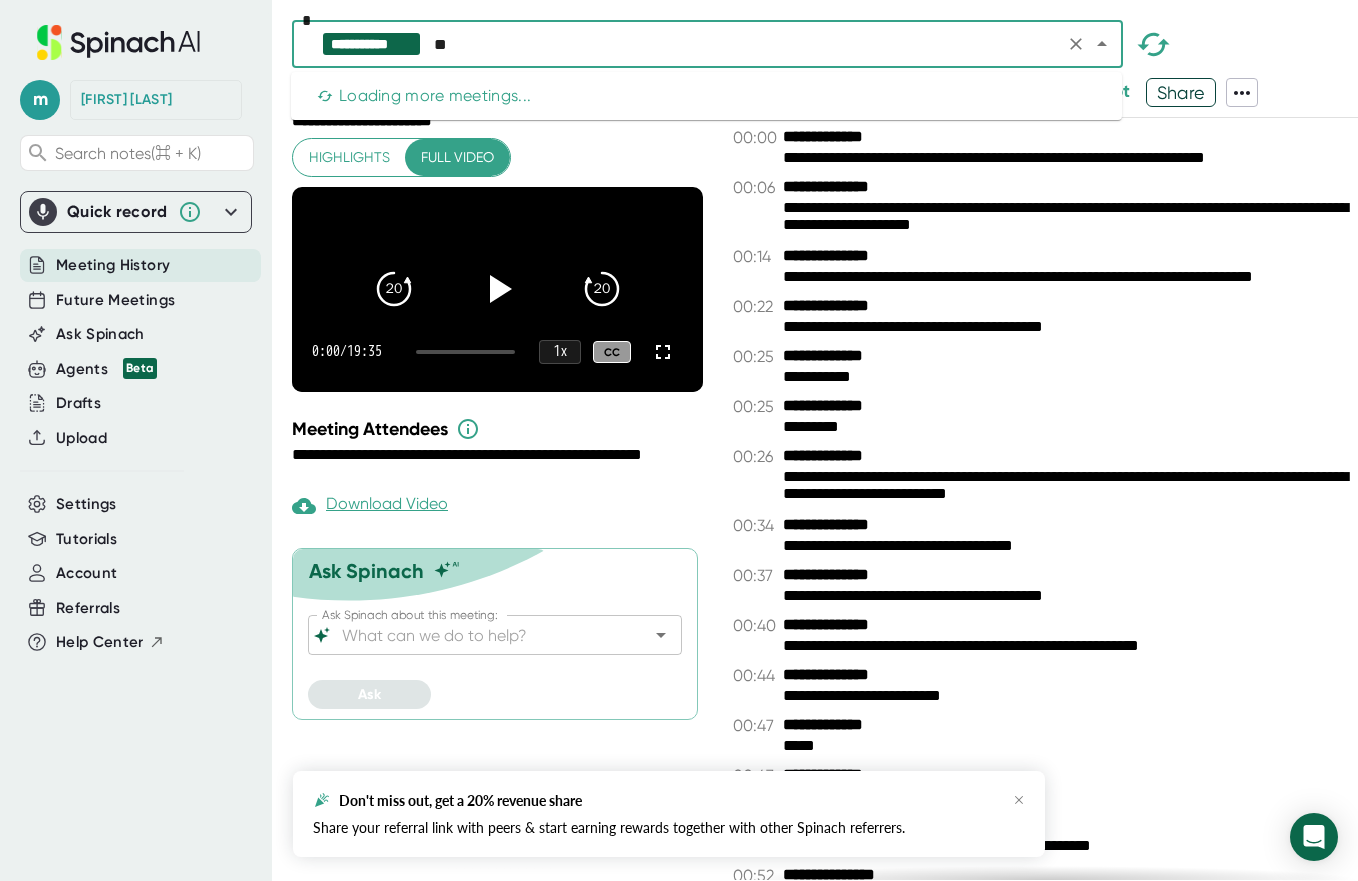 type on "*" 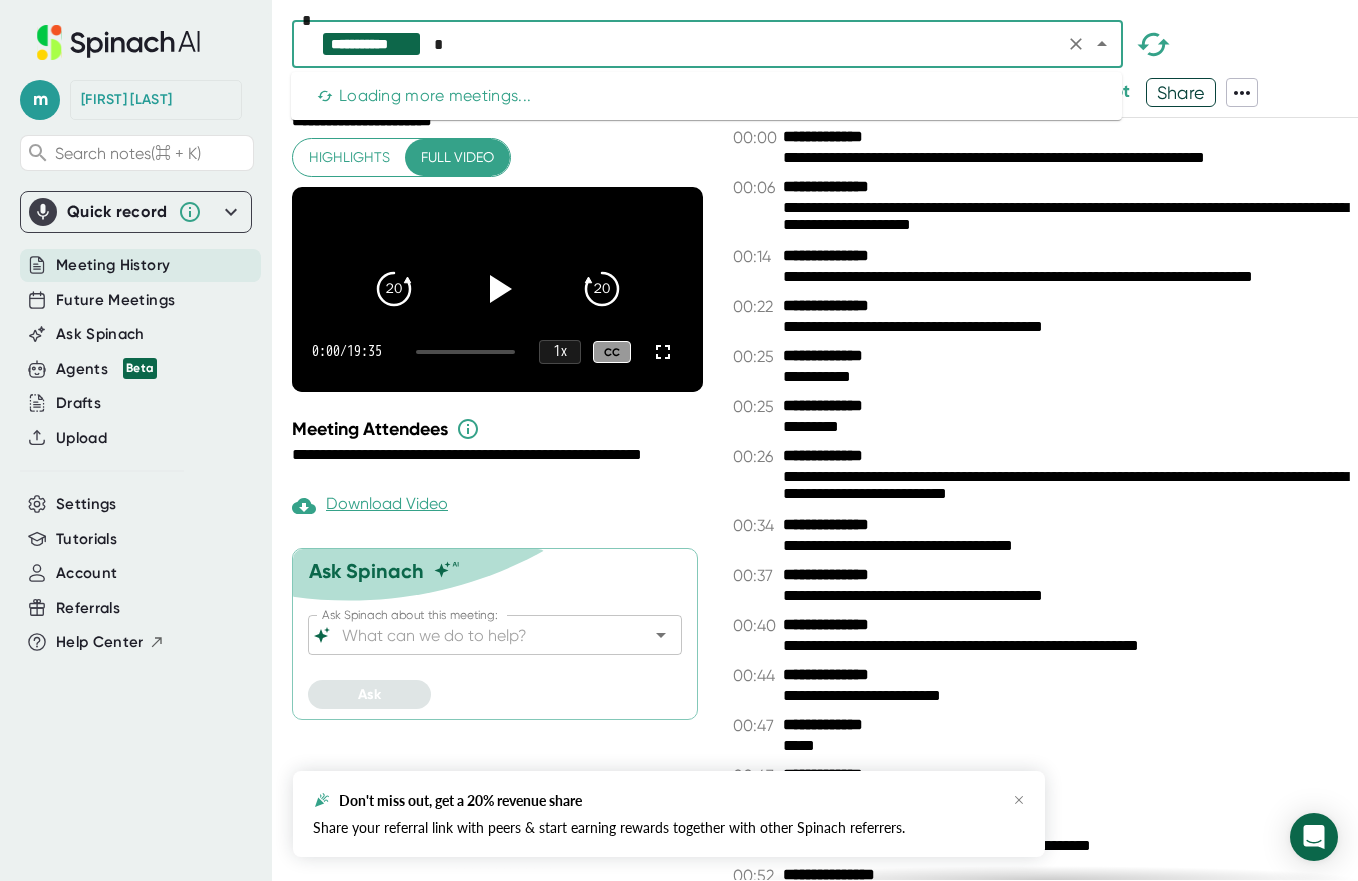 type 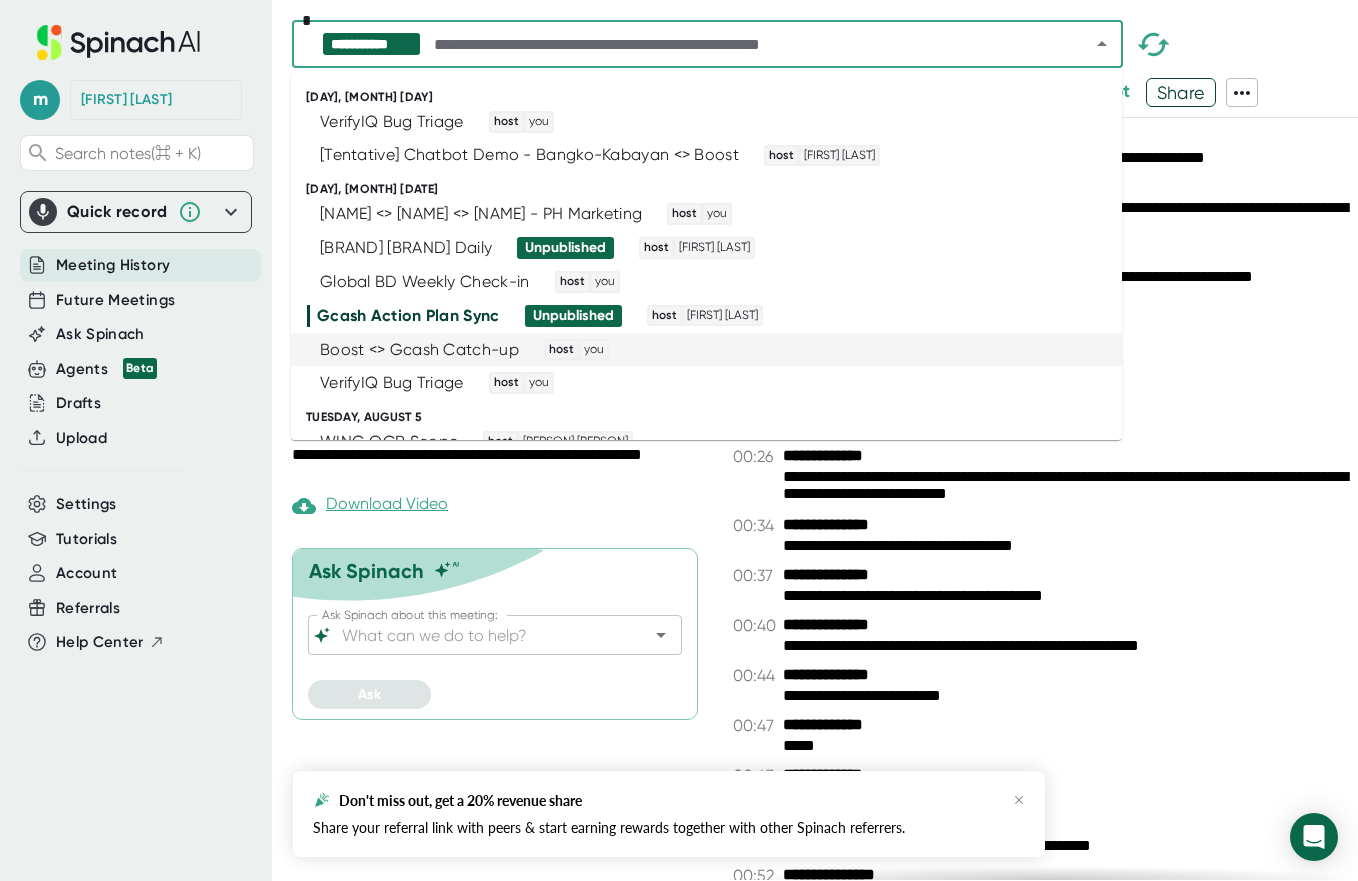 click on "**********" at bounding box center [1045, 499] 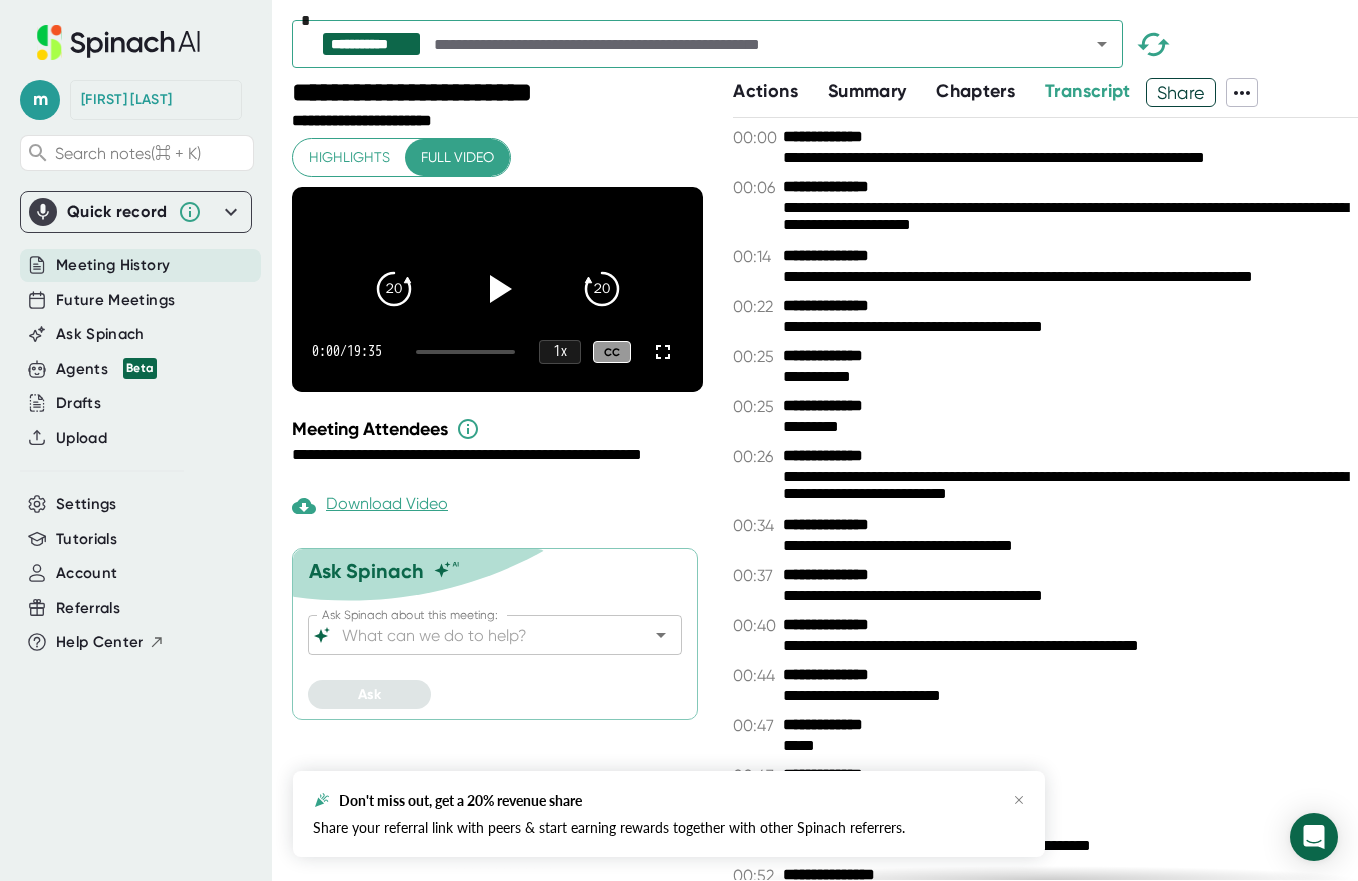 click on "Ask Spinach about this meeting:" at bounding box center (477, 635) 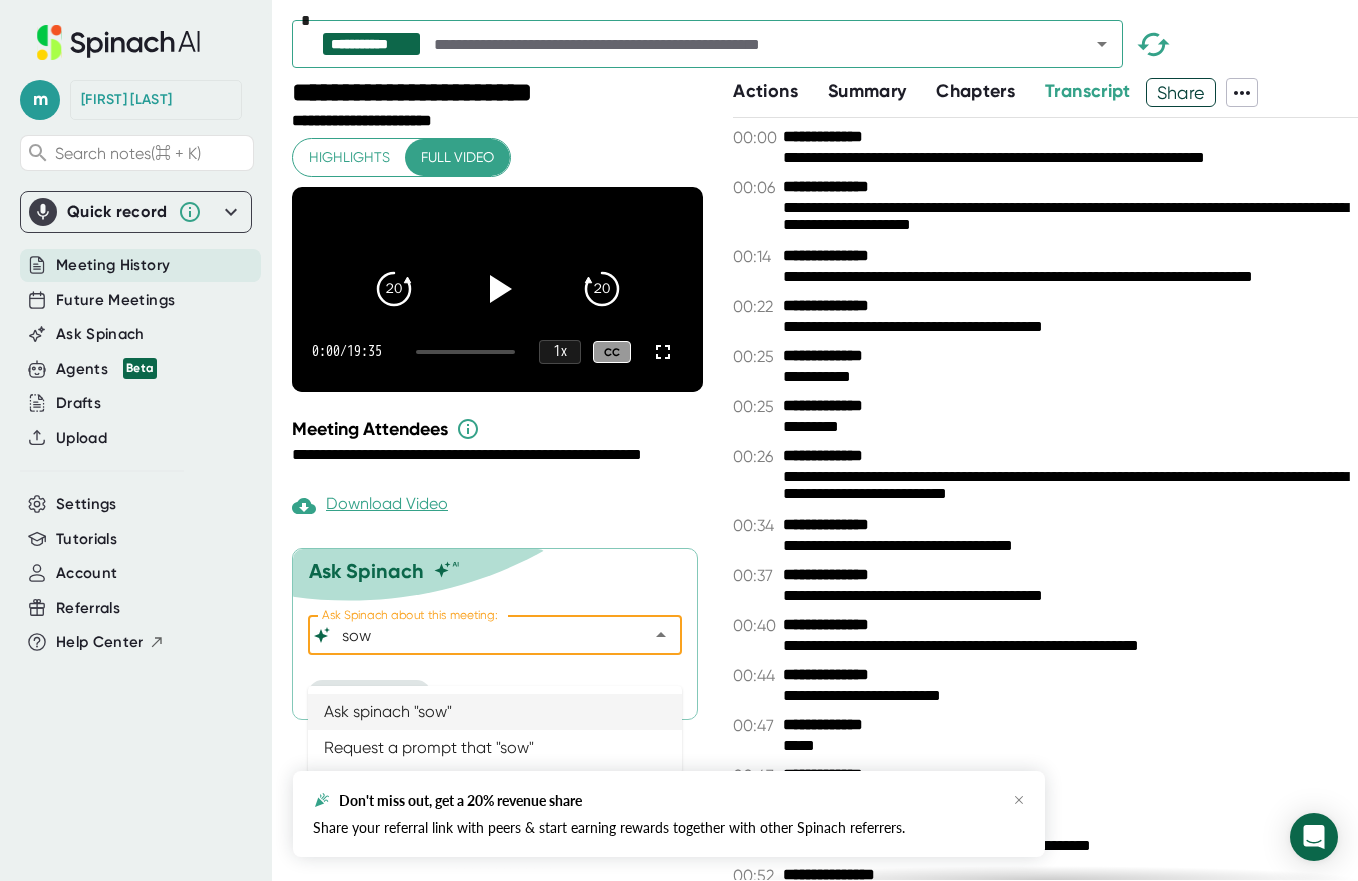 type on "General - Ask Spinach anything about the meeting" 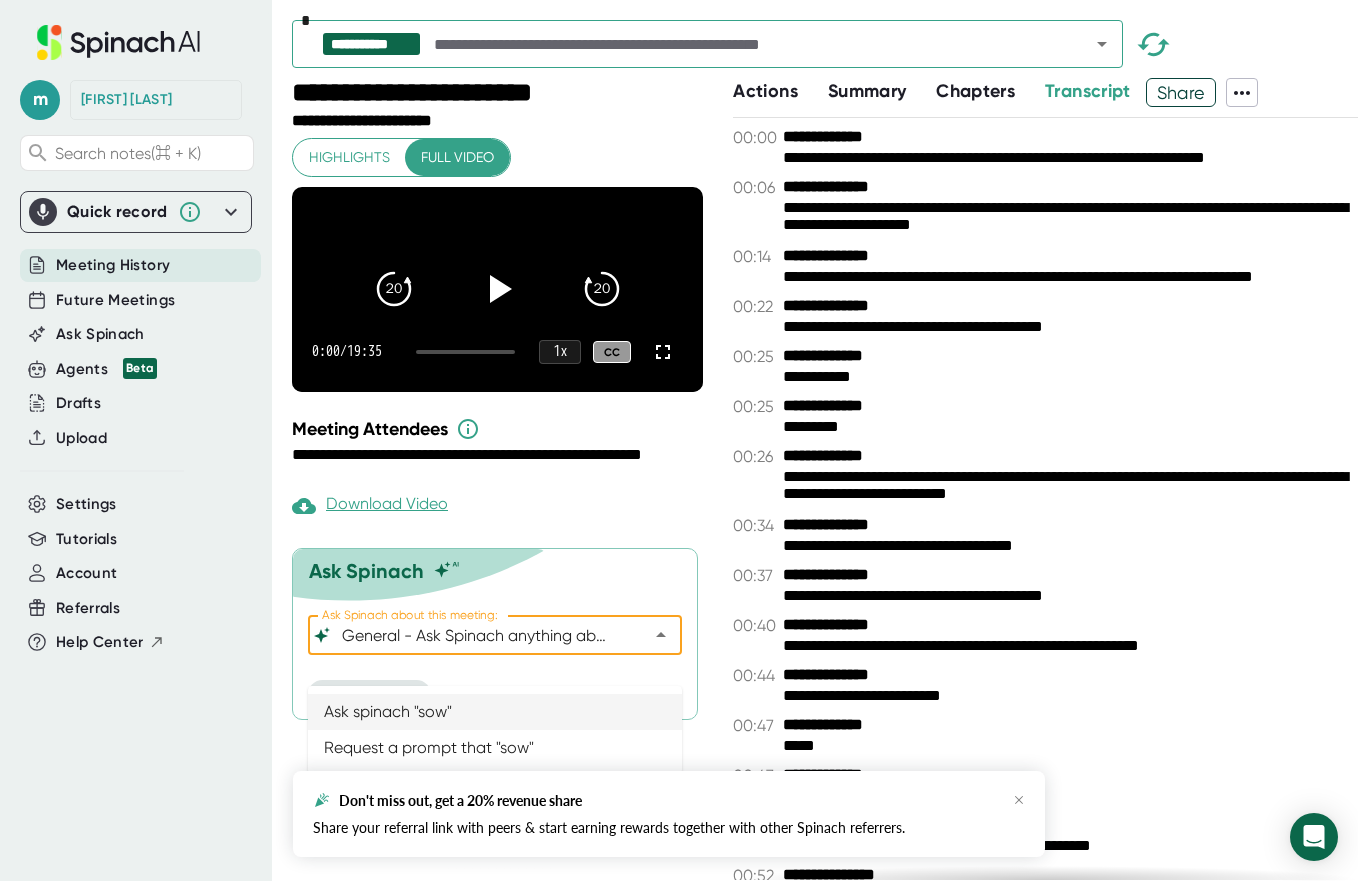 scroll, scrollTop: 0, scrollLeft: 102, axis: horizontal 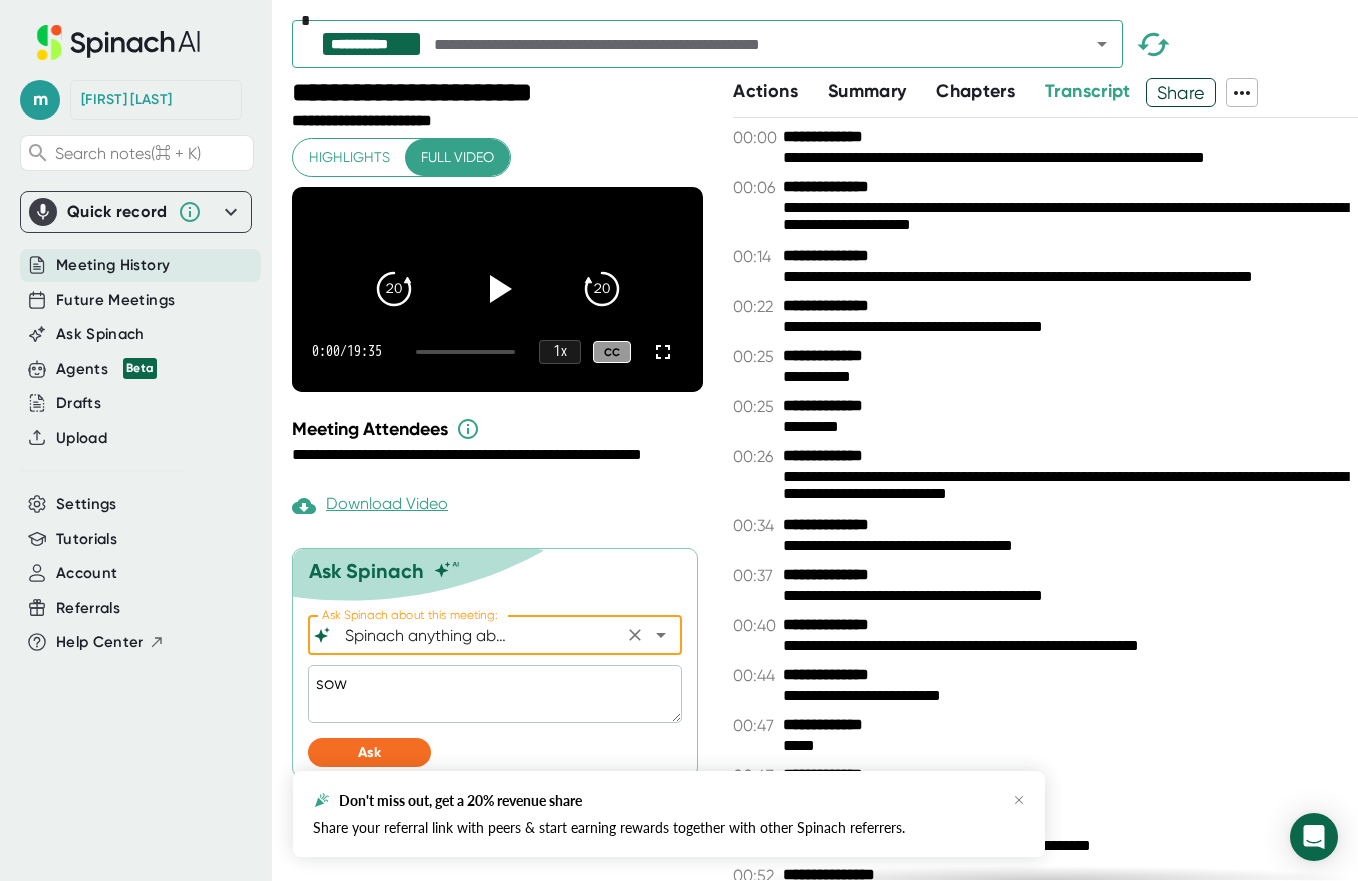 click 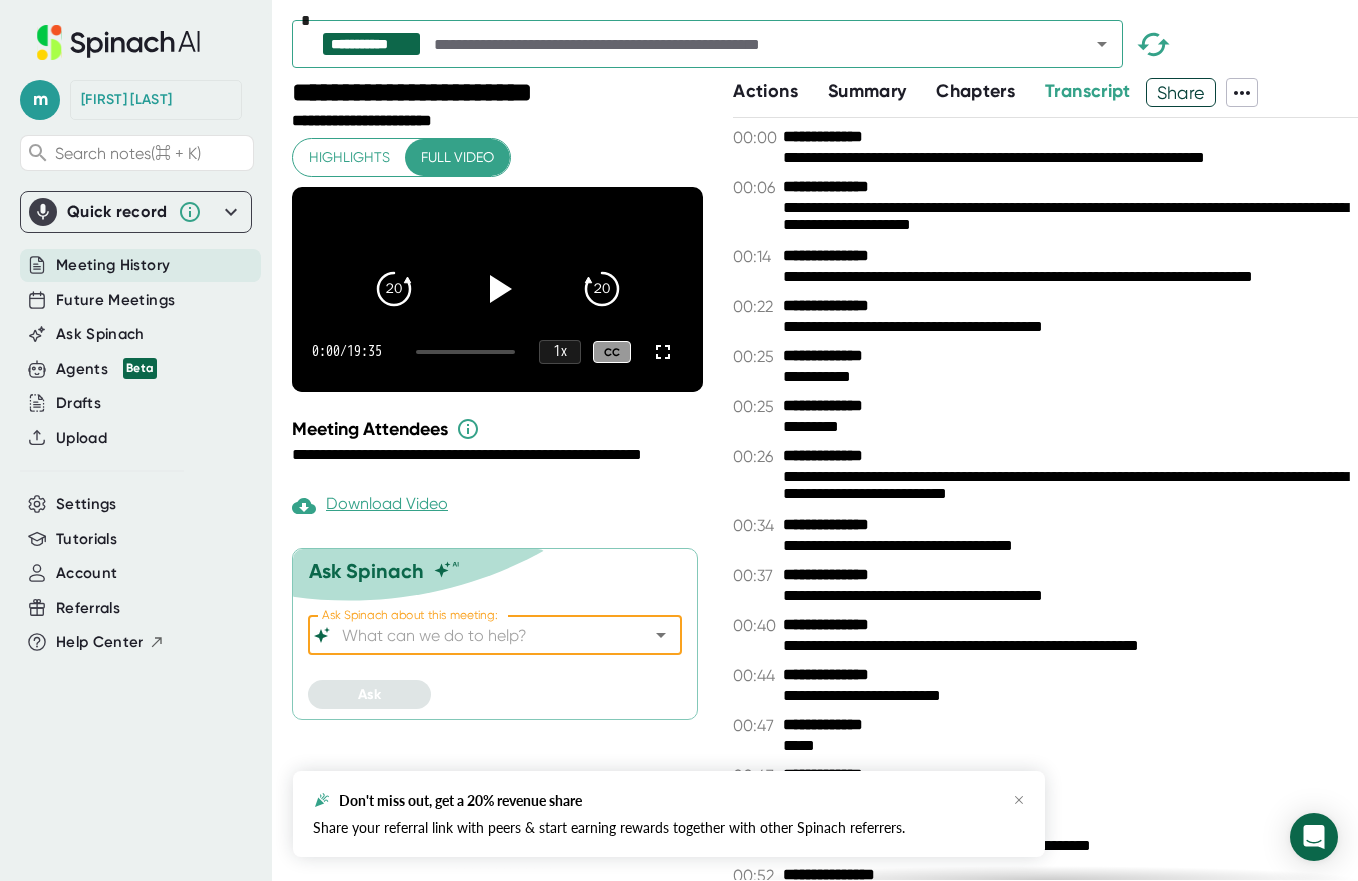 scroll, scrollTop: 0, scrollLeft: 0, axis: both 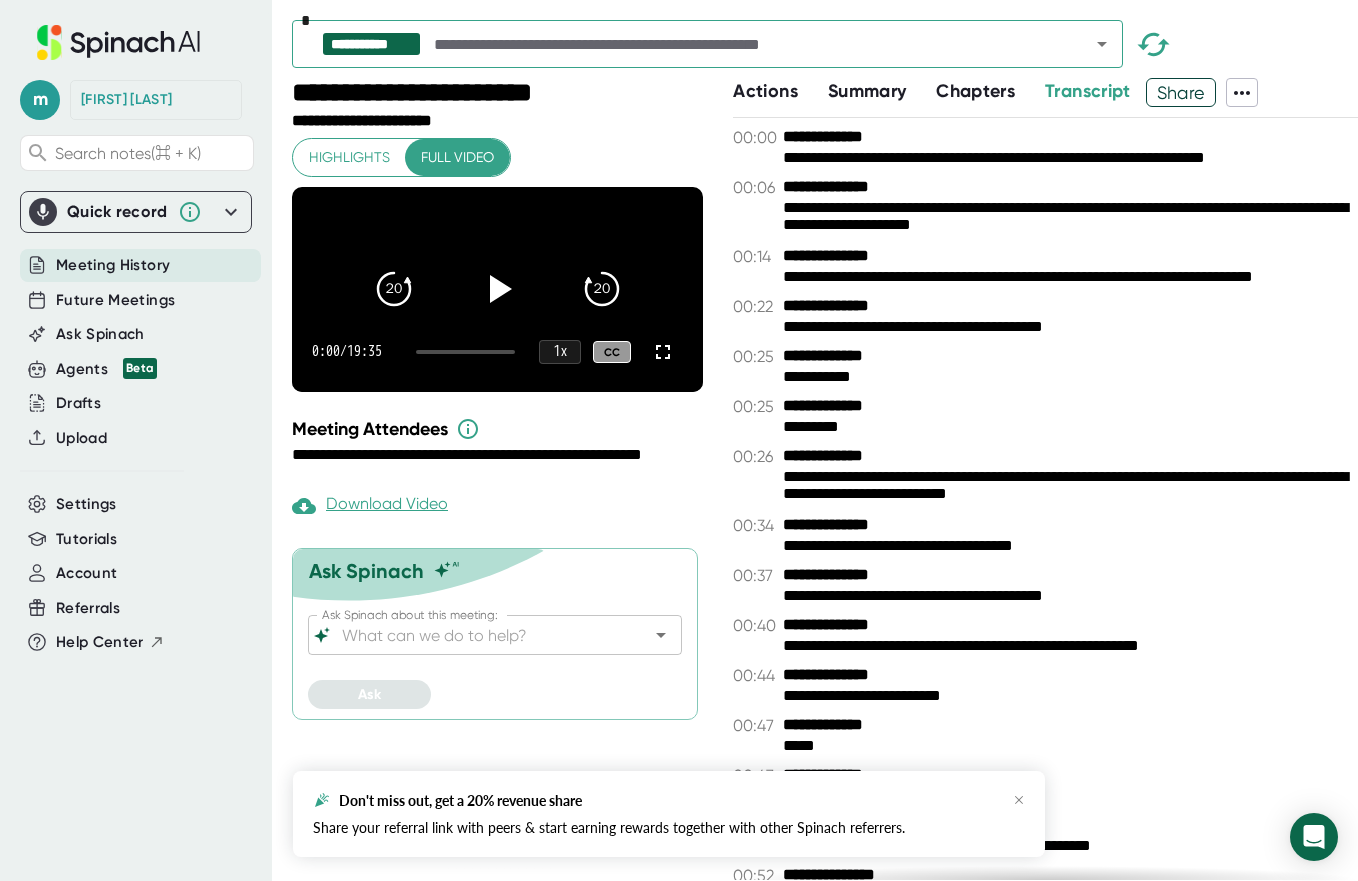 click 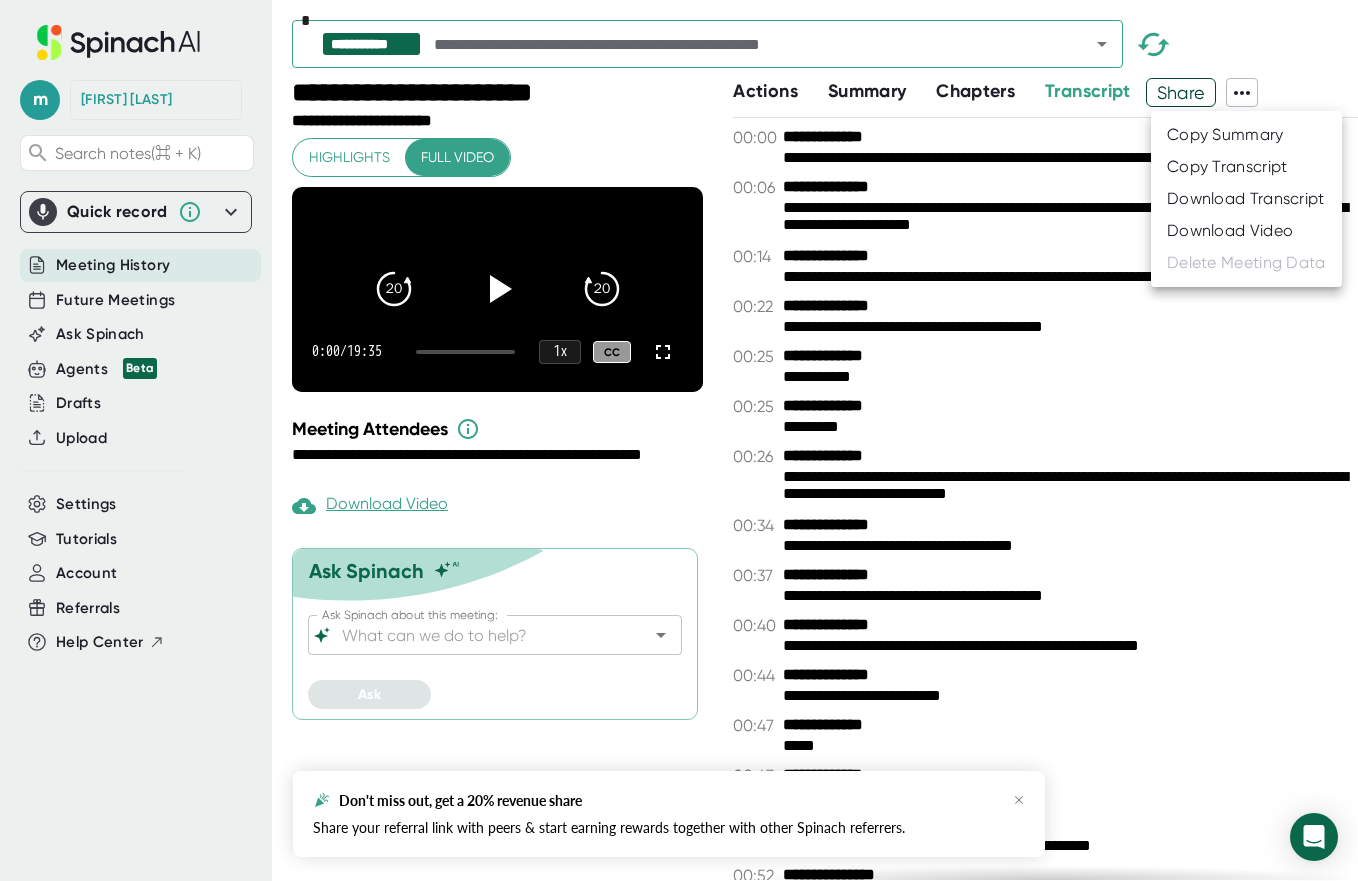 click at bounding box center (679, 440) 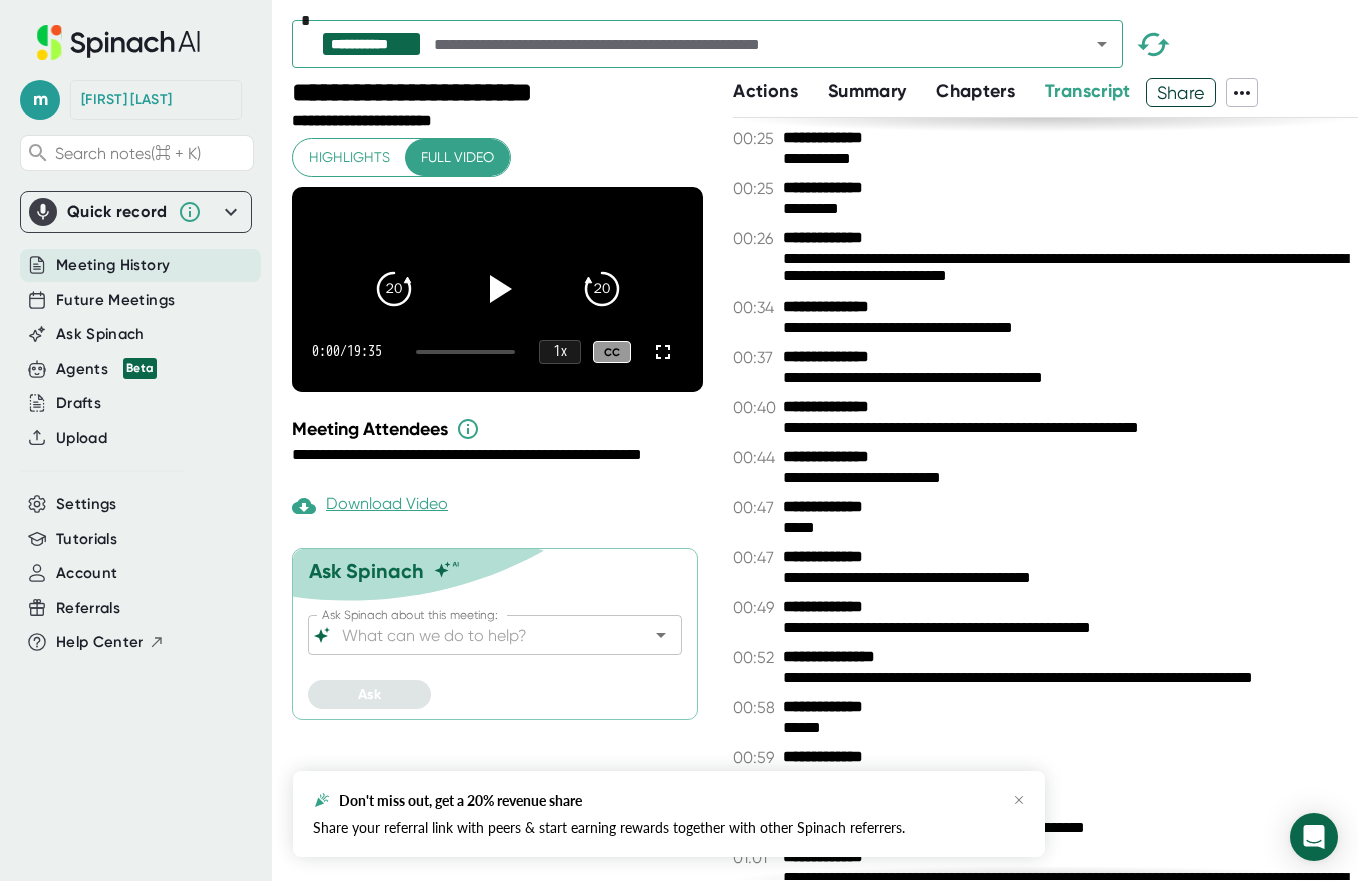 scroll, scrollTop: 0, scrollLeft: 0, axis: both 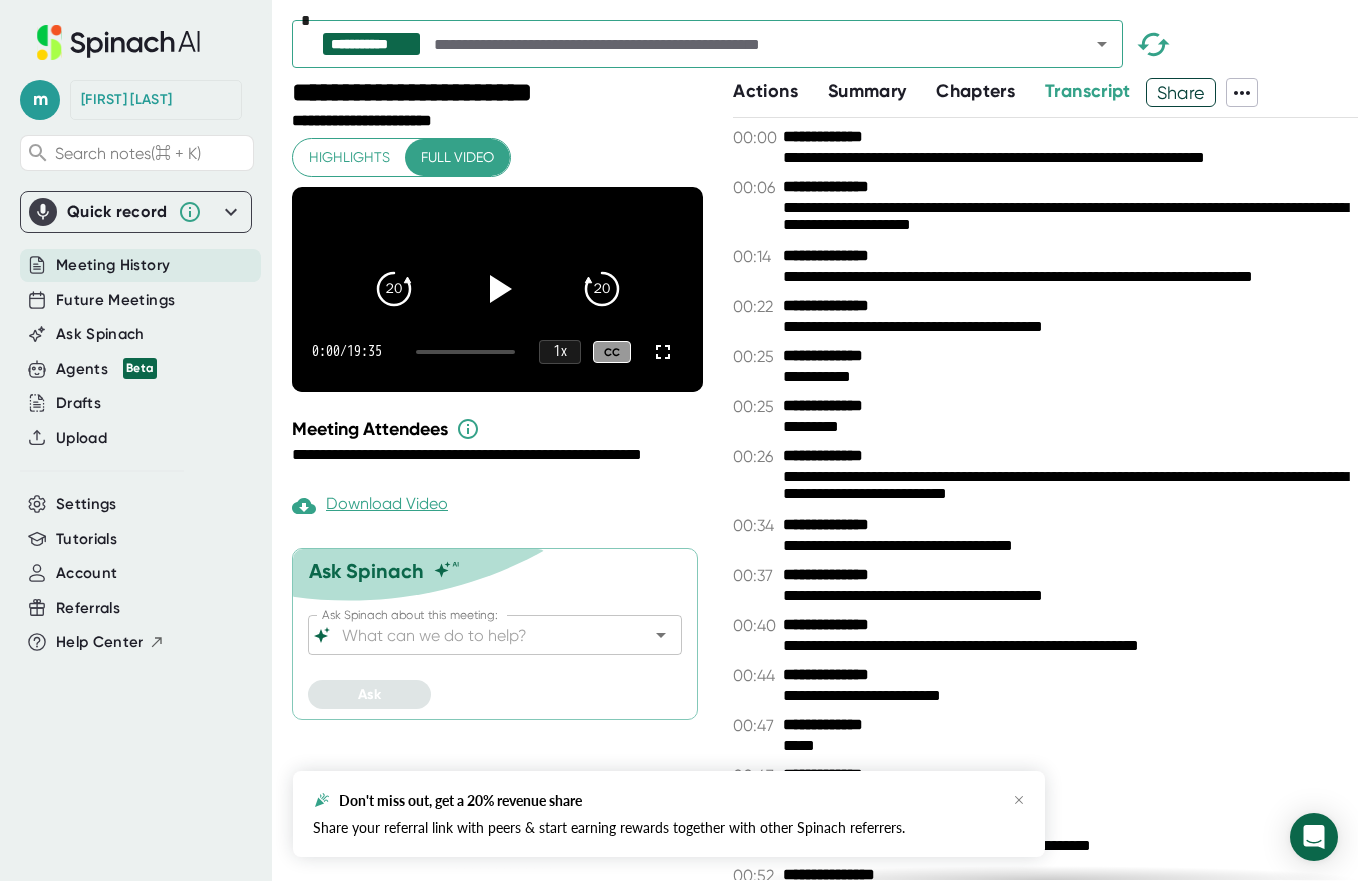 click 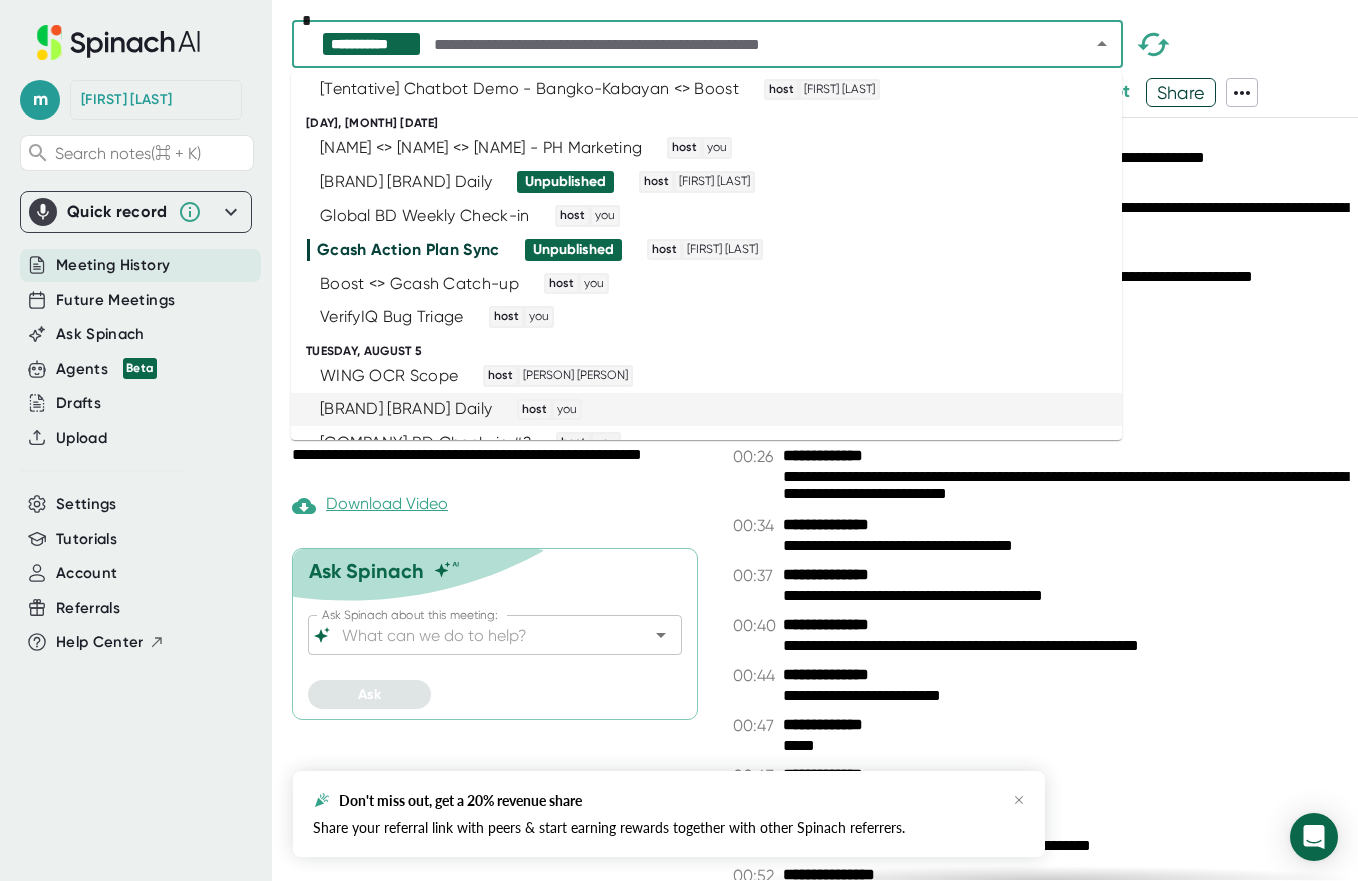 scroll, scrollTop: 0, scrollLeft: 0, axis: both 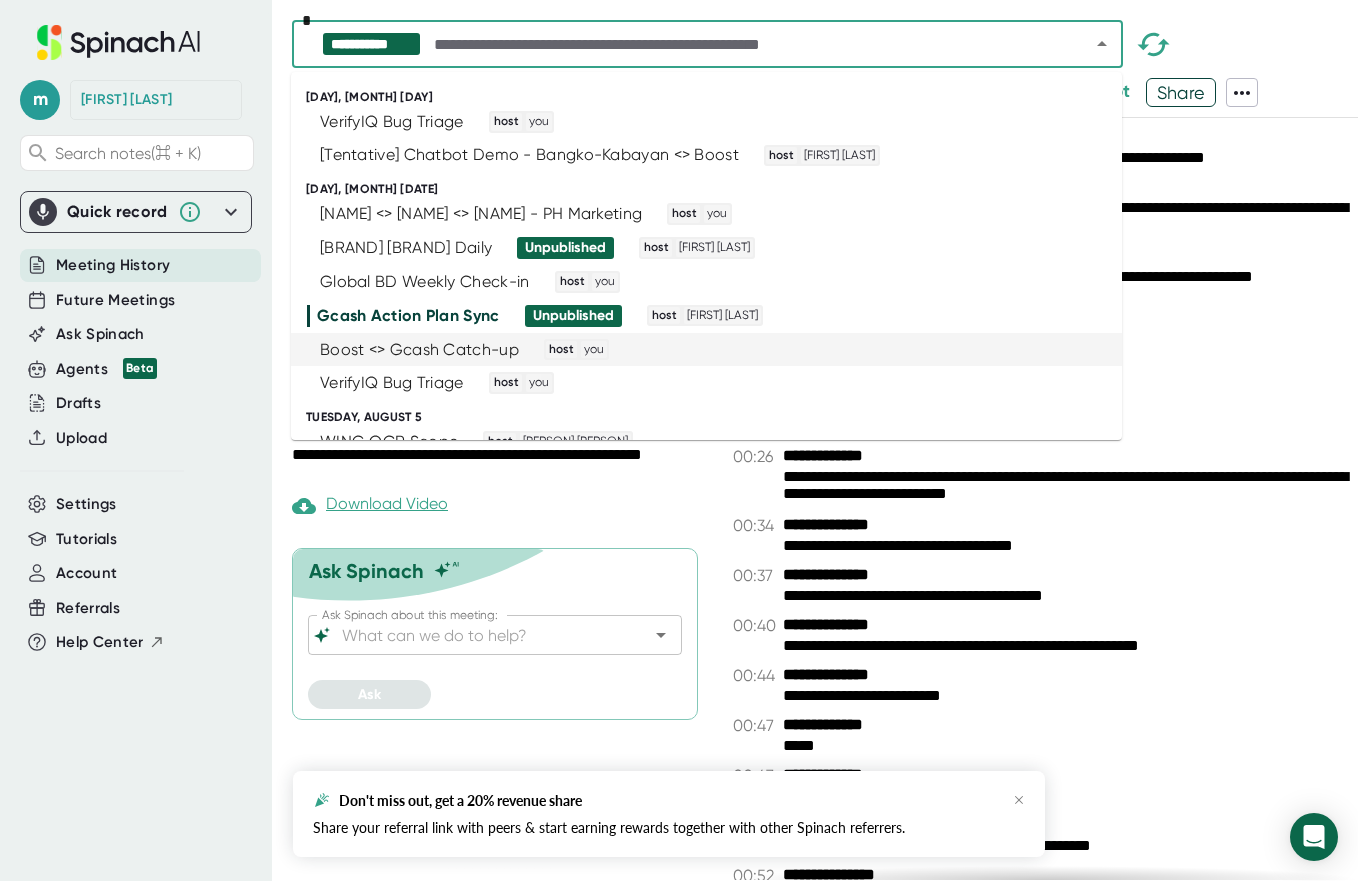 click on "Boost <> Gcash Catch-up" at bounding box center [419, 350] 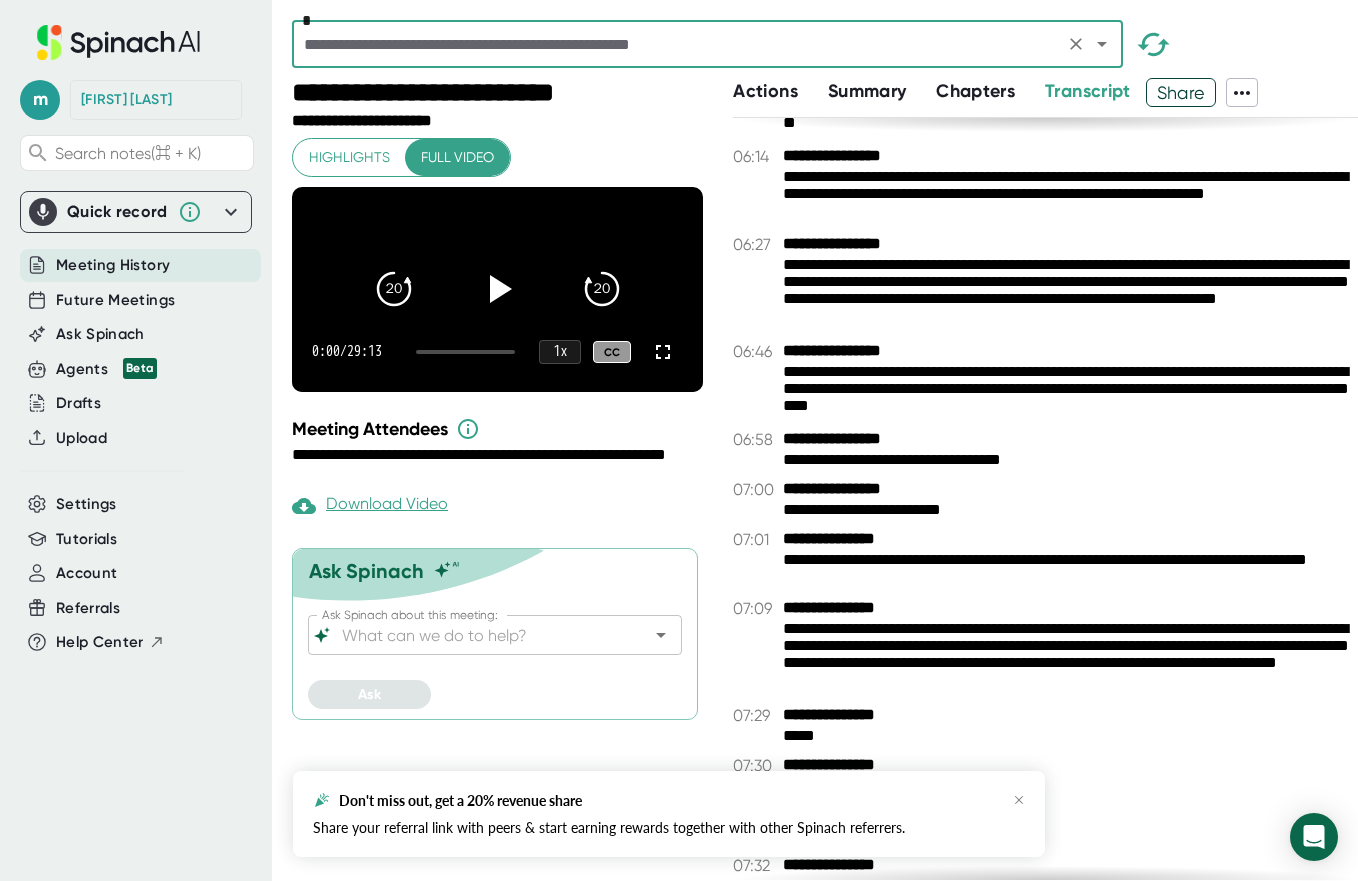 scroll, scrollTop: 4816, scrollLeft: 0, axis: vertical 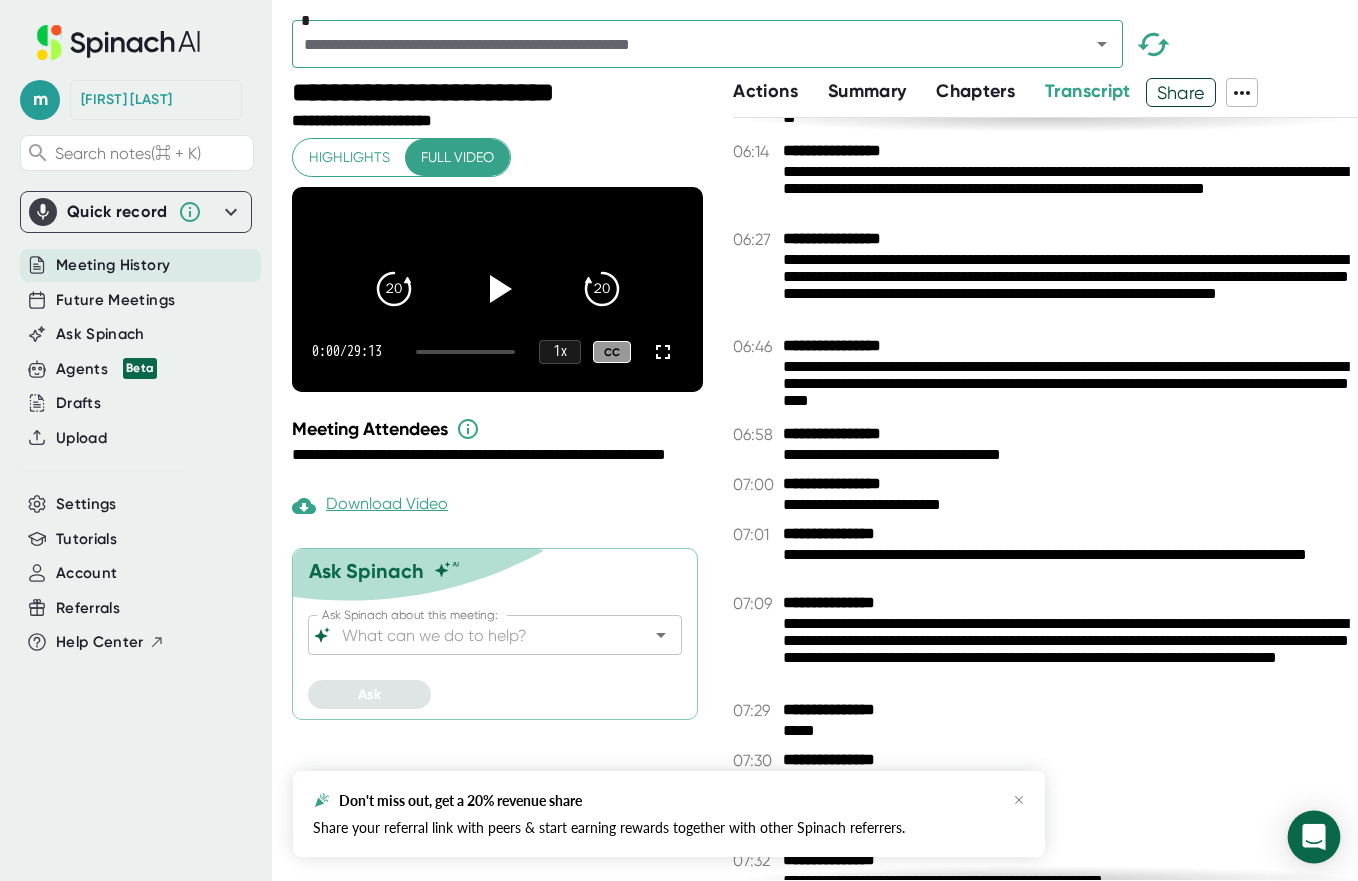 click 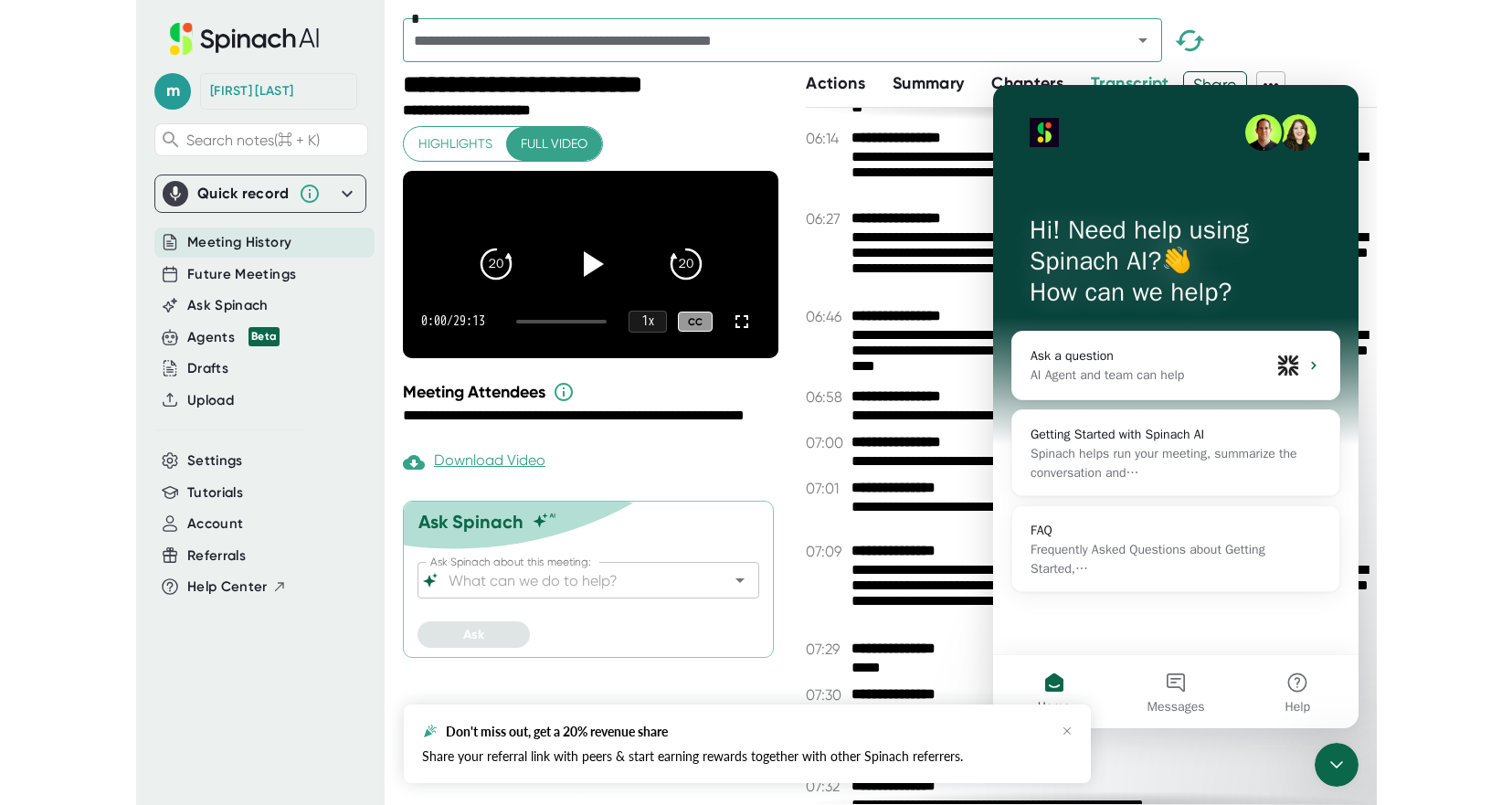scroll, scrollTop: 0, scrollLeft: 0, axis: both 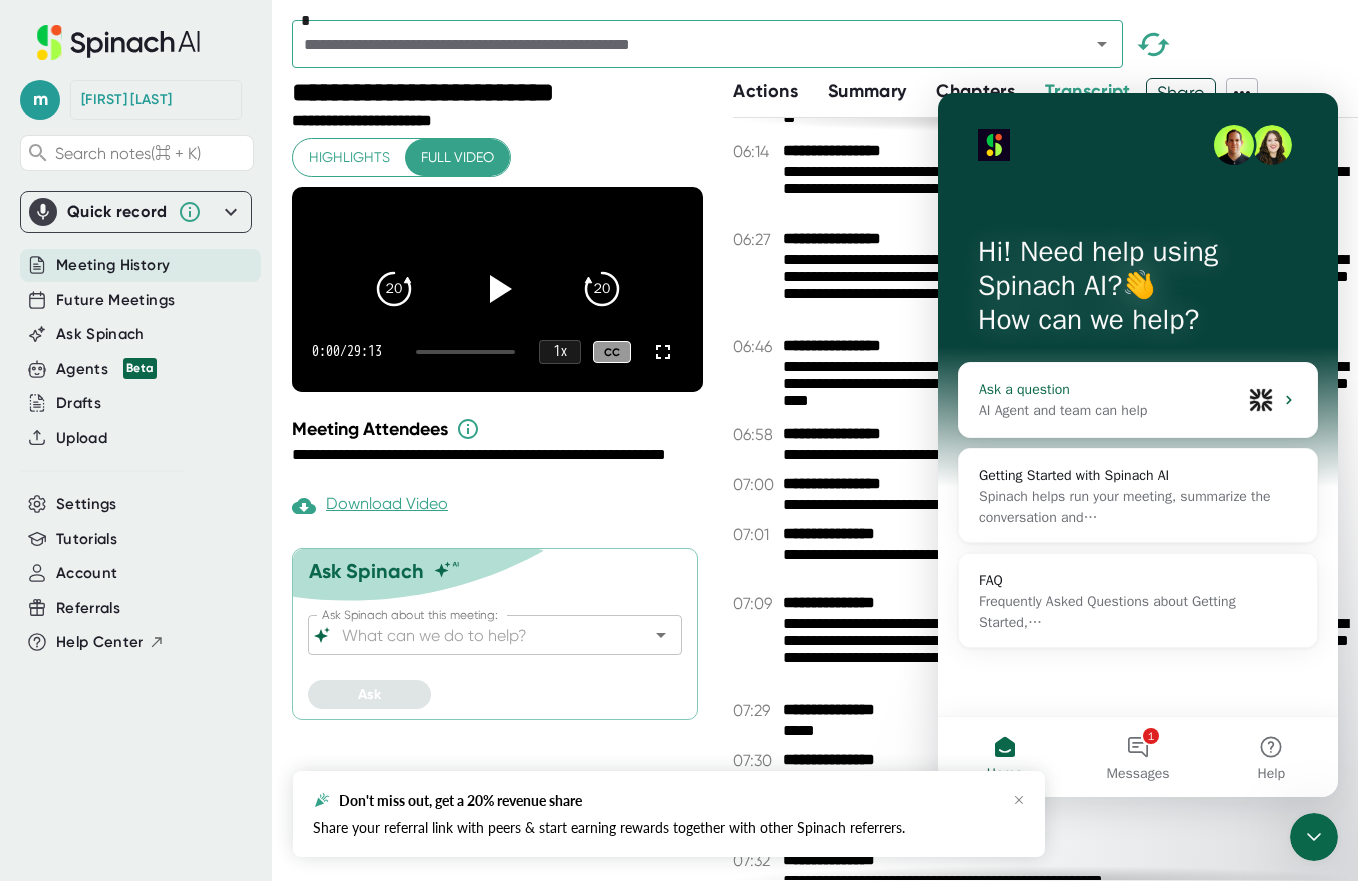 click on "AI Agent and team can help" at bounding box center [1110, 410] 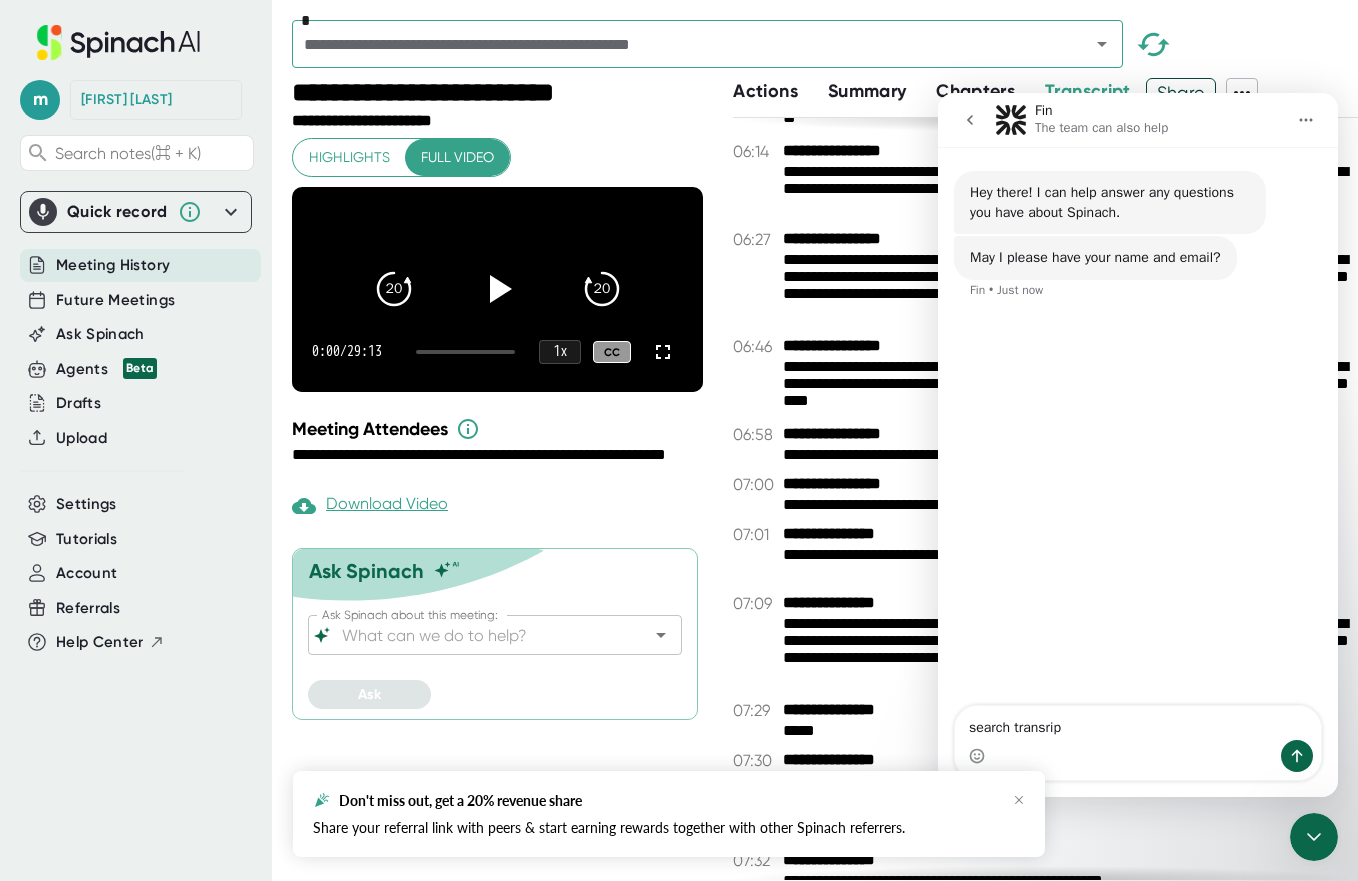 type on "search transript" 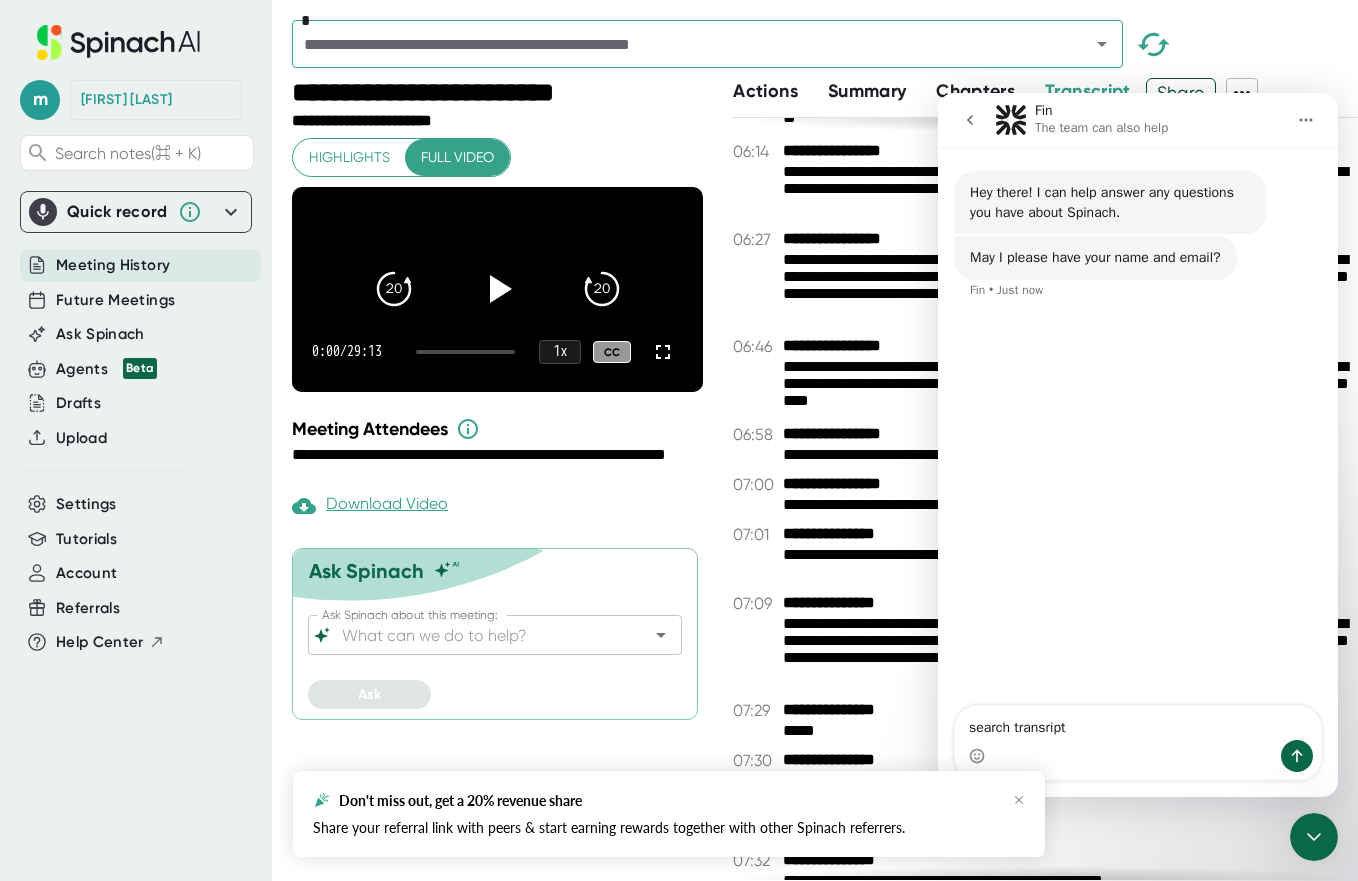 type 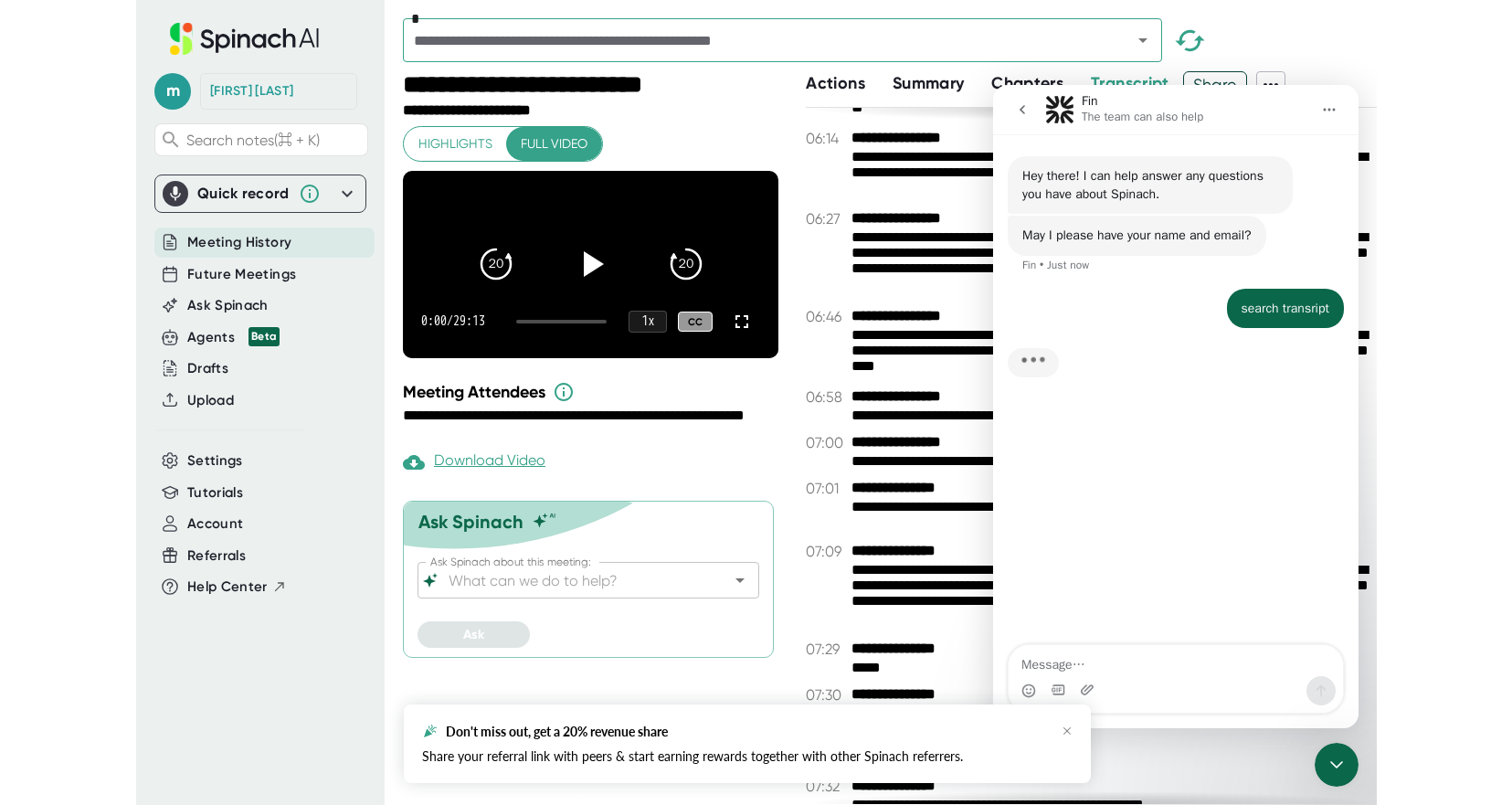 scroll, scrollTop: 4279, scrollLeft: 0, axis: vertical 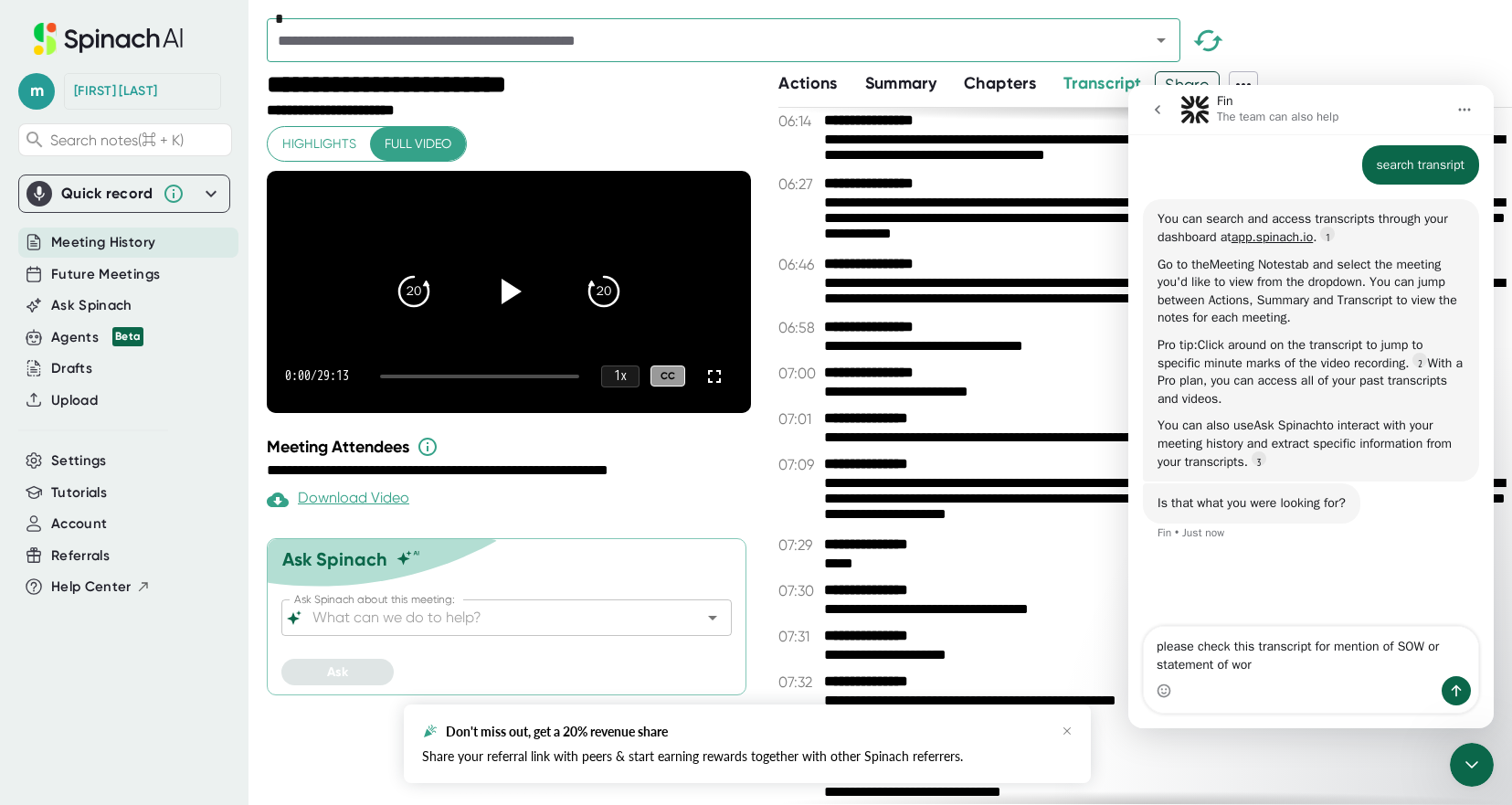 type on "please check this transcript for mention of SOW or statement of work" 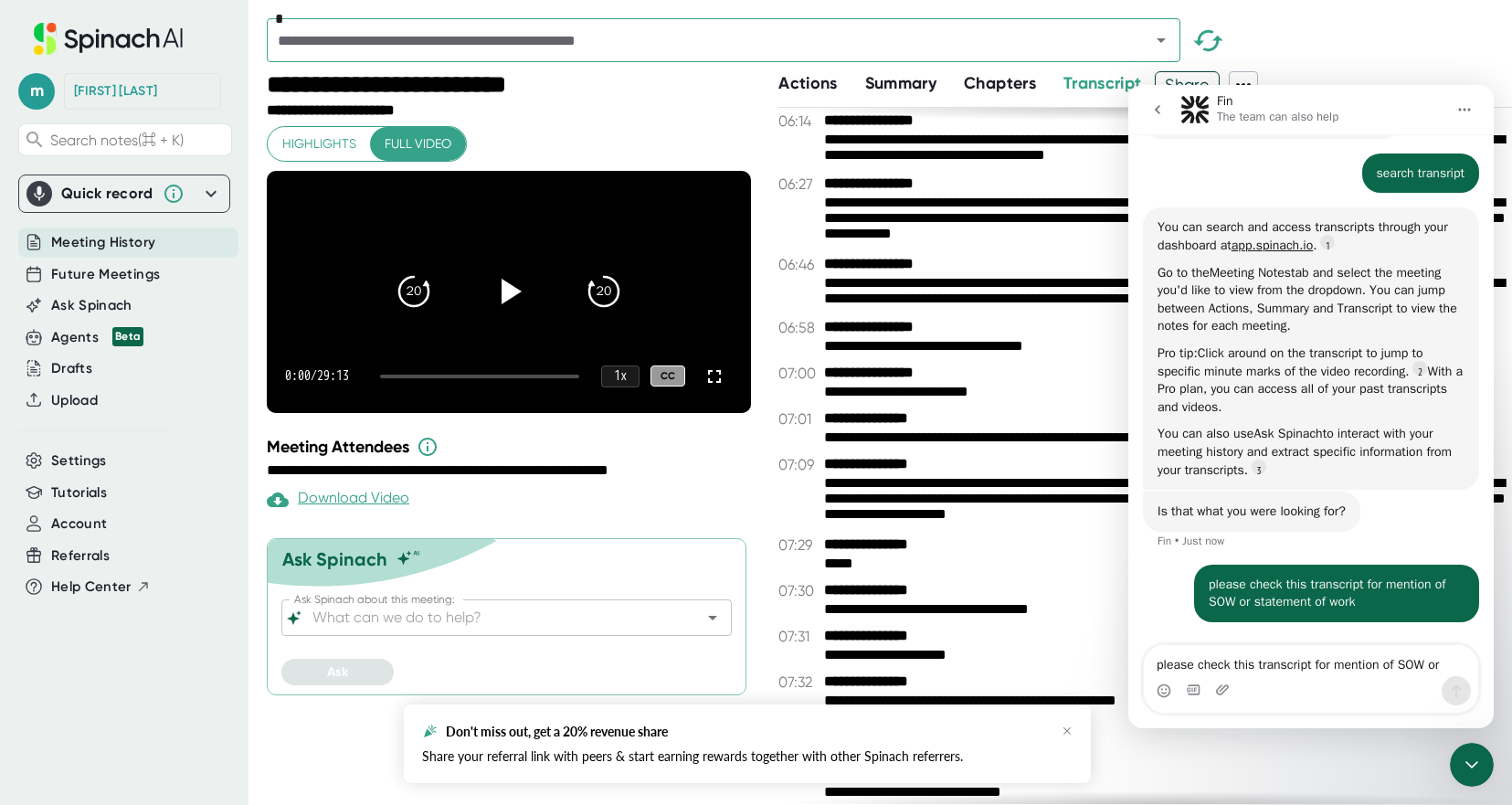 type 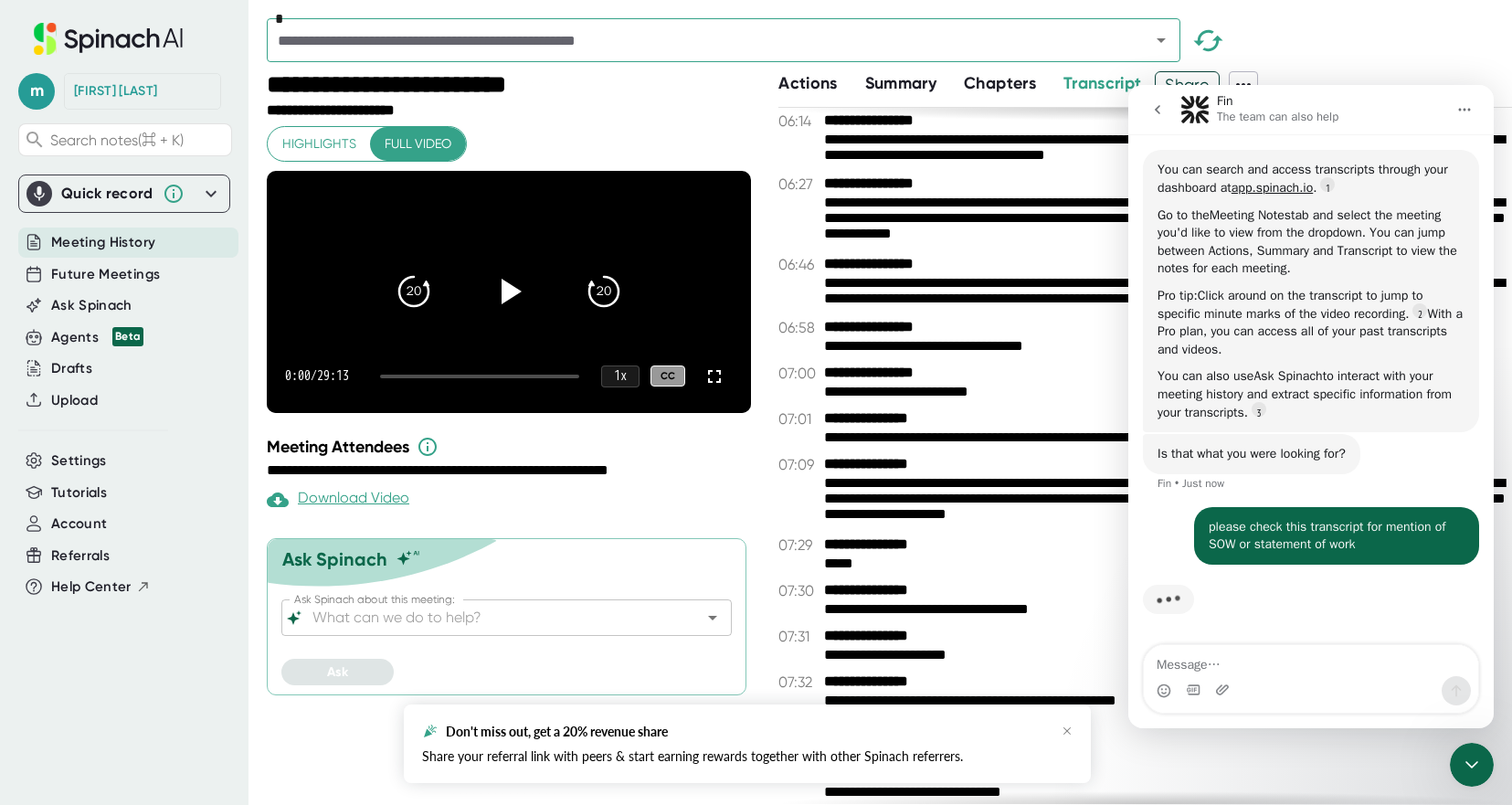 scroll, scrollTop: 174, scrollLeft: 0, axis: vertical 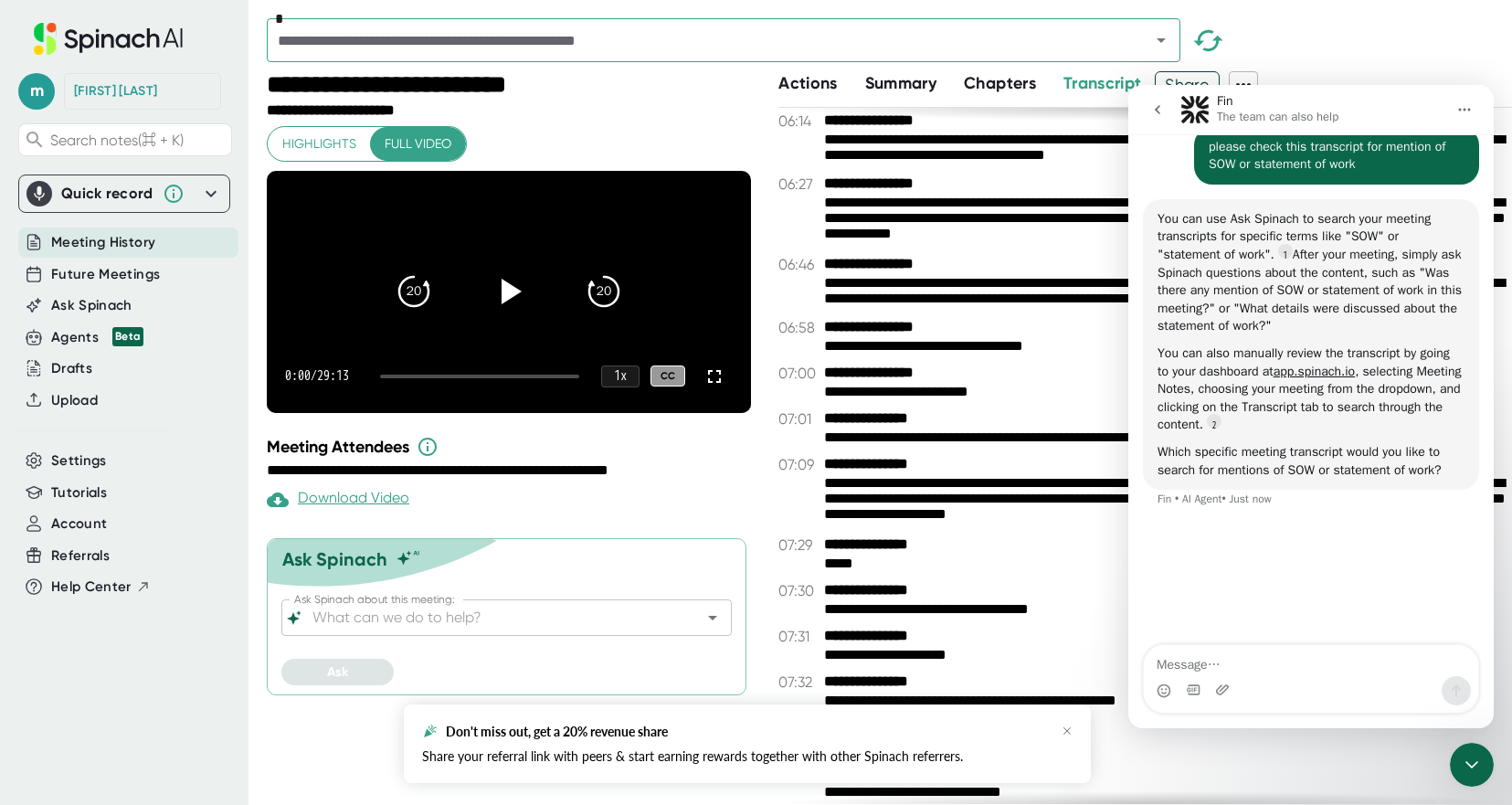 click on "Transcript" at bounding box center (1103, 83) 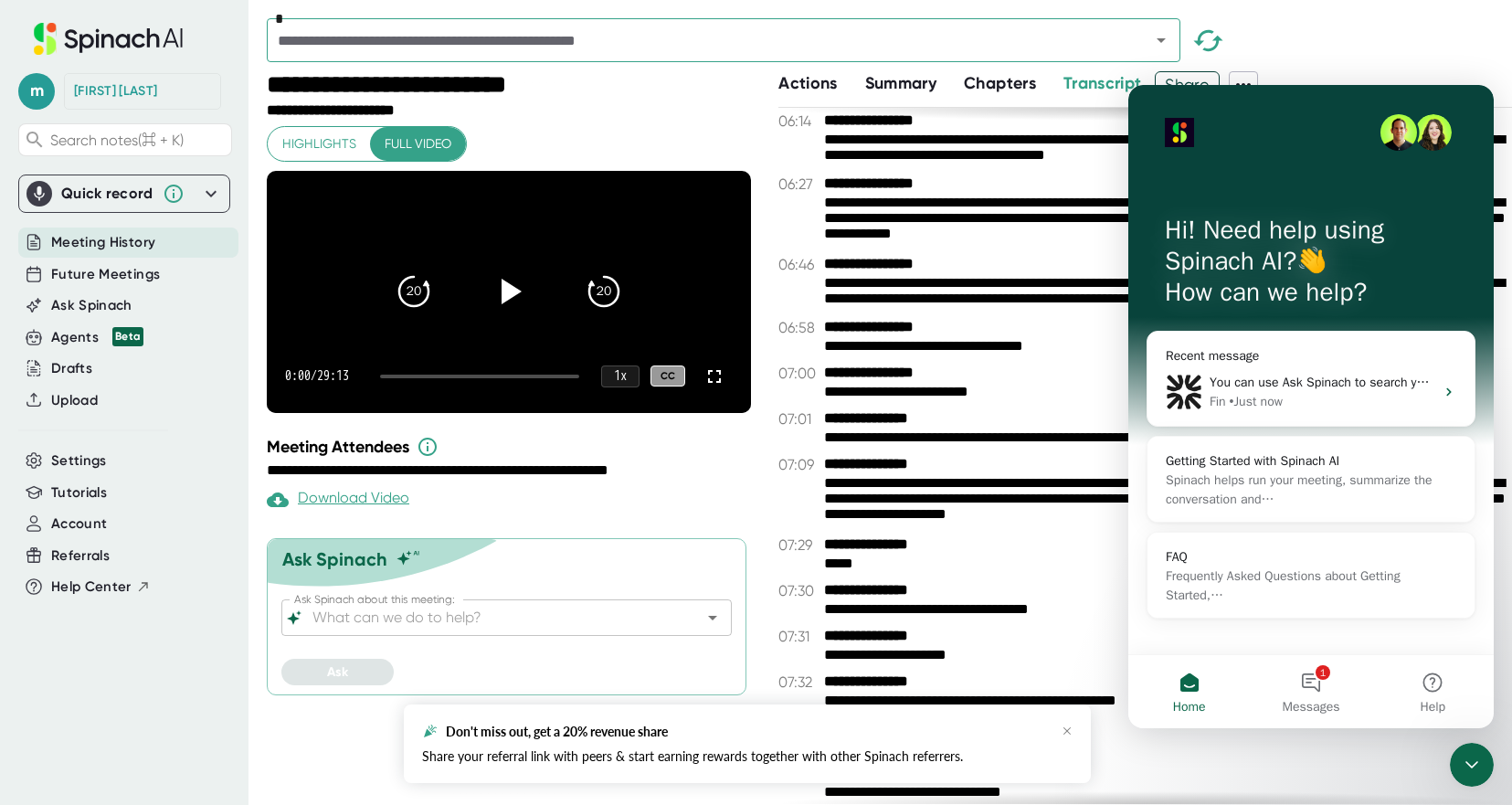 scroll, scrollTop: 3, scrollLeft: 0, axis: vertical 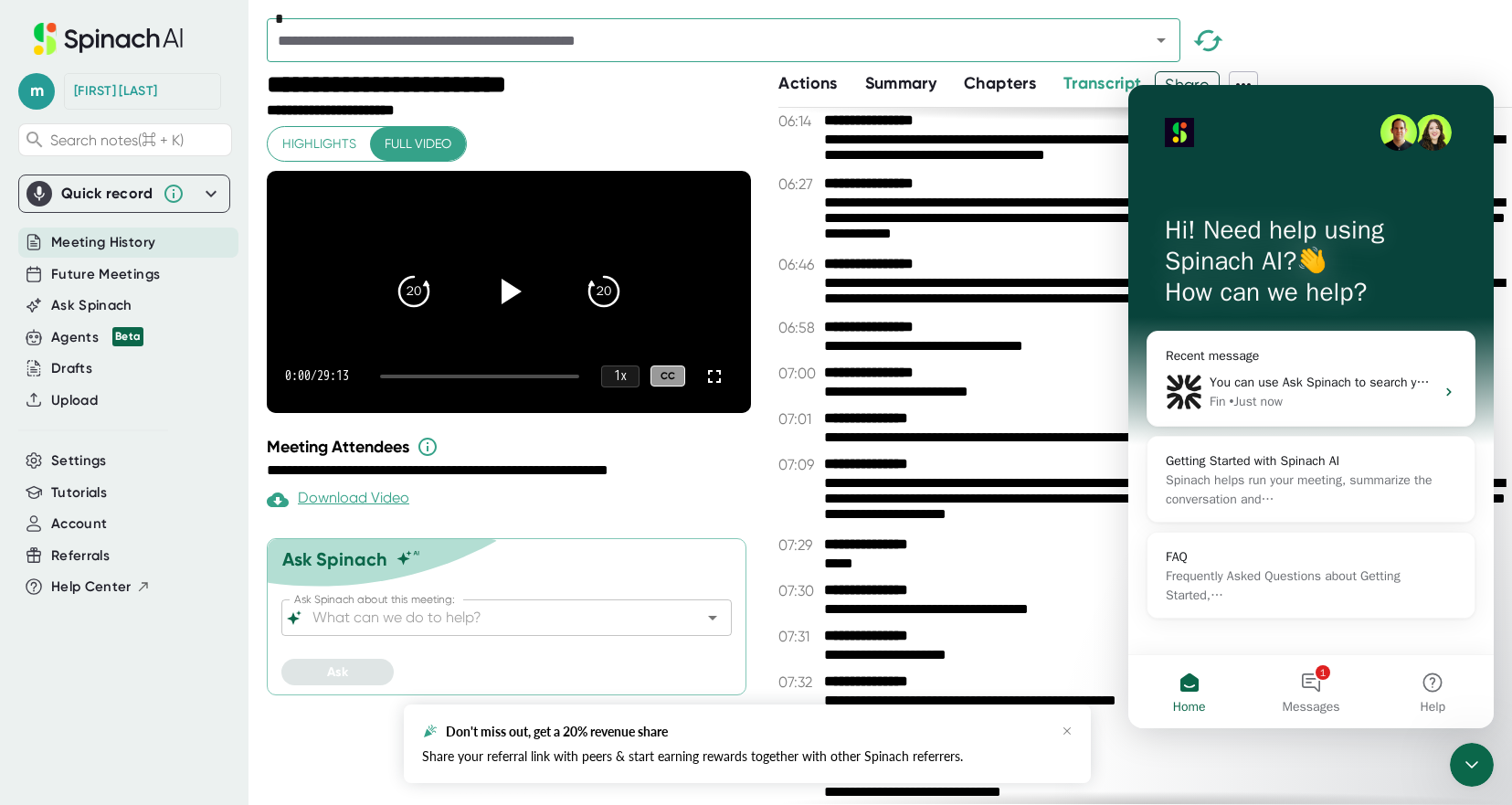 click on "*" at bounding box center (889, 45) 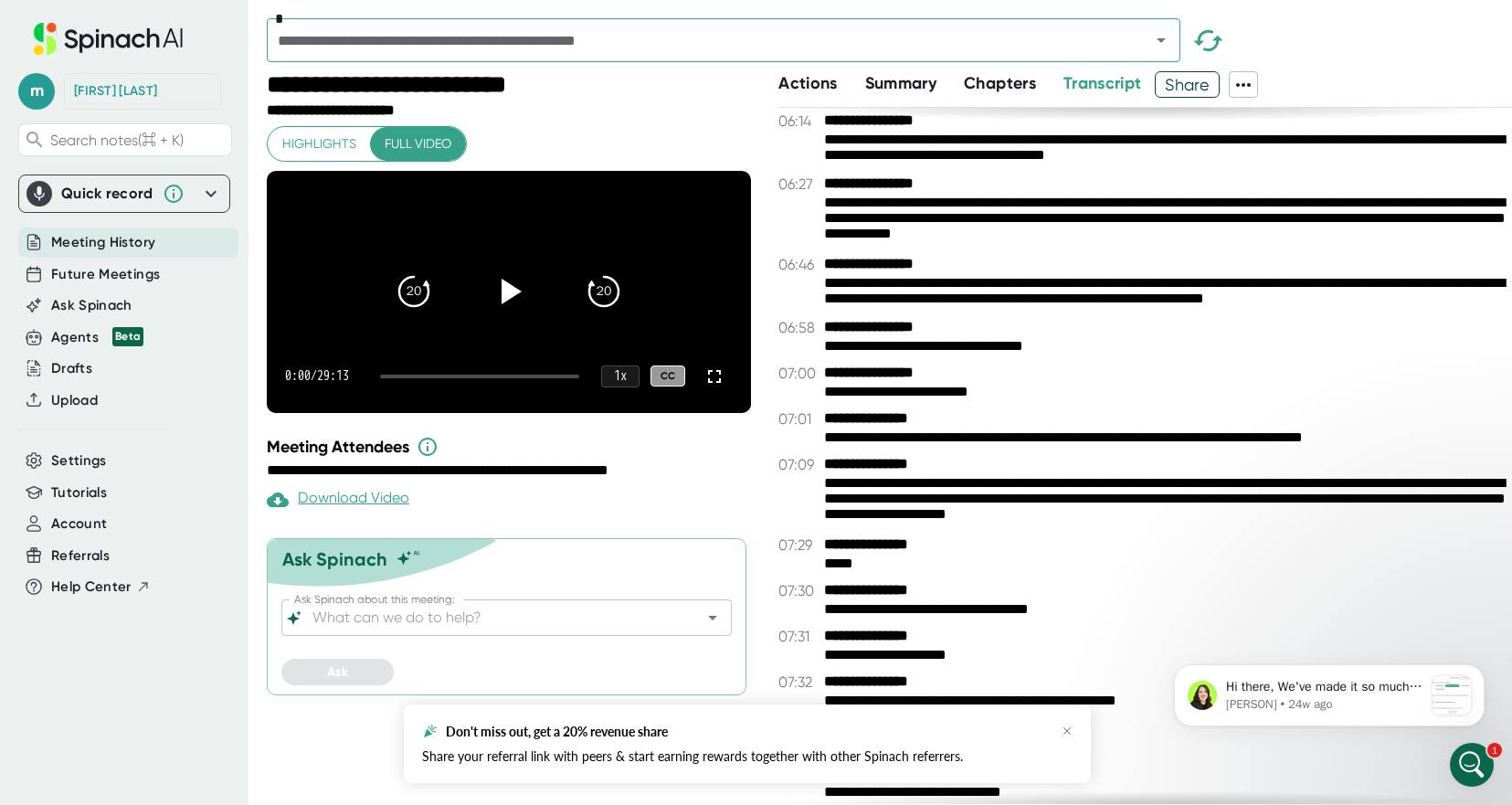 scroll, scrollTop: 0, scrollLeft: 0, axis: both 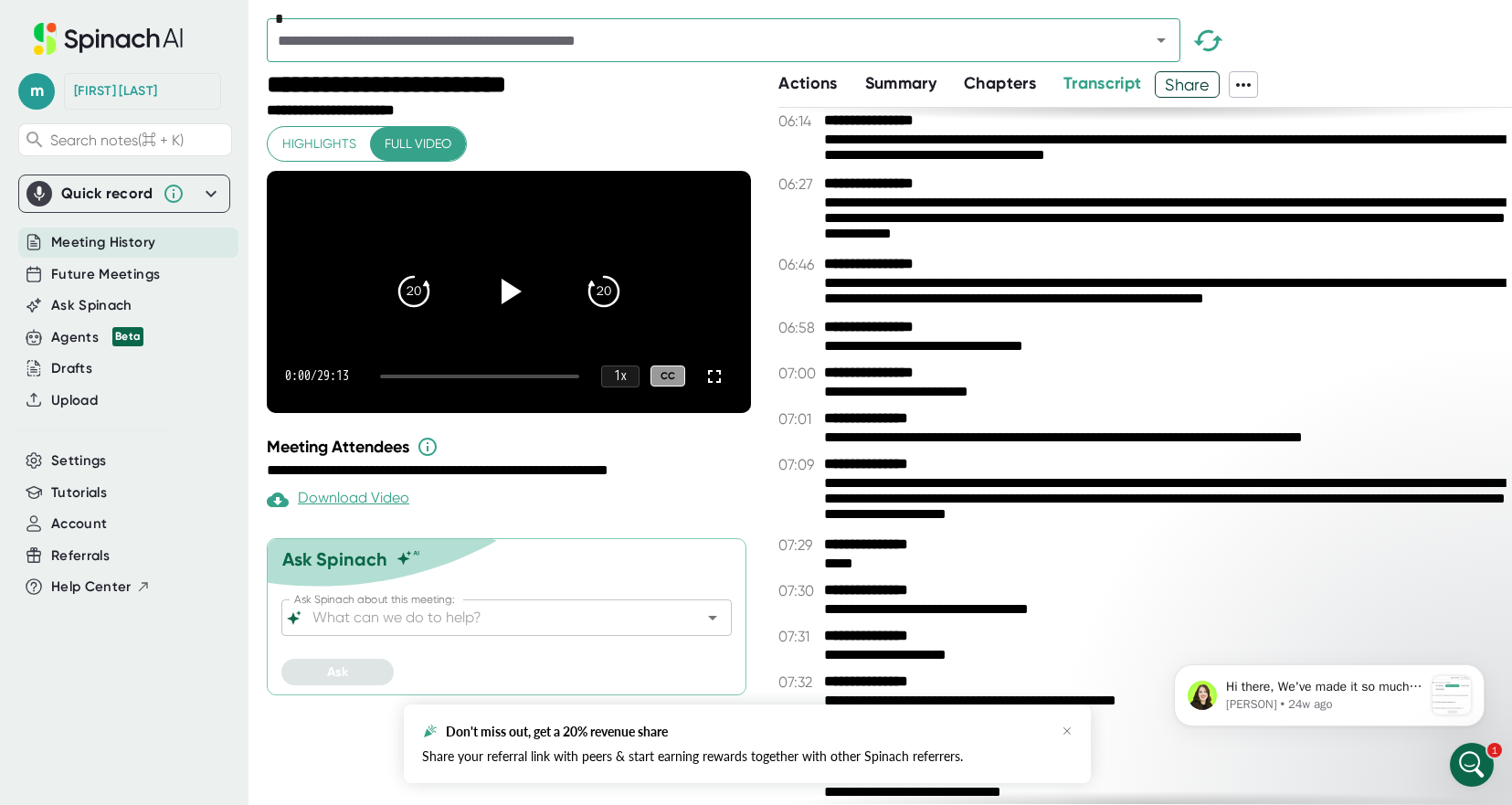 click on "Transcript" at bounding box center (1103, 83) 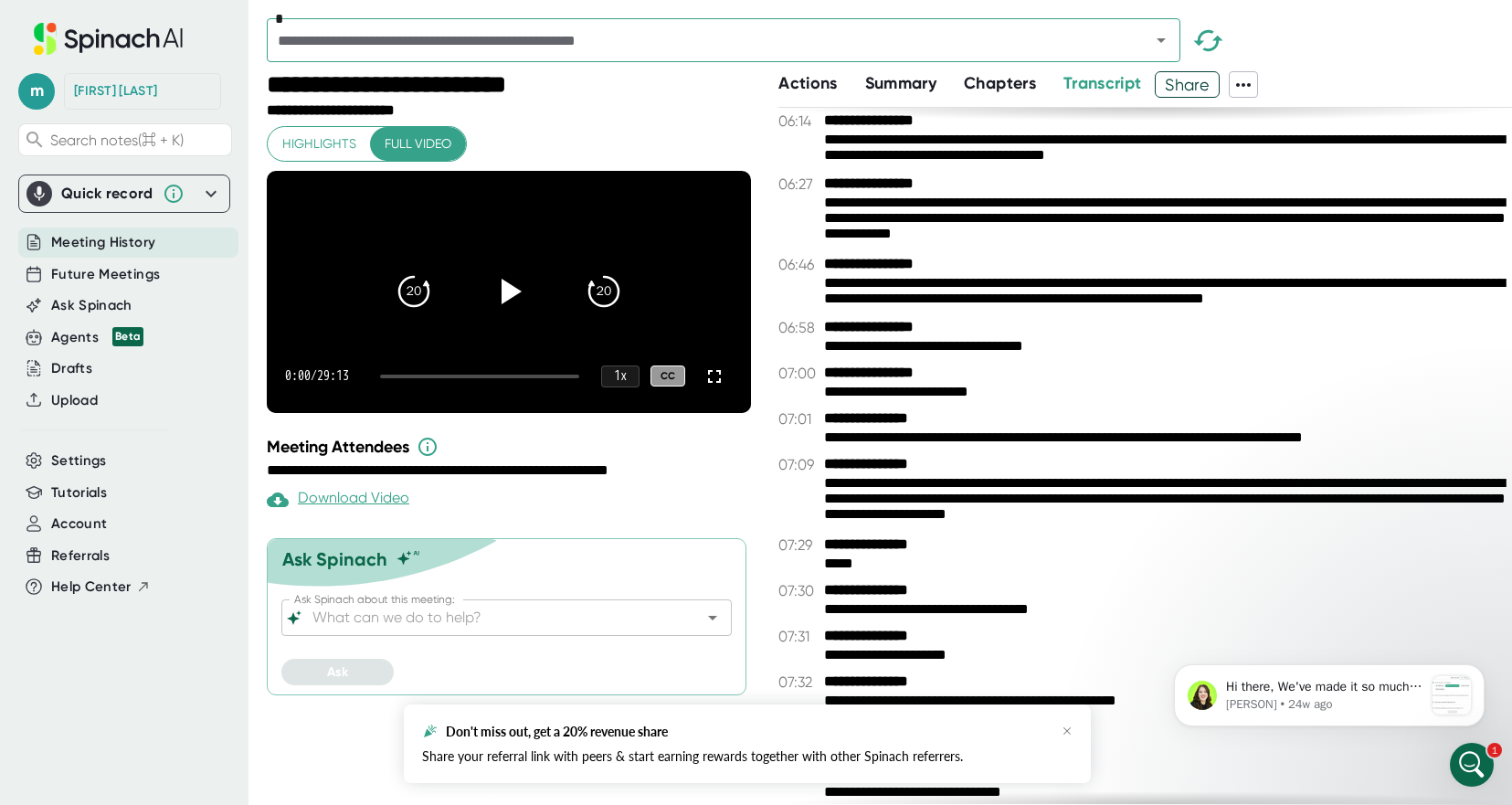click on "Transcript" at bounding box center [1103, 83] 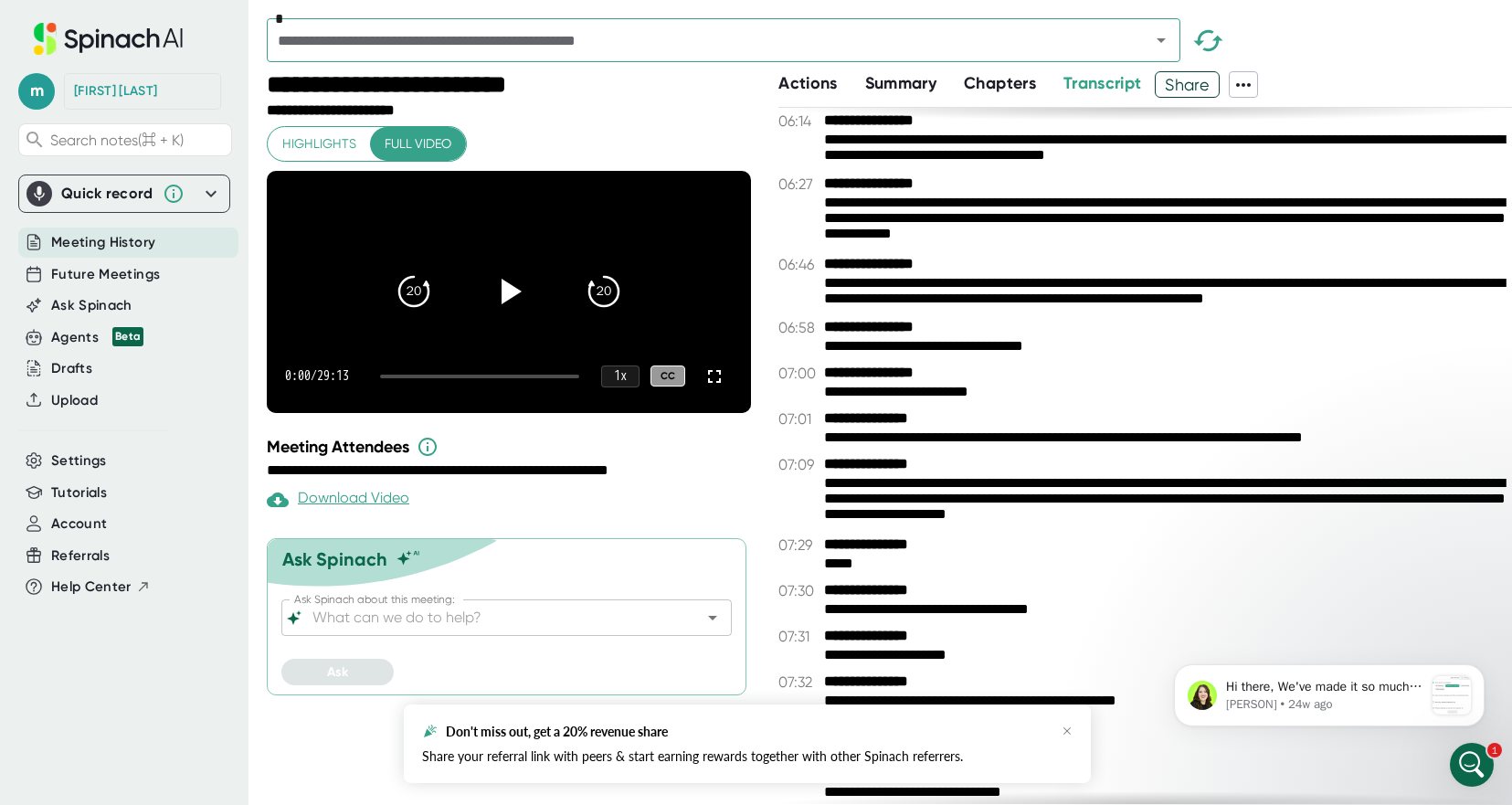 scroll, scrollTop: 0, scrollLeft: 0, axis: both 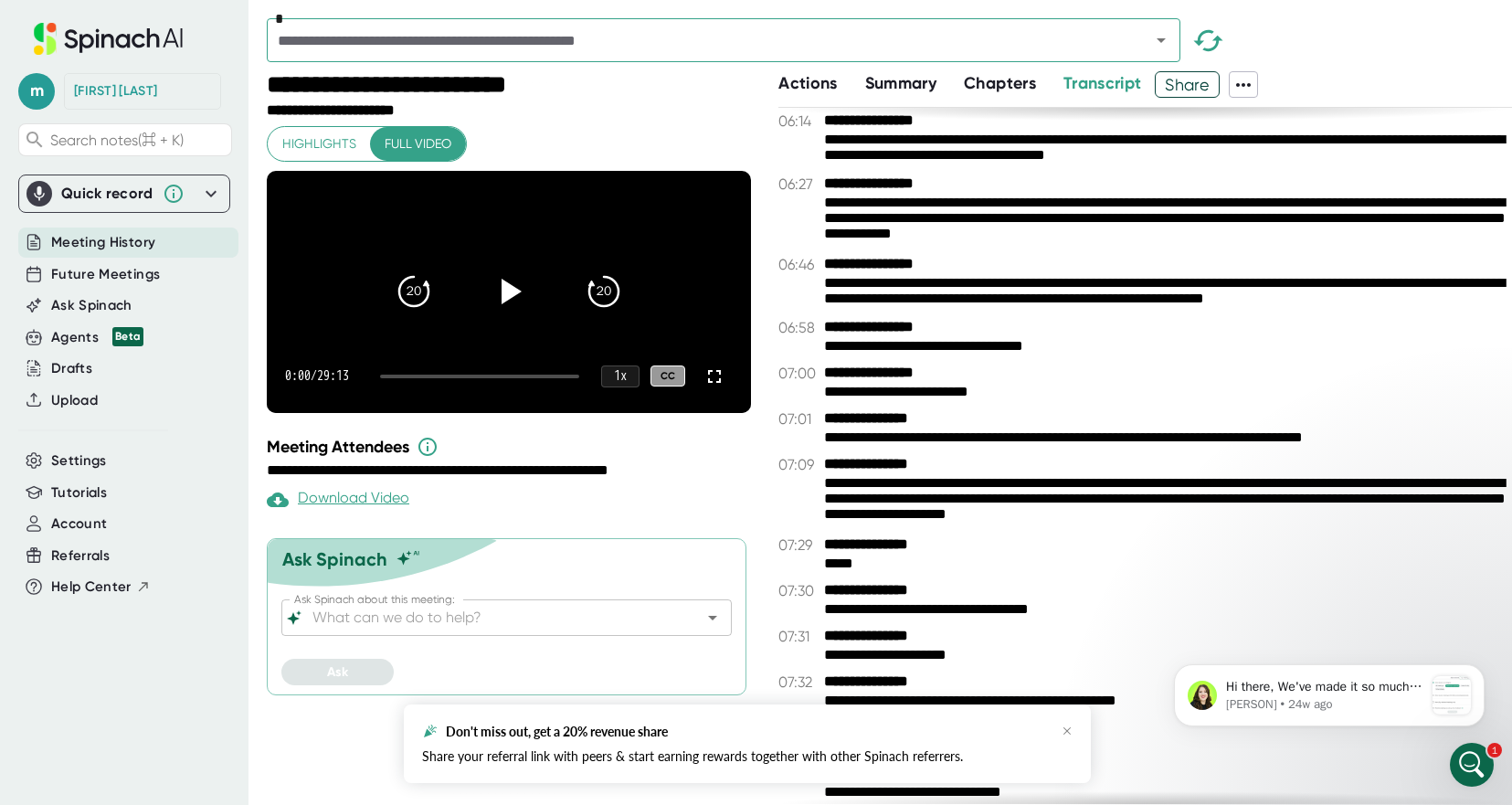 click on "Chapters" at bounding box center (999, 83) 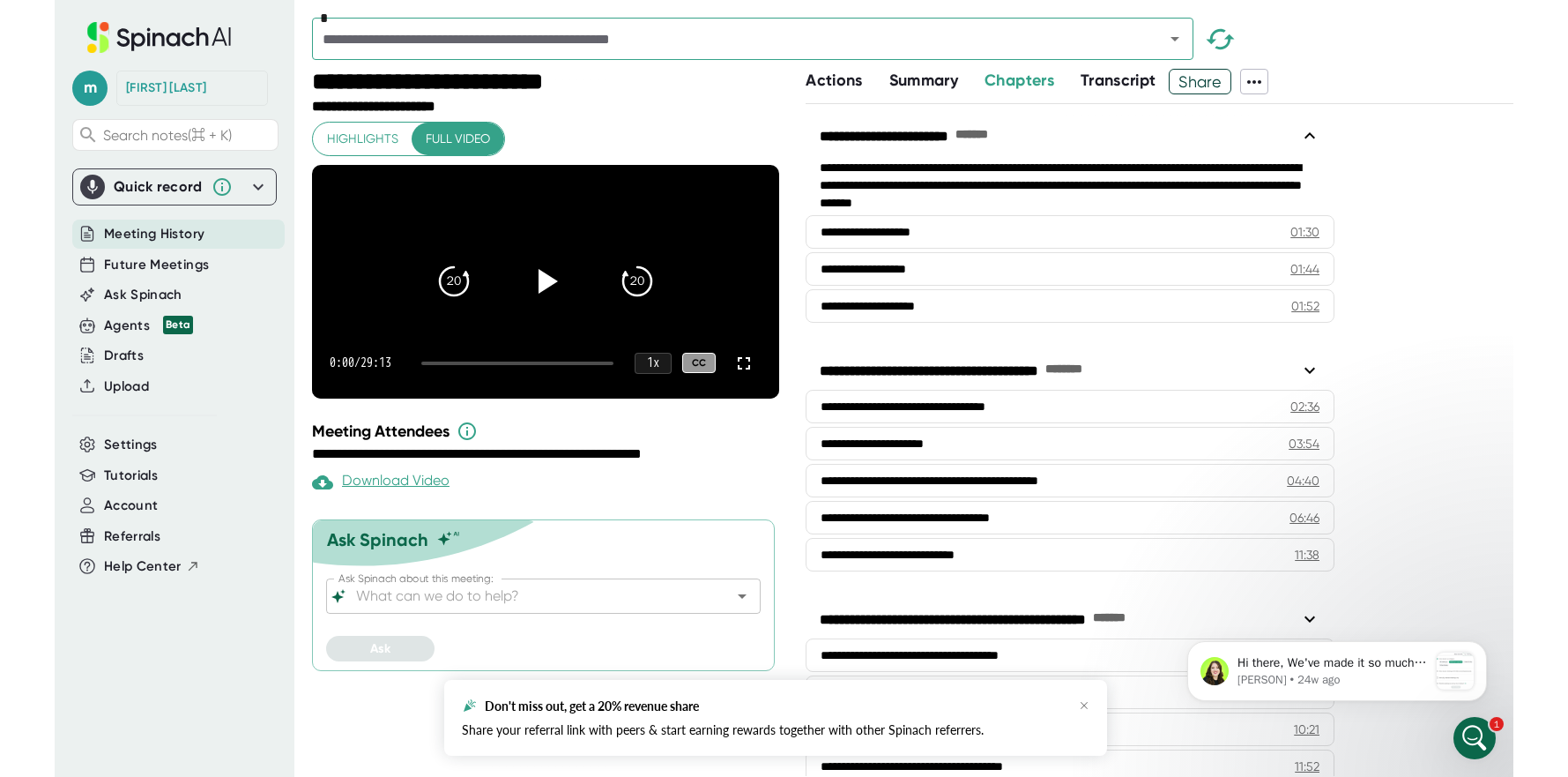 scroll, scrollTop: 0, scrollLeft: 0, axis: both 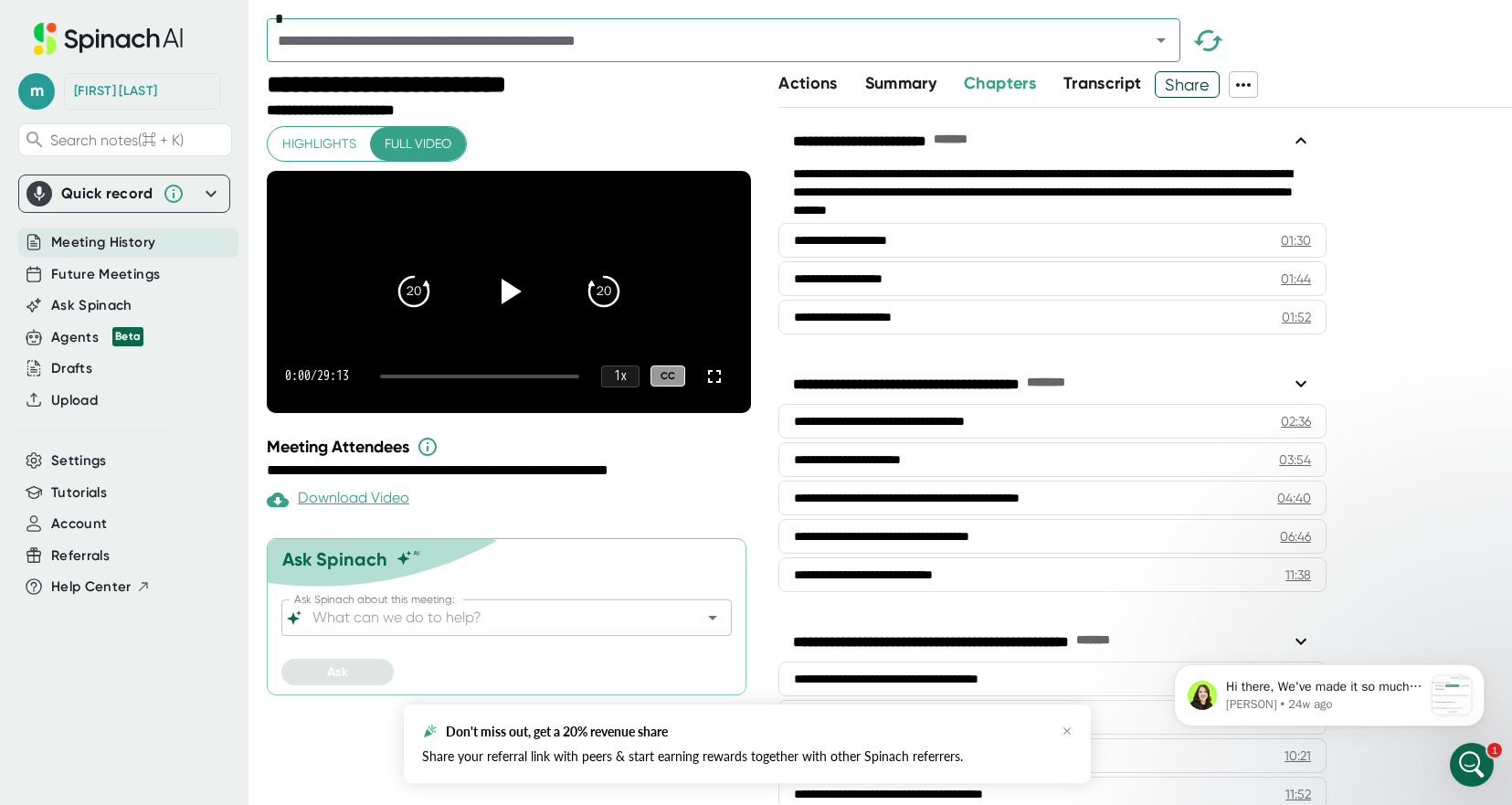 click on "Transcript" at bounding box center (1103, 83) 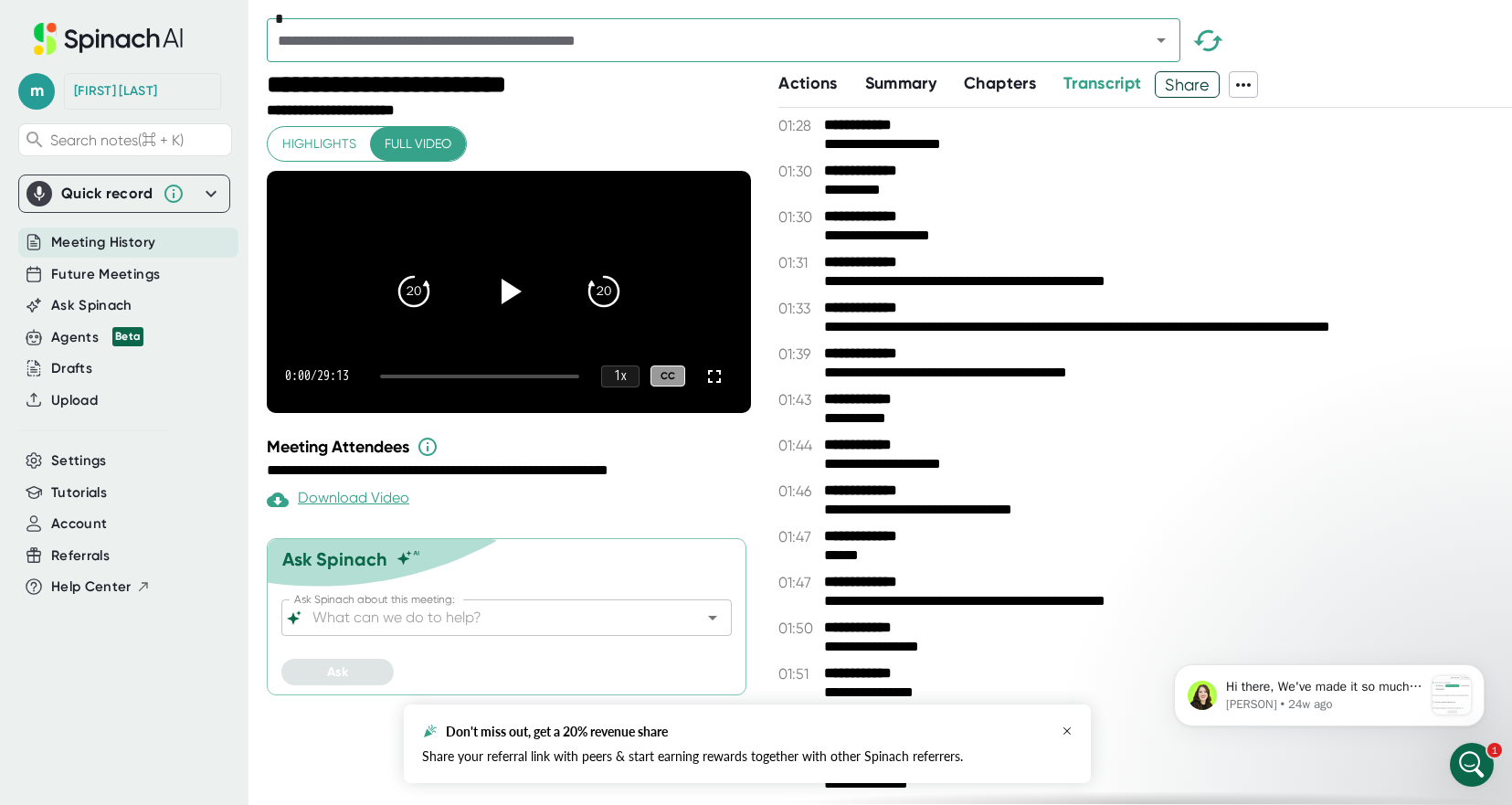 click 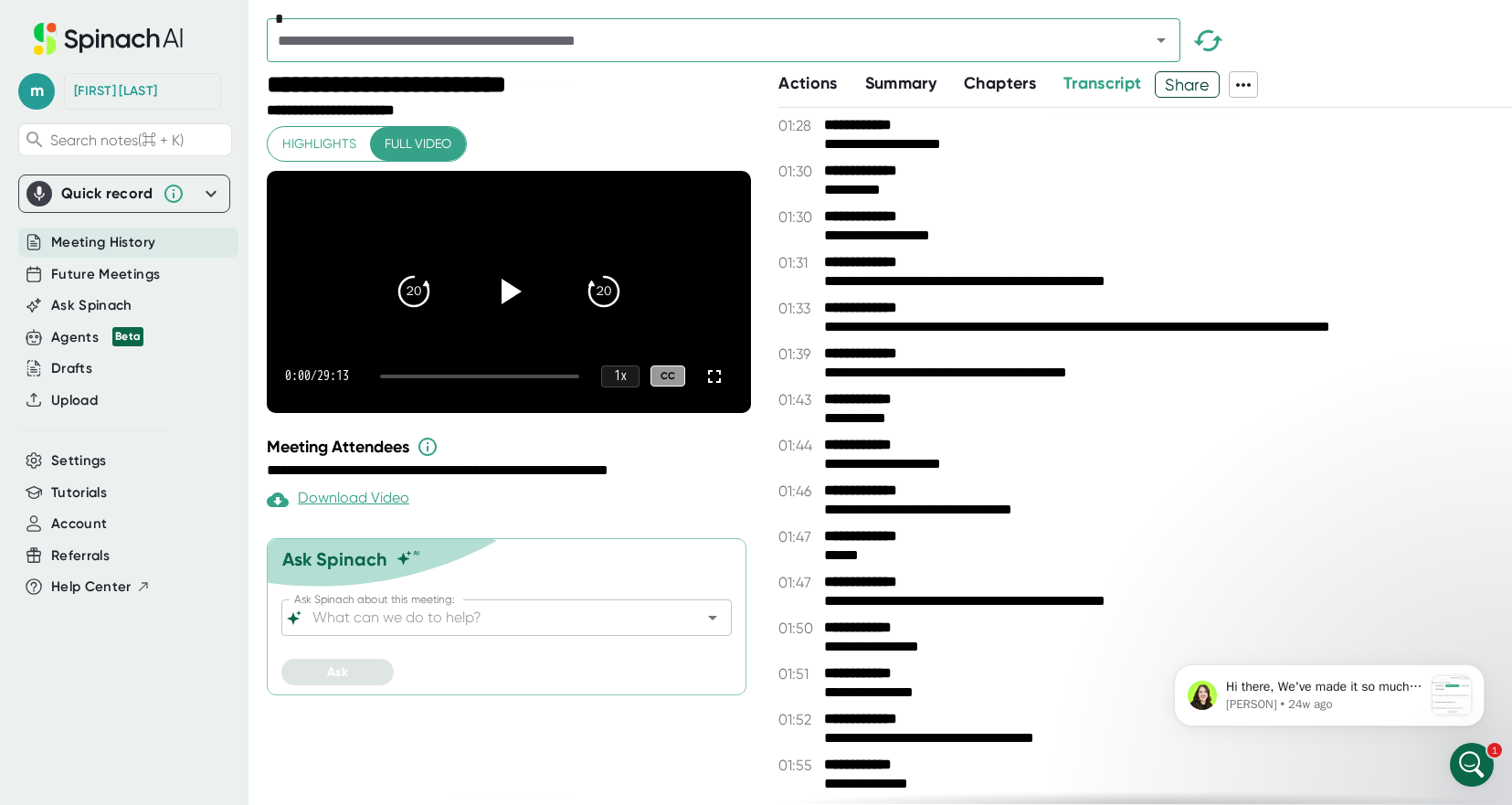 click on "**********" at bounding box center (1145, 629) 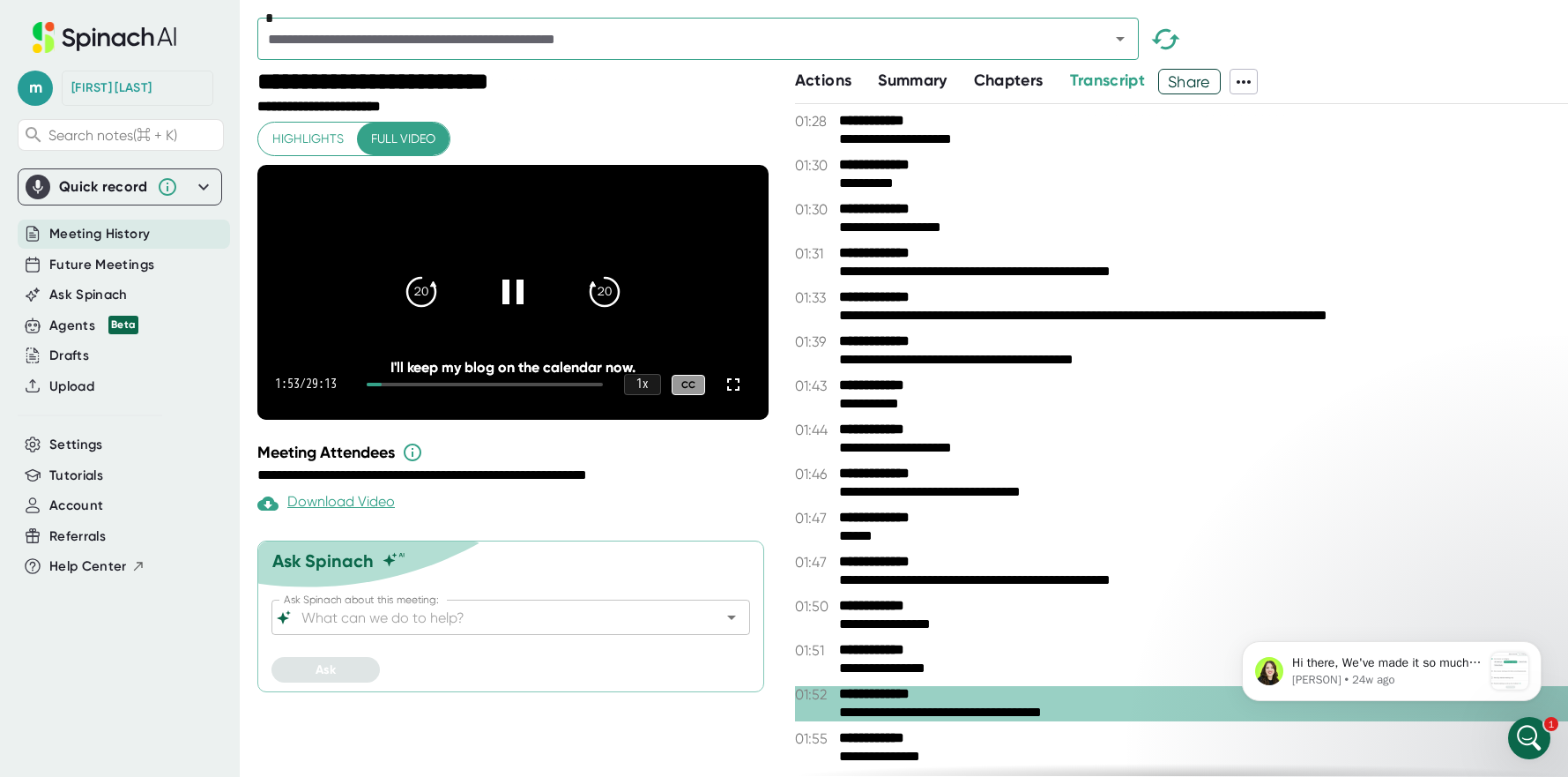 click at bounding box center [485, 385] 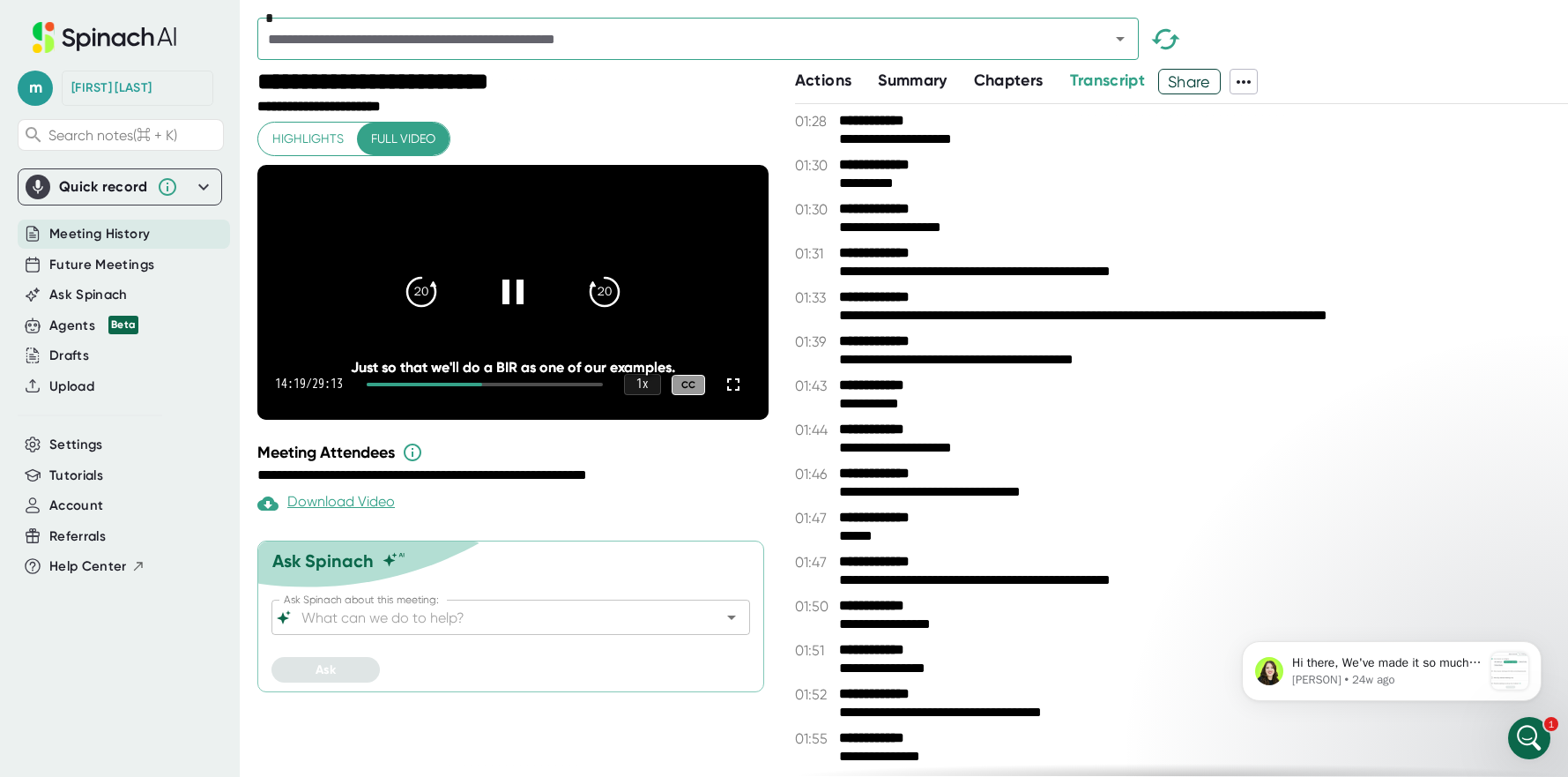 click at bounding box center [485, 385] 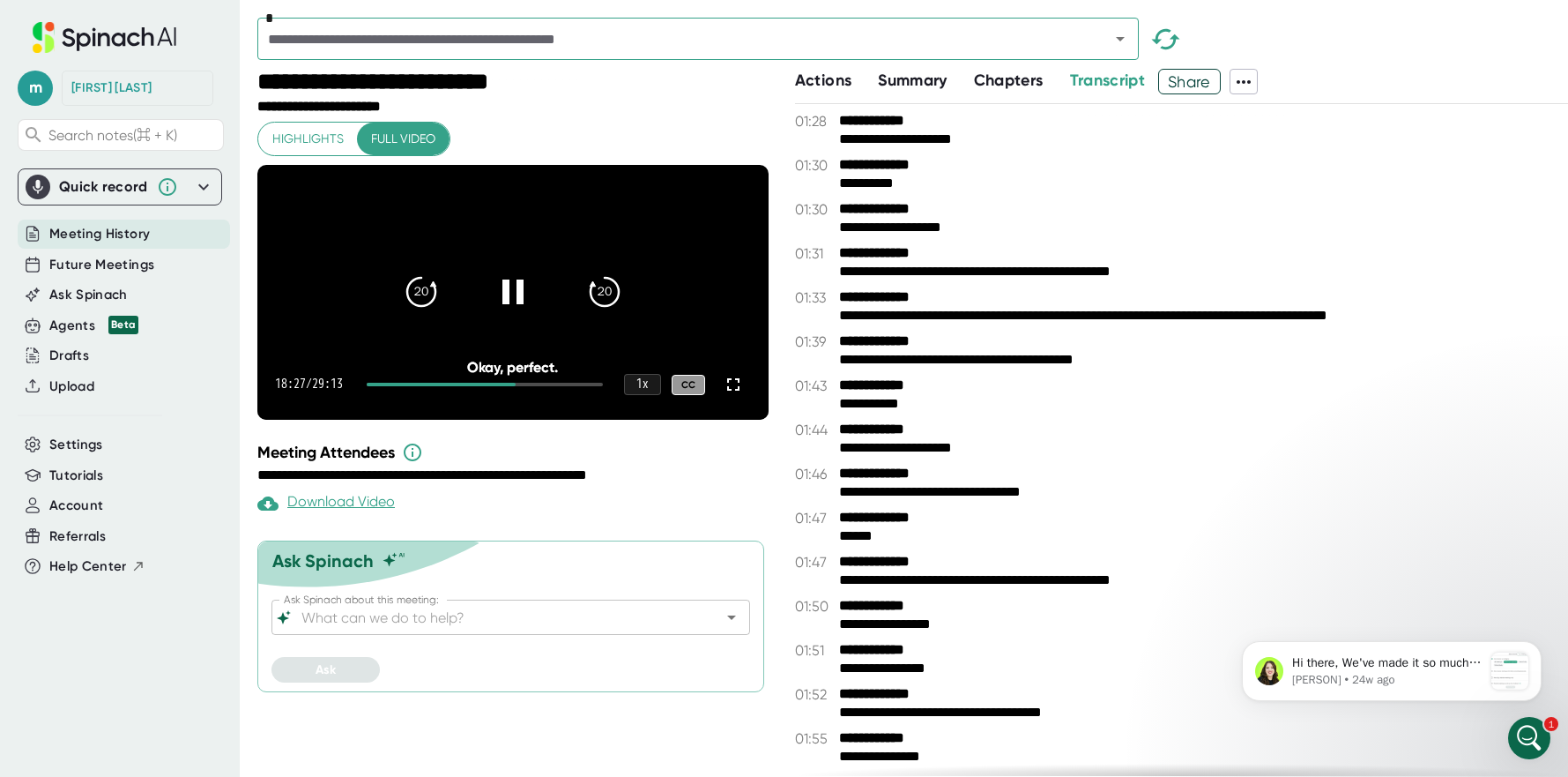 click on "[NUMBER]:[NUMBER]  /  [NUMBER]:[NUMBER] [NUMBER] x CC" at bounding box center (513, 385) 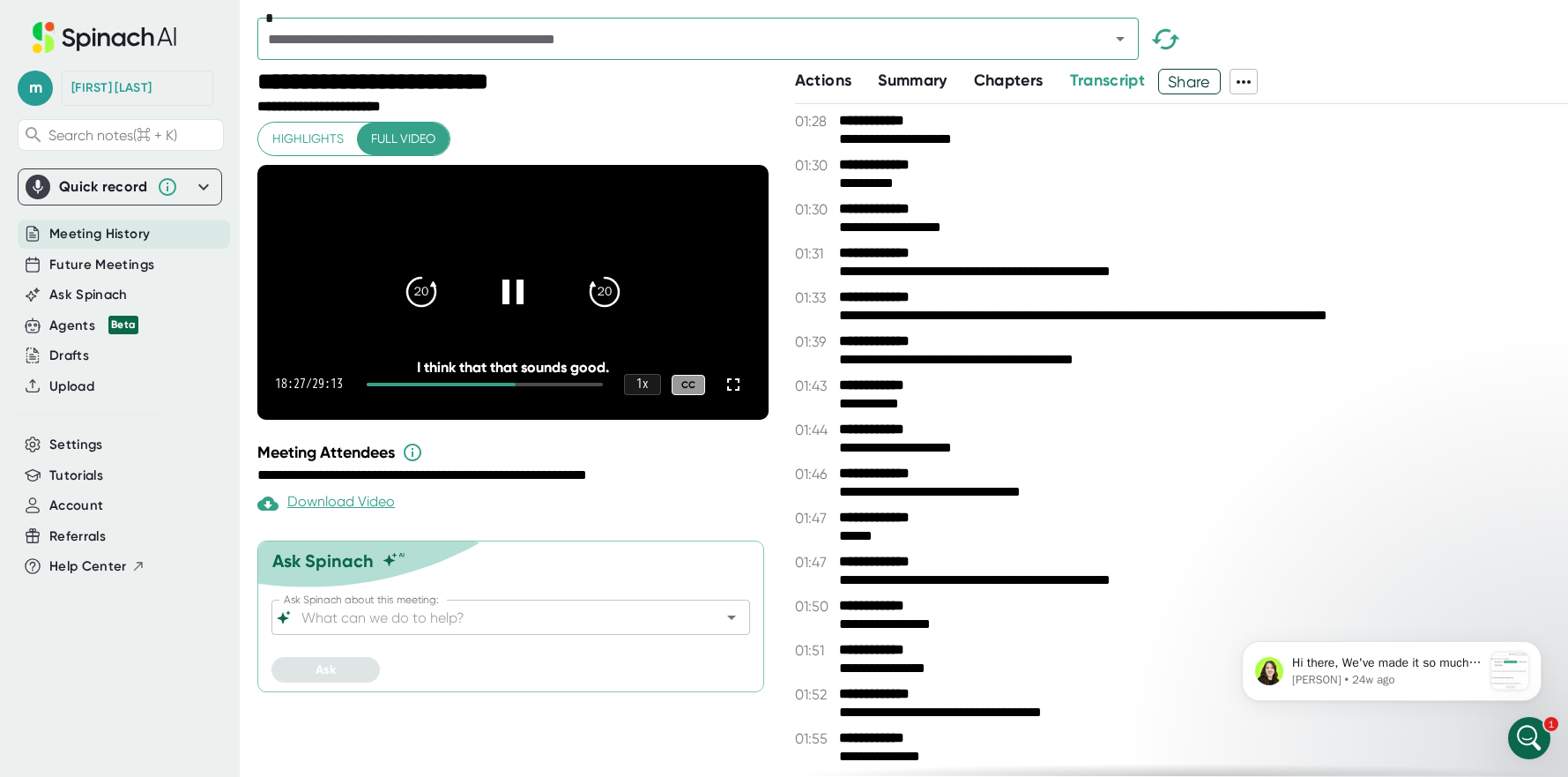 click on "[NUMBER]:[NUMBER]  /  [NUMBER]:[NUMBER] [NUMBER] x CC" at bounding box center [513, 385] 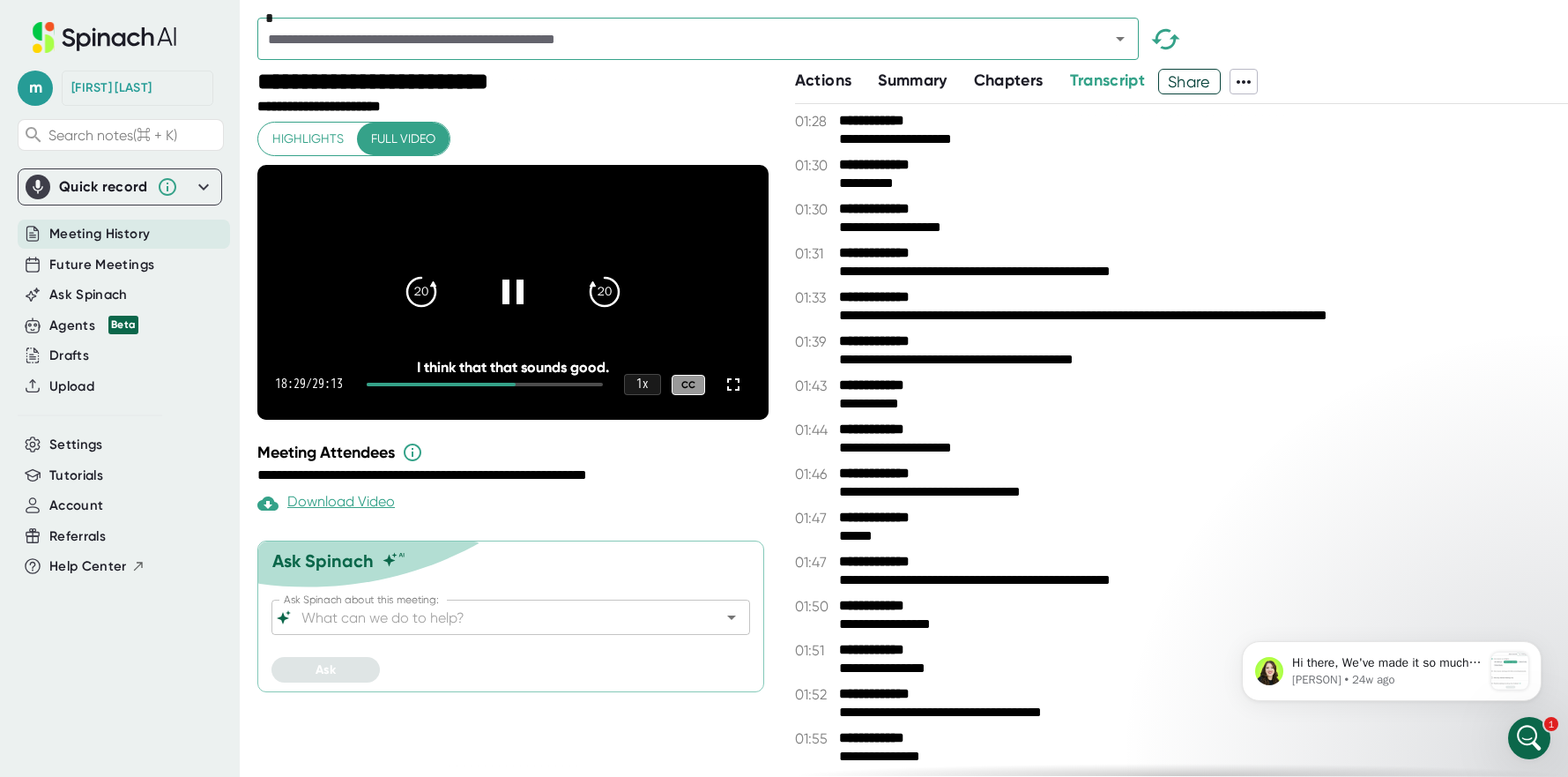 drag, startPoint x: 529, startPoint y: 416, endPoint x: 564, endPoint y: 416, distance: 35 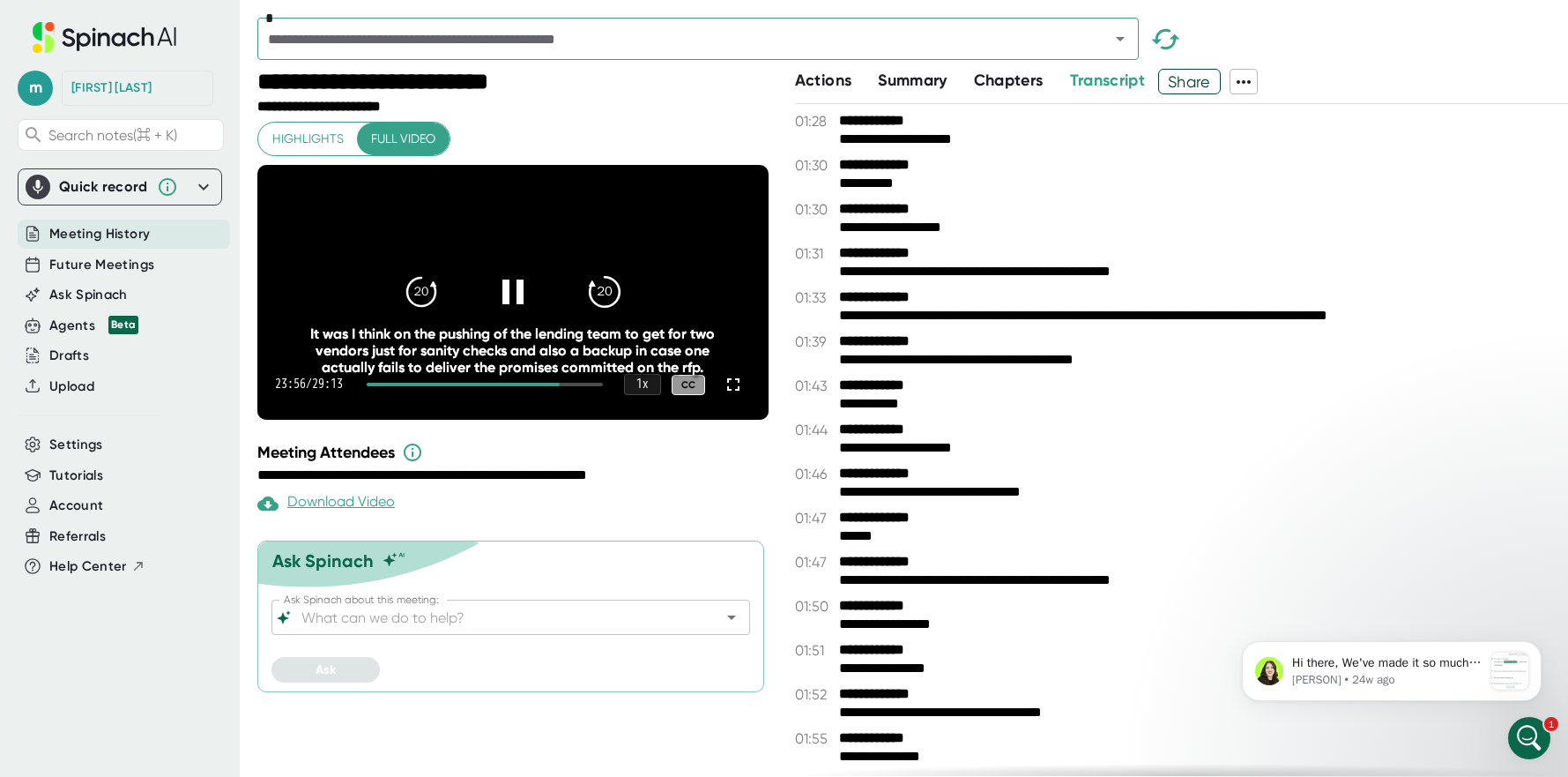 click on "20" 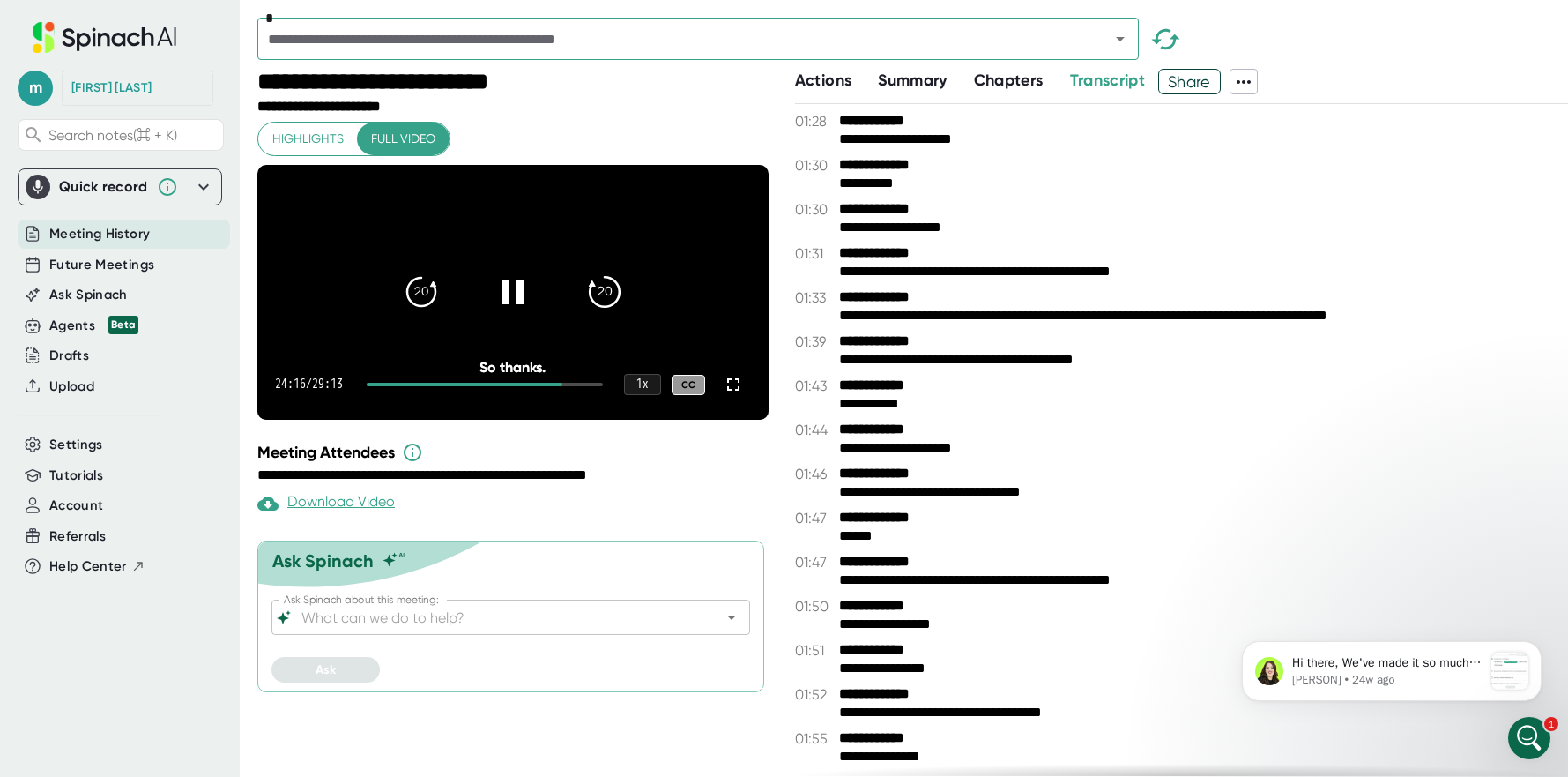 click on "20" 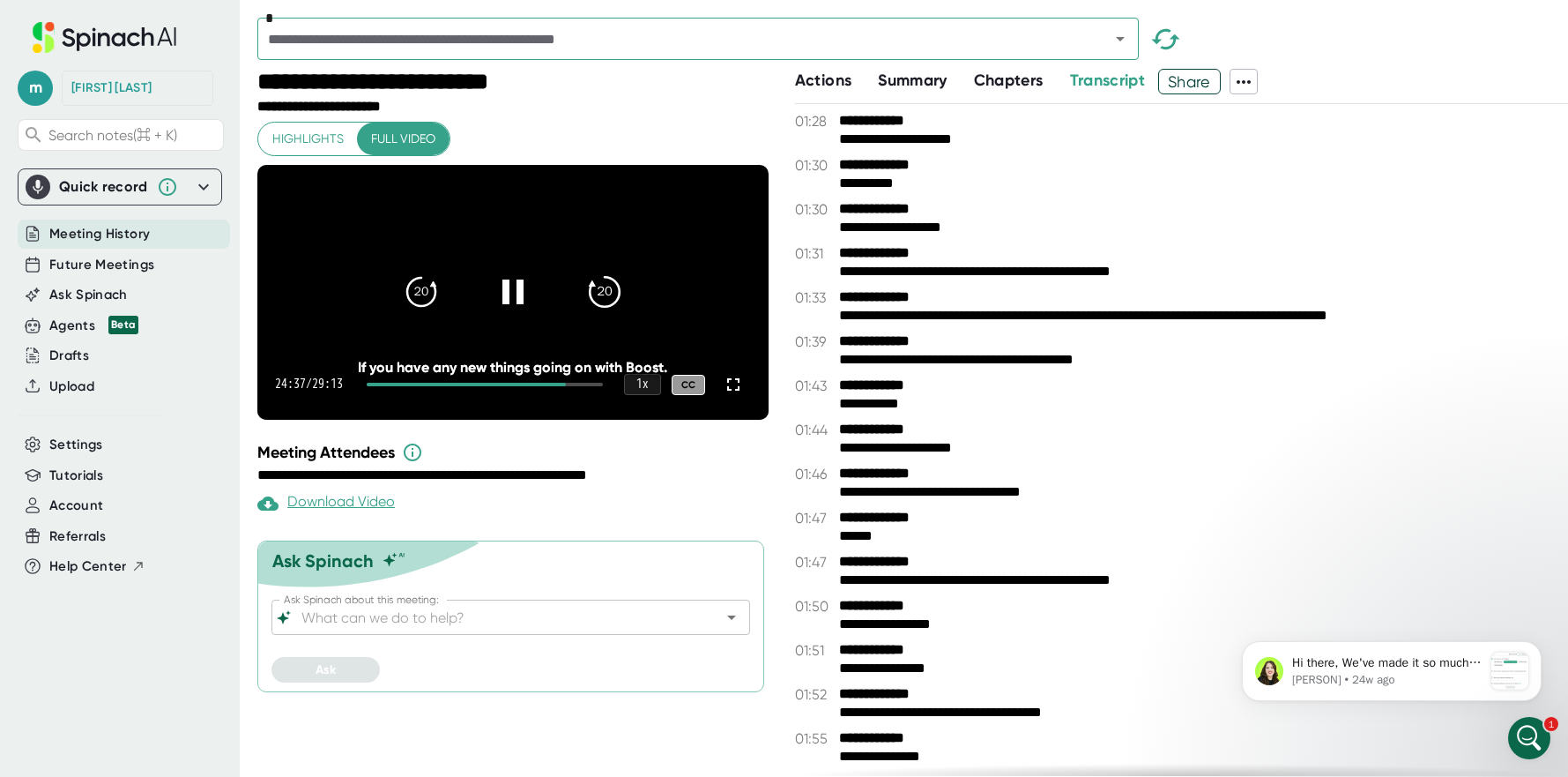 click on "20" 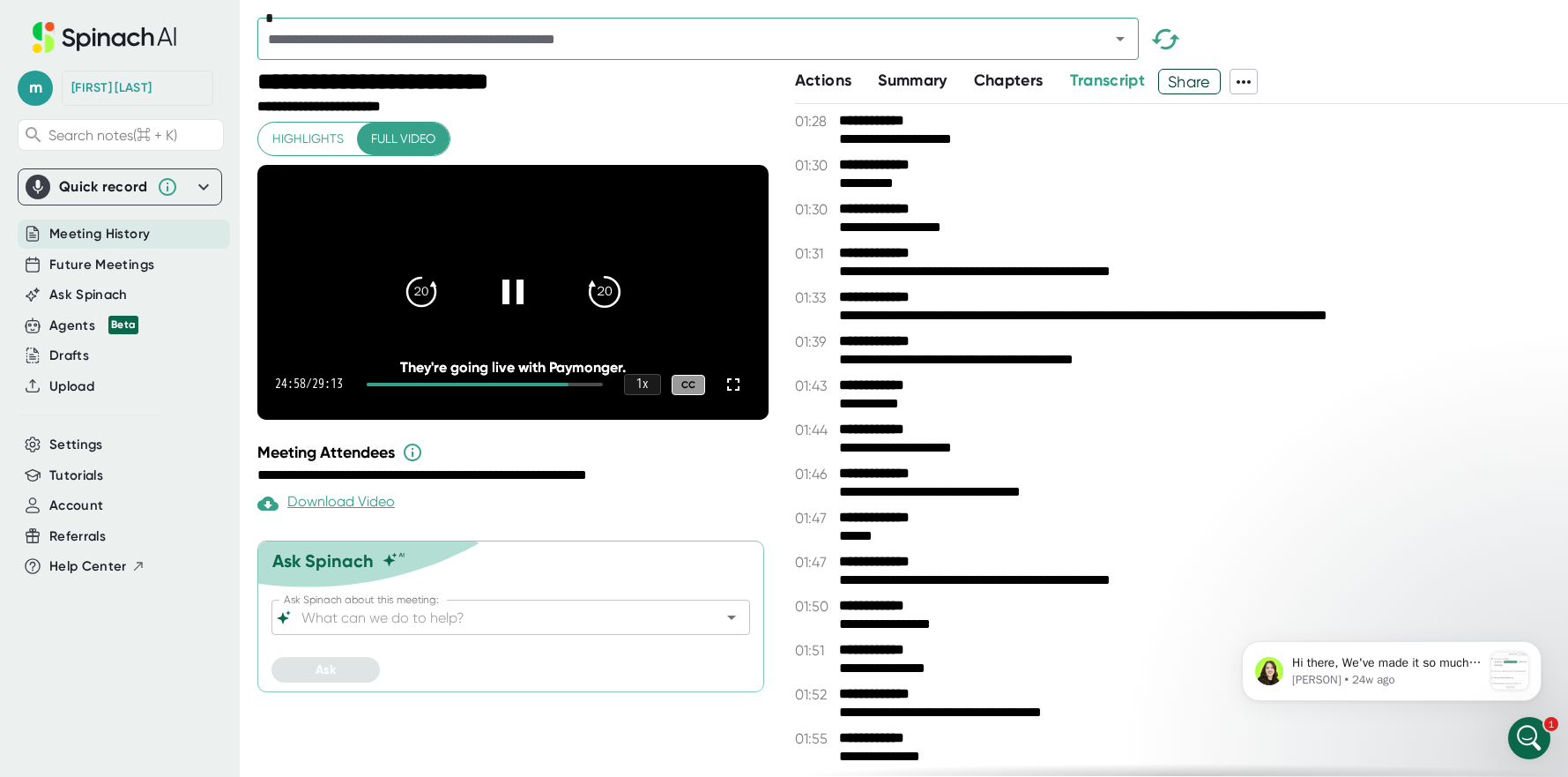click on "20" 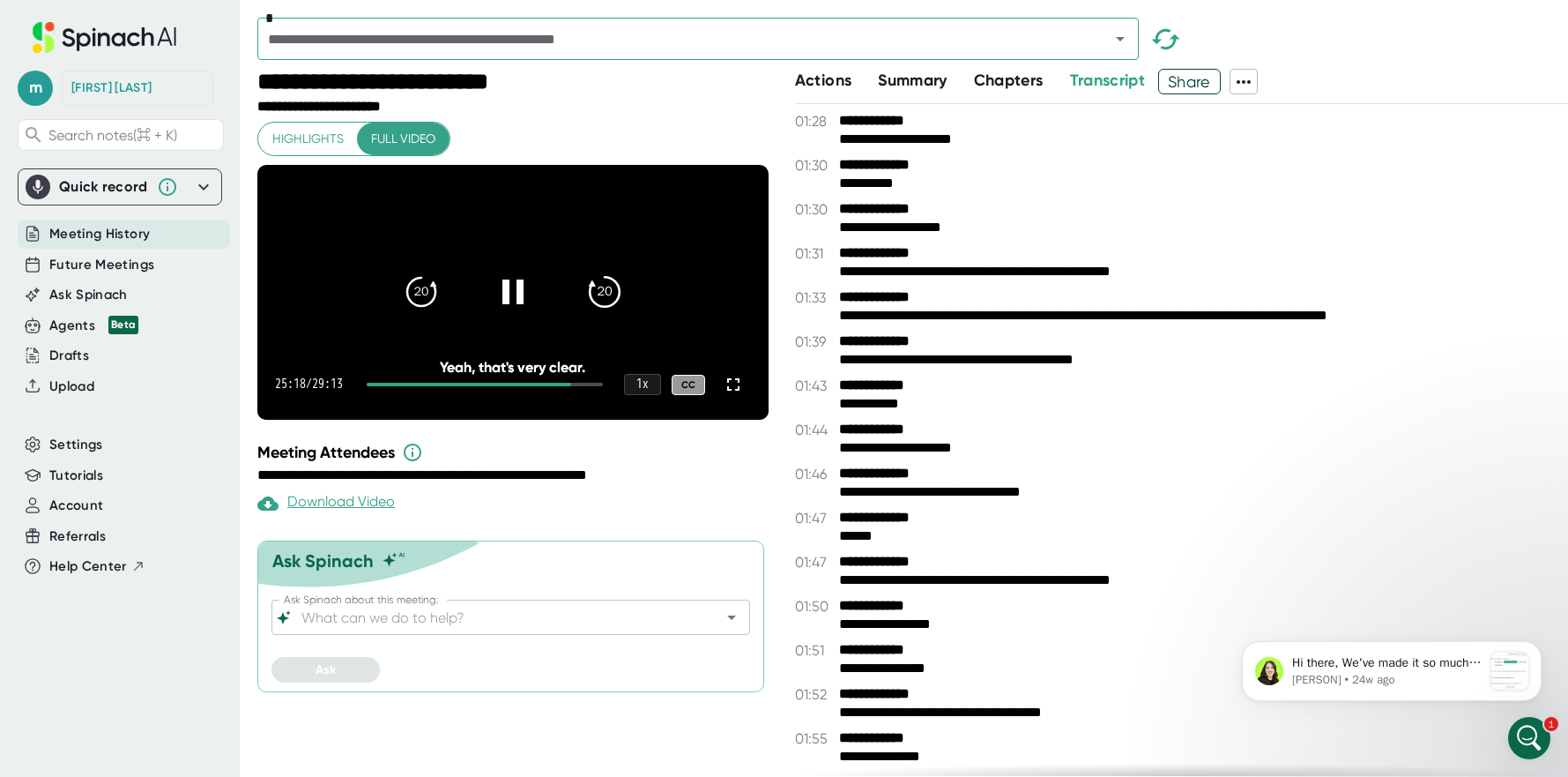 click on "20" 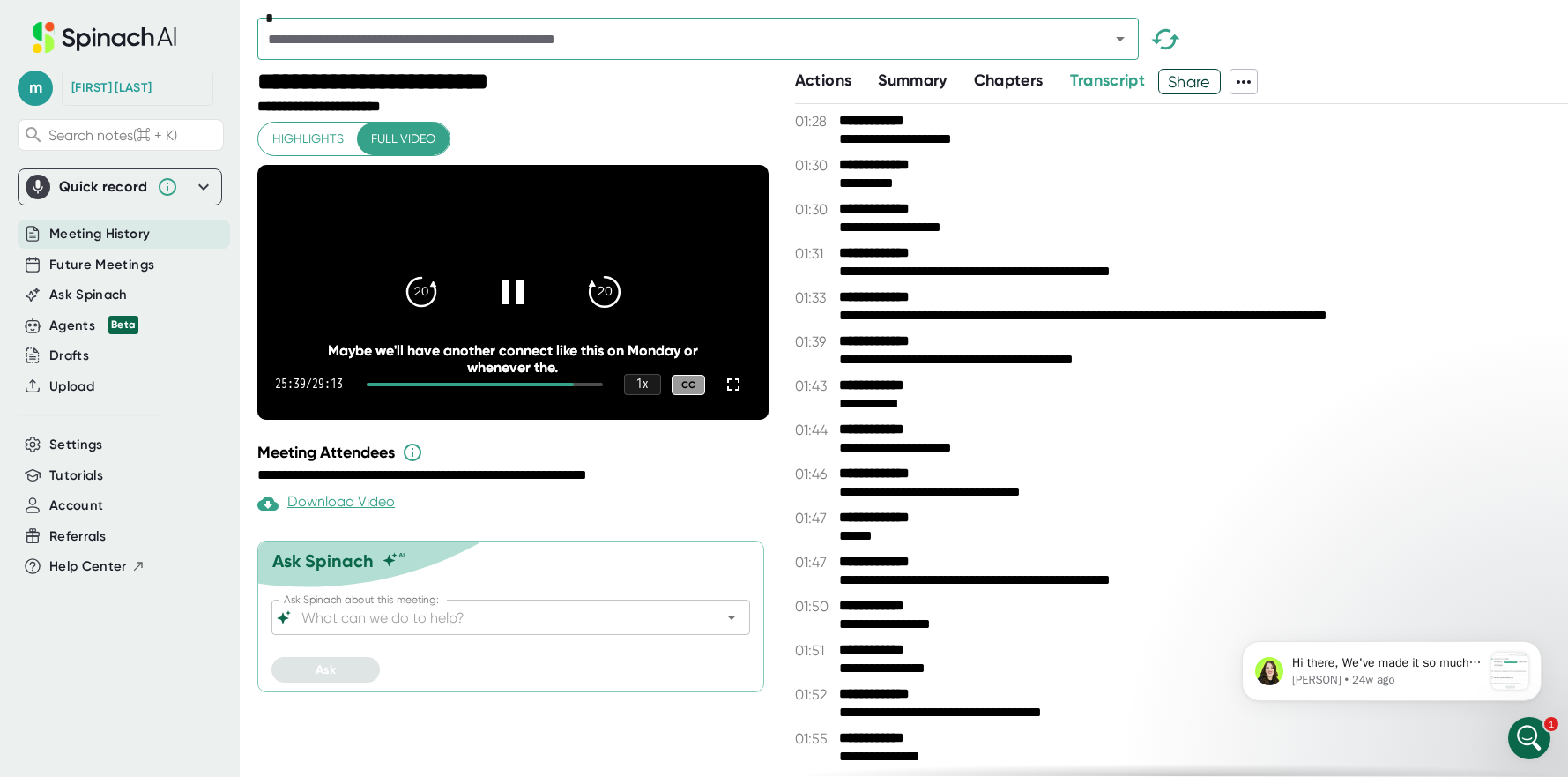 click on "20" 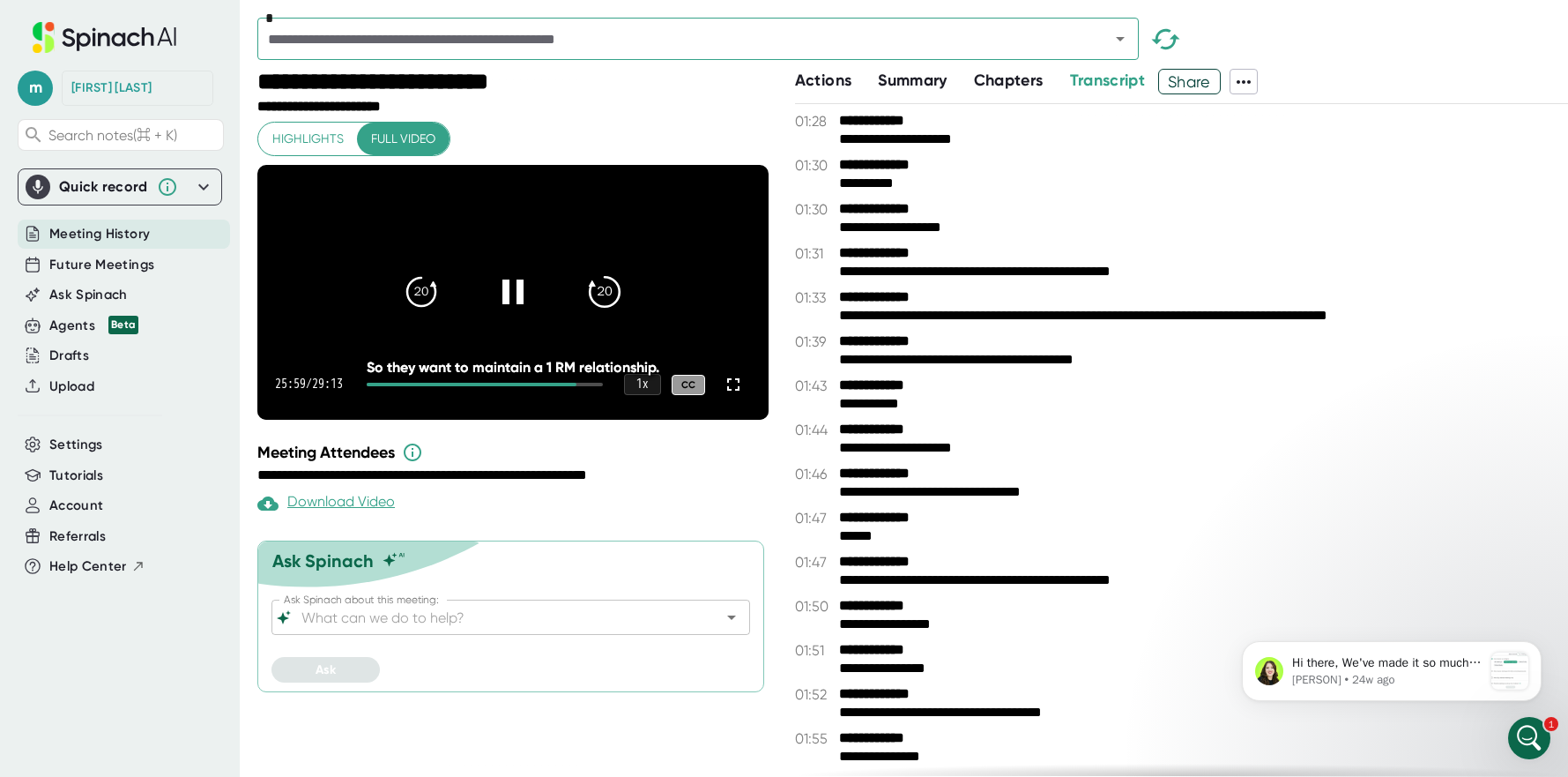 click on "20" 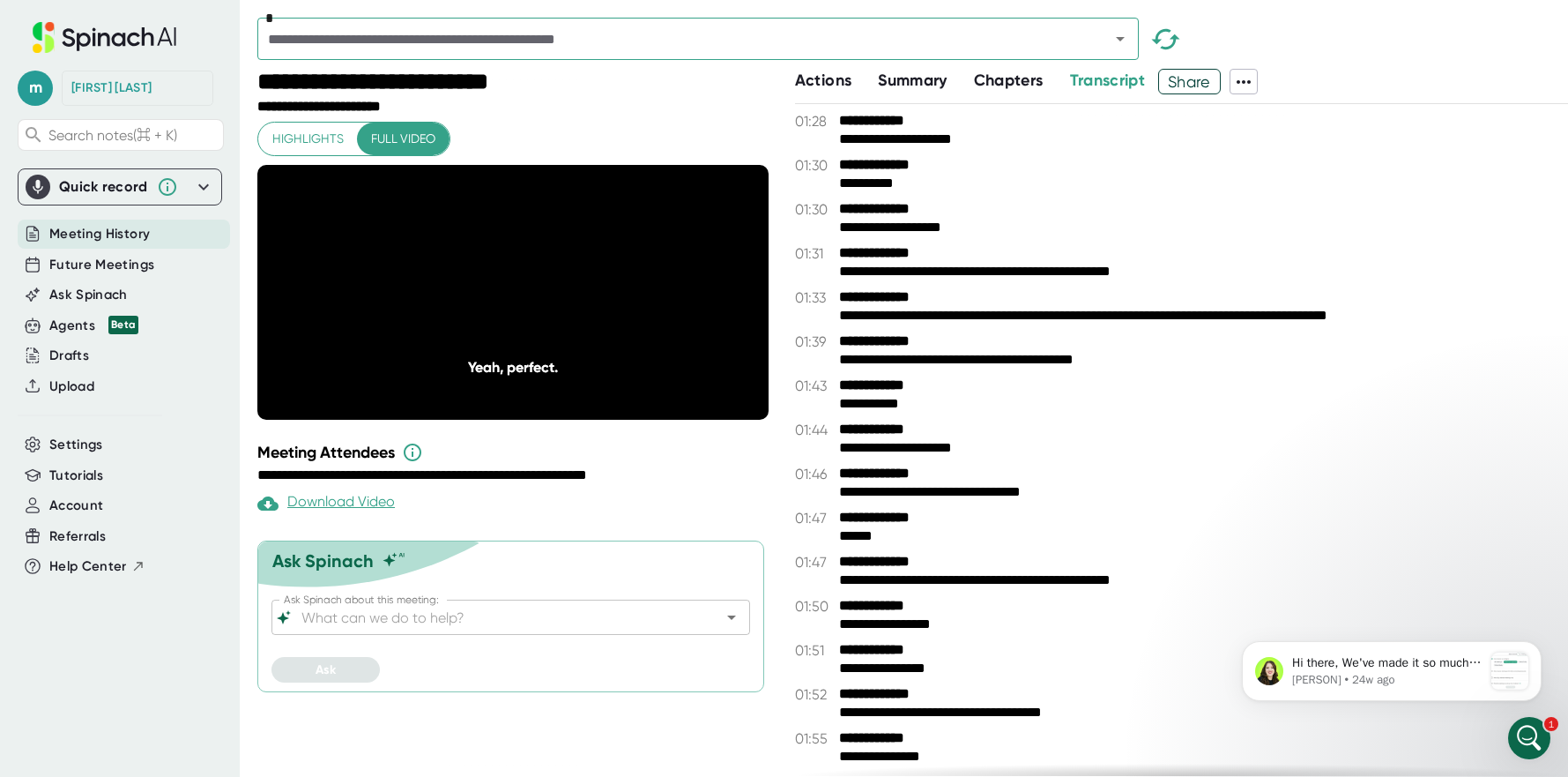 click on "20" 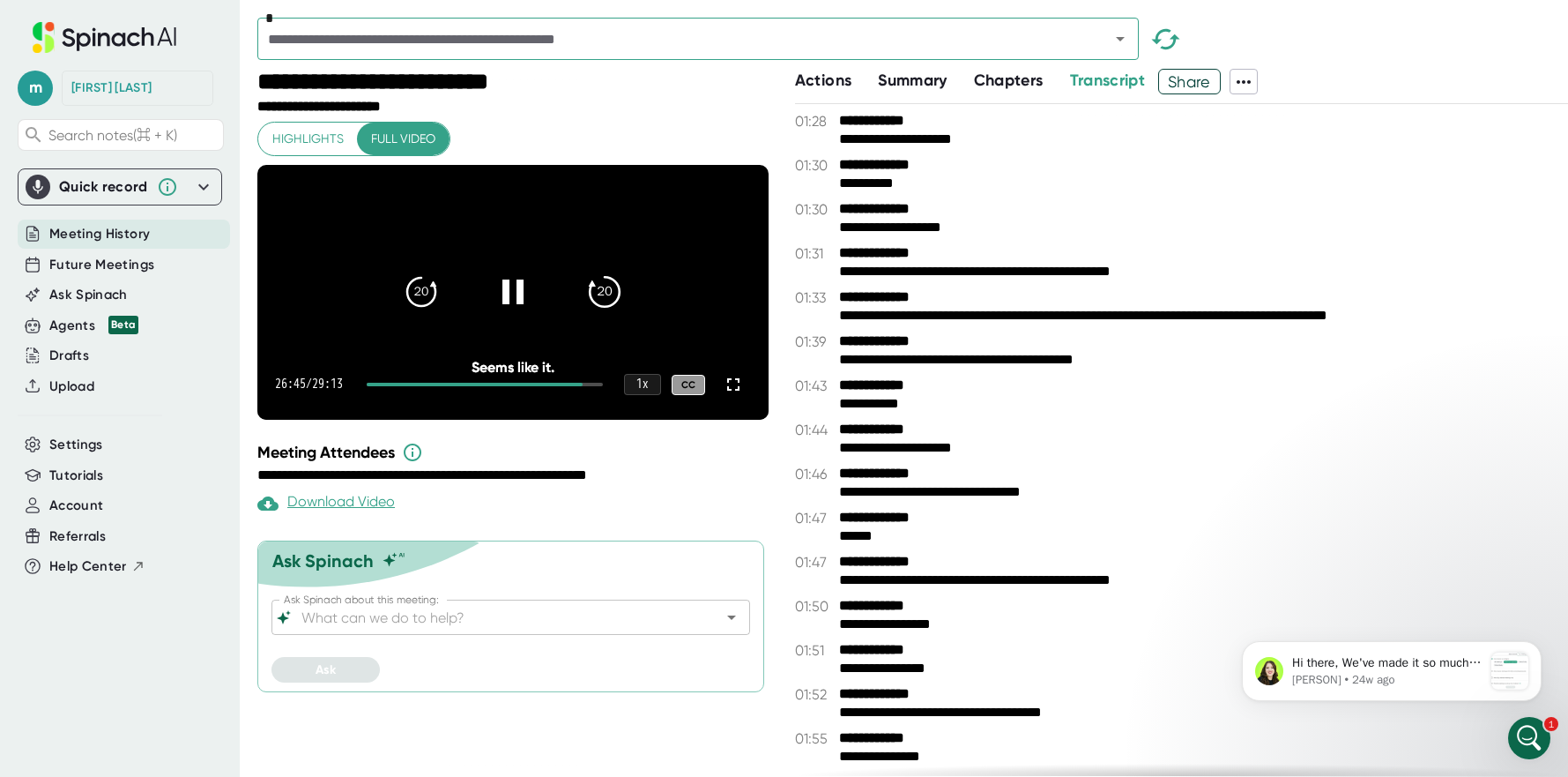 click on "20" 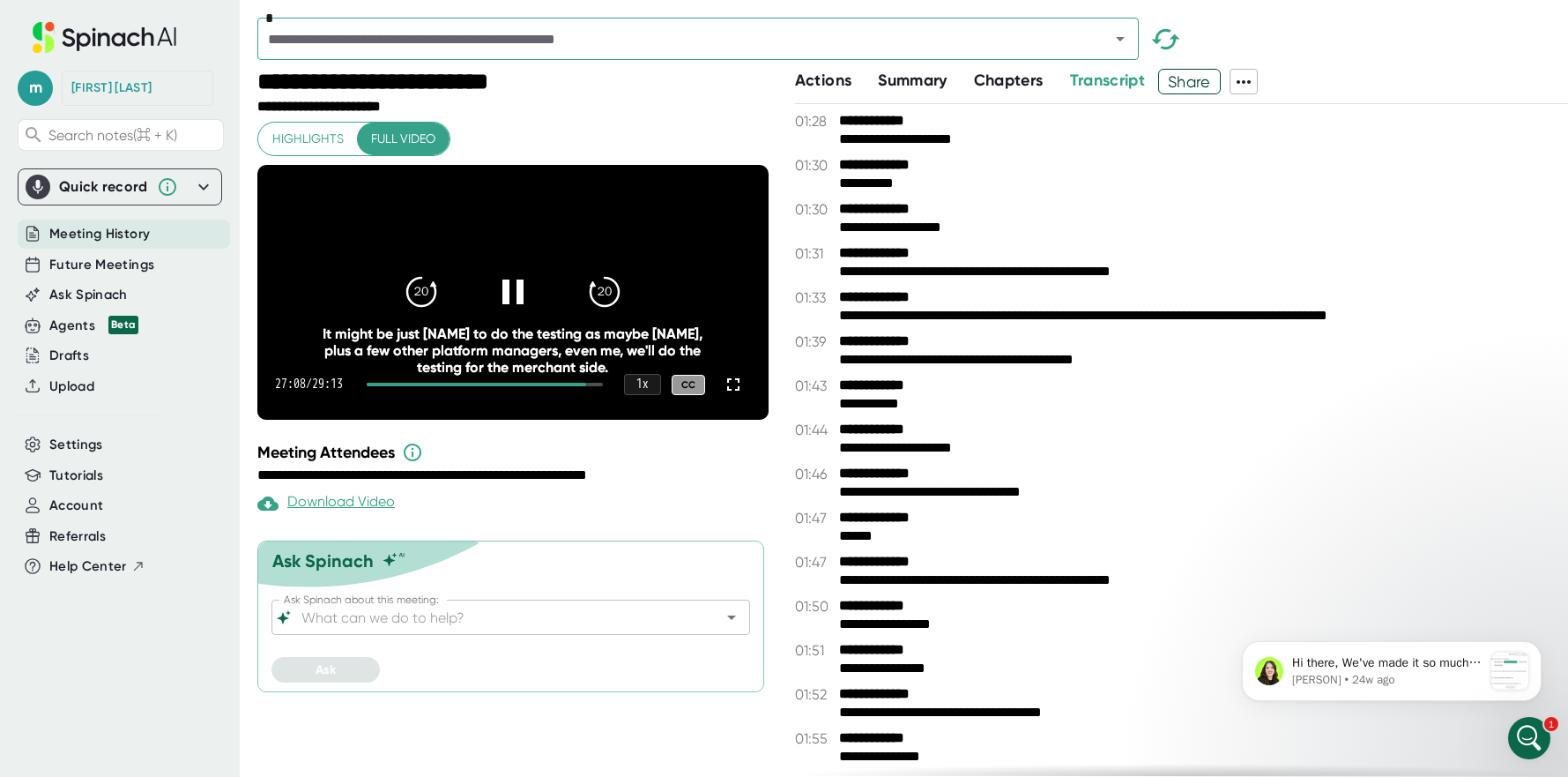 drag, startPoint x: 584, startPoint y: 420, endPoint x: 431, endPoint y: 412, distance: 153.209 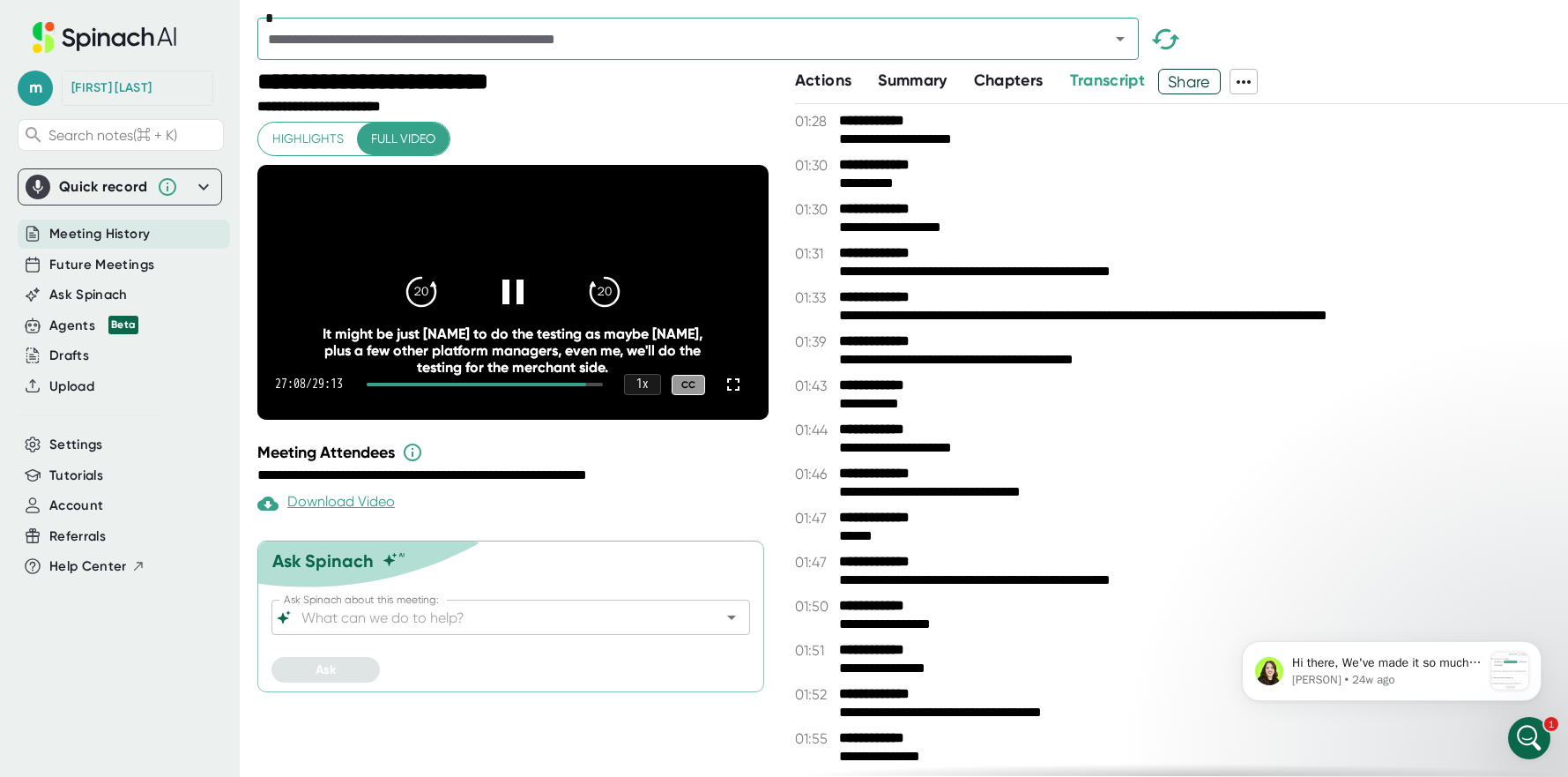 click on "[TIME]  /  [TIME] 1 x CC" at bounding box center (513, 385) 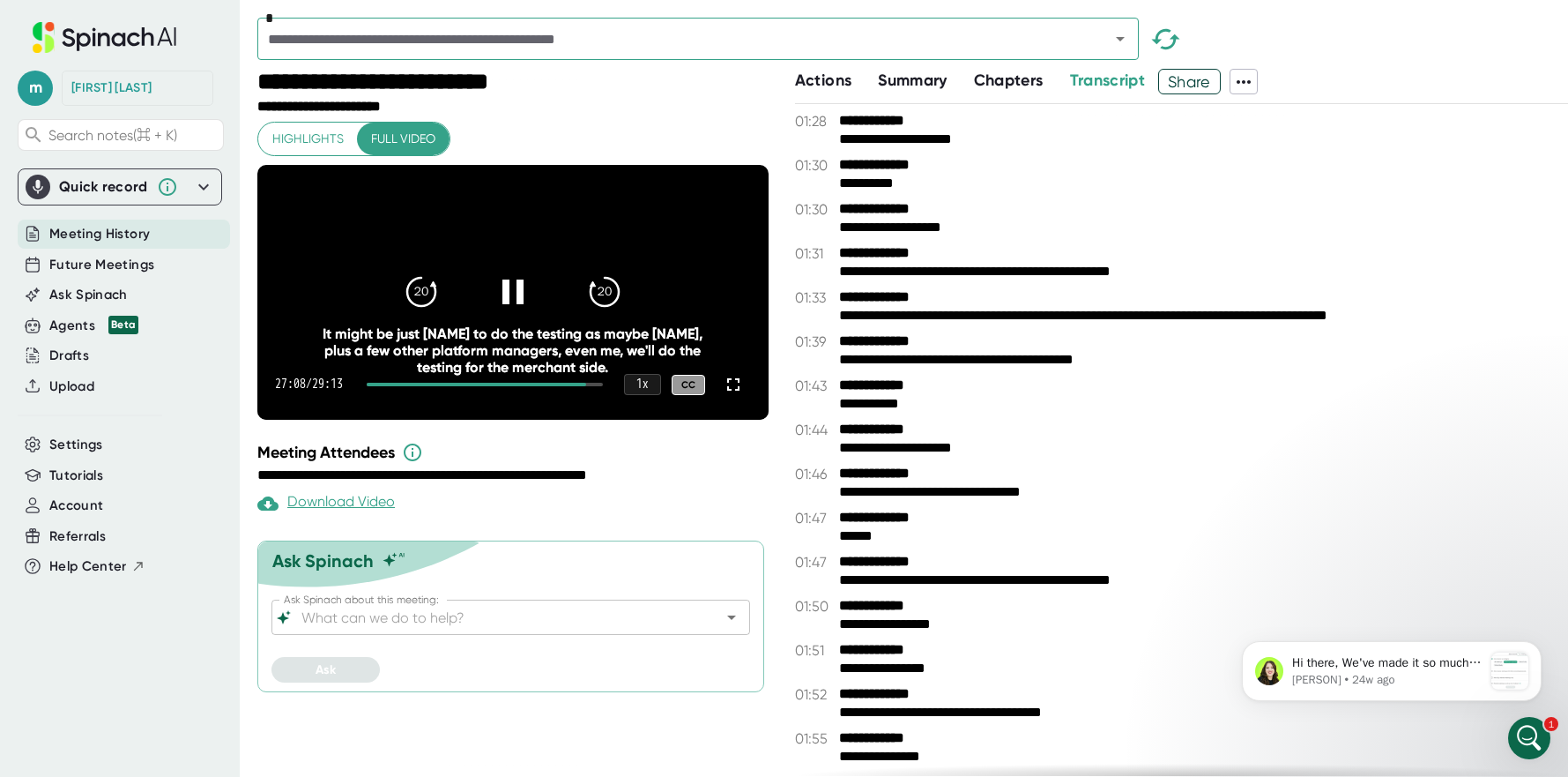 click at bounding box center (476, 385) 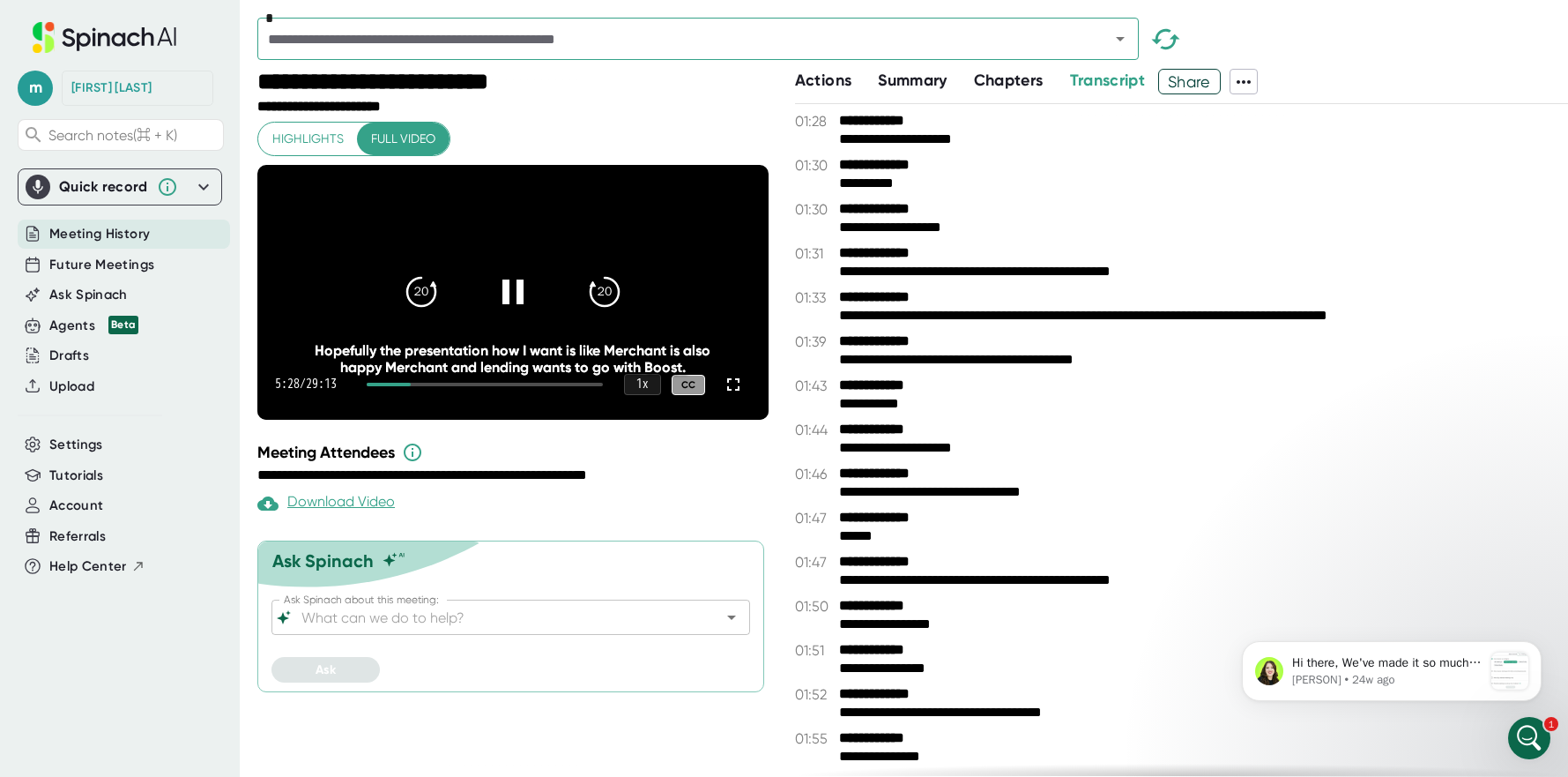 click at bounding box center [485, 385] 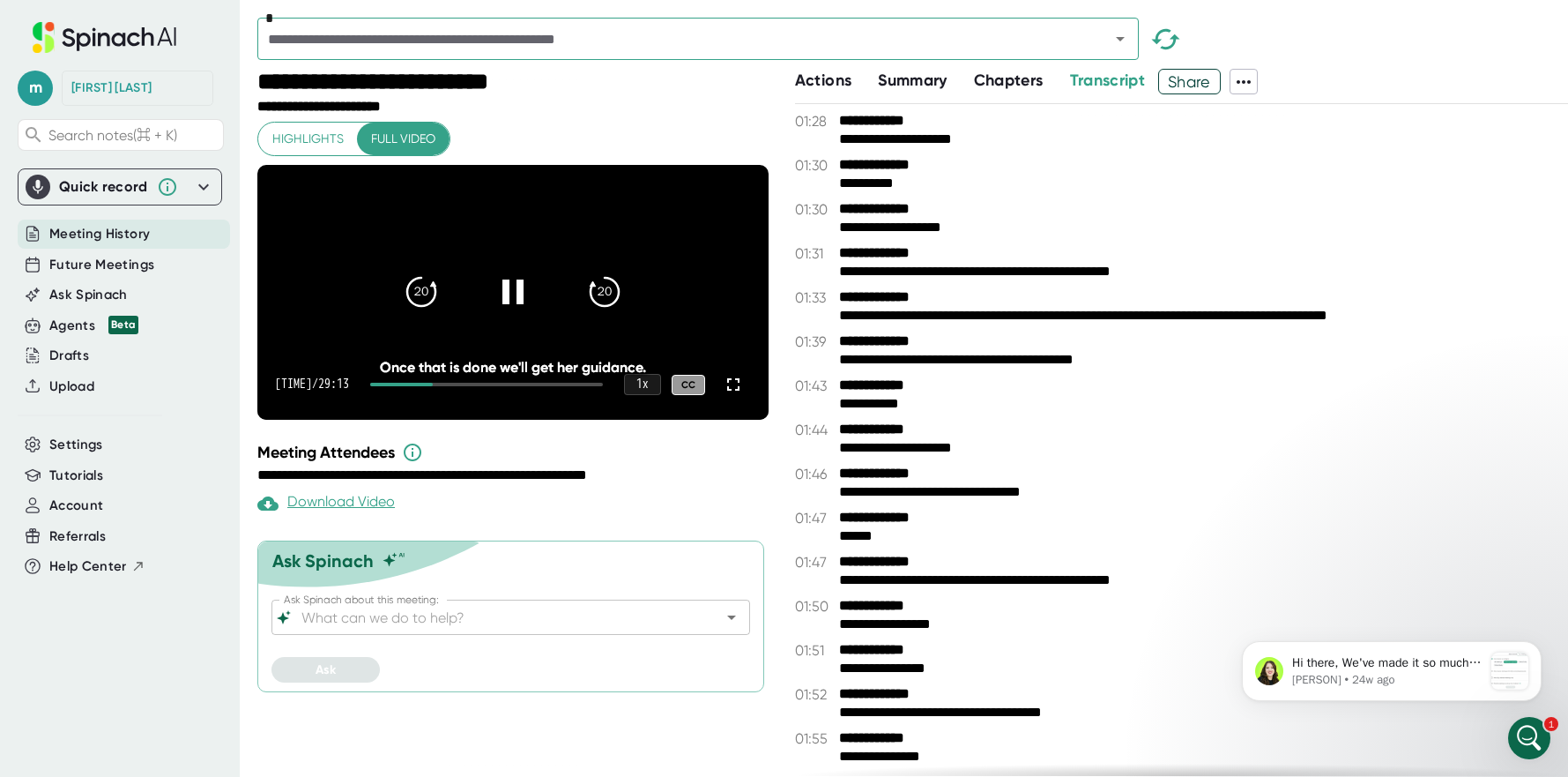 click at bounding box center (487, 385) 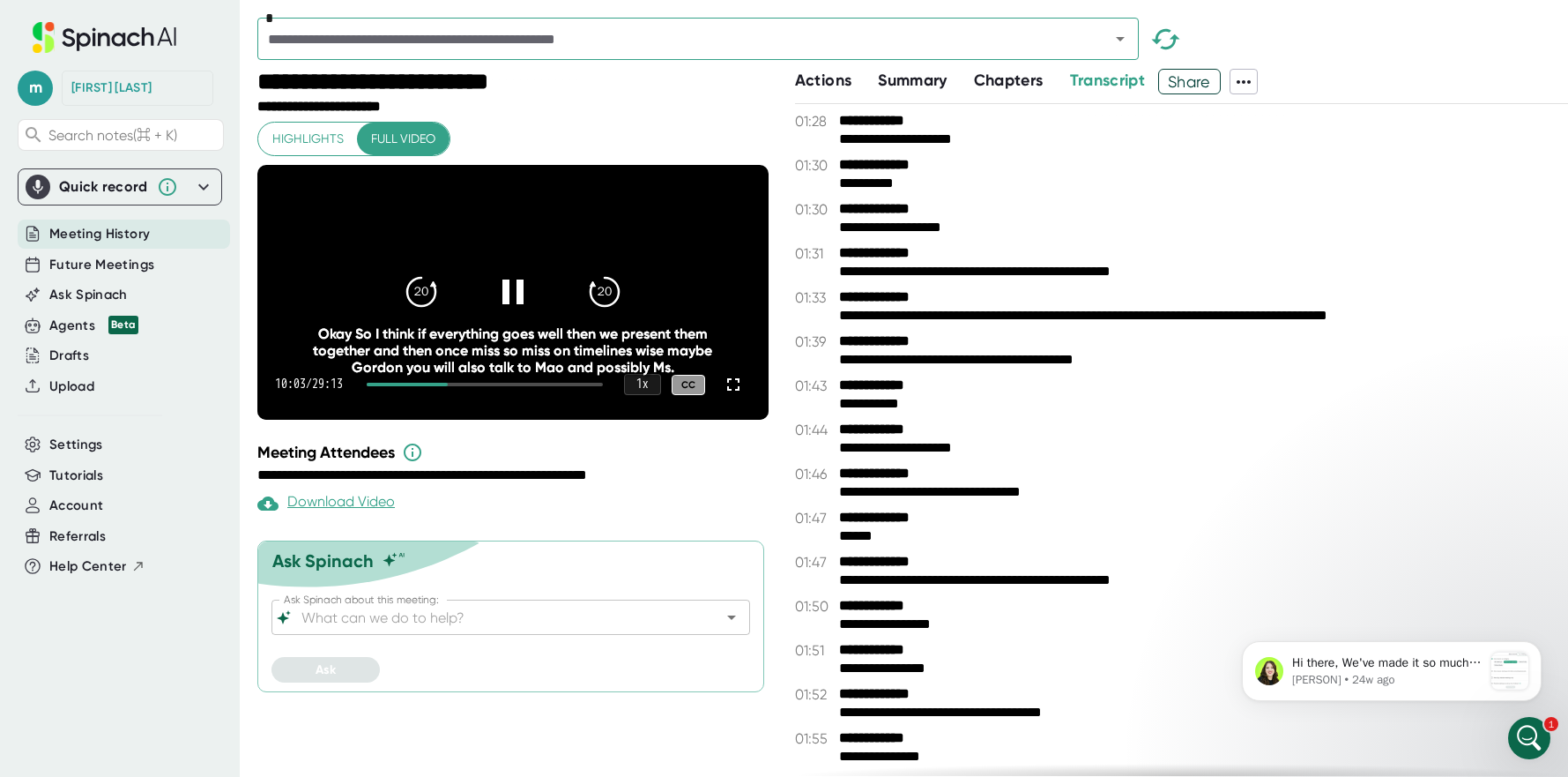 click at bounding box center (485, 385) 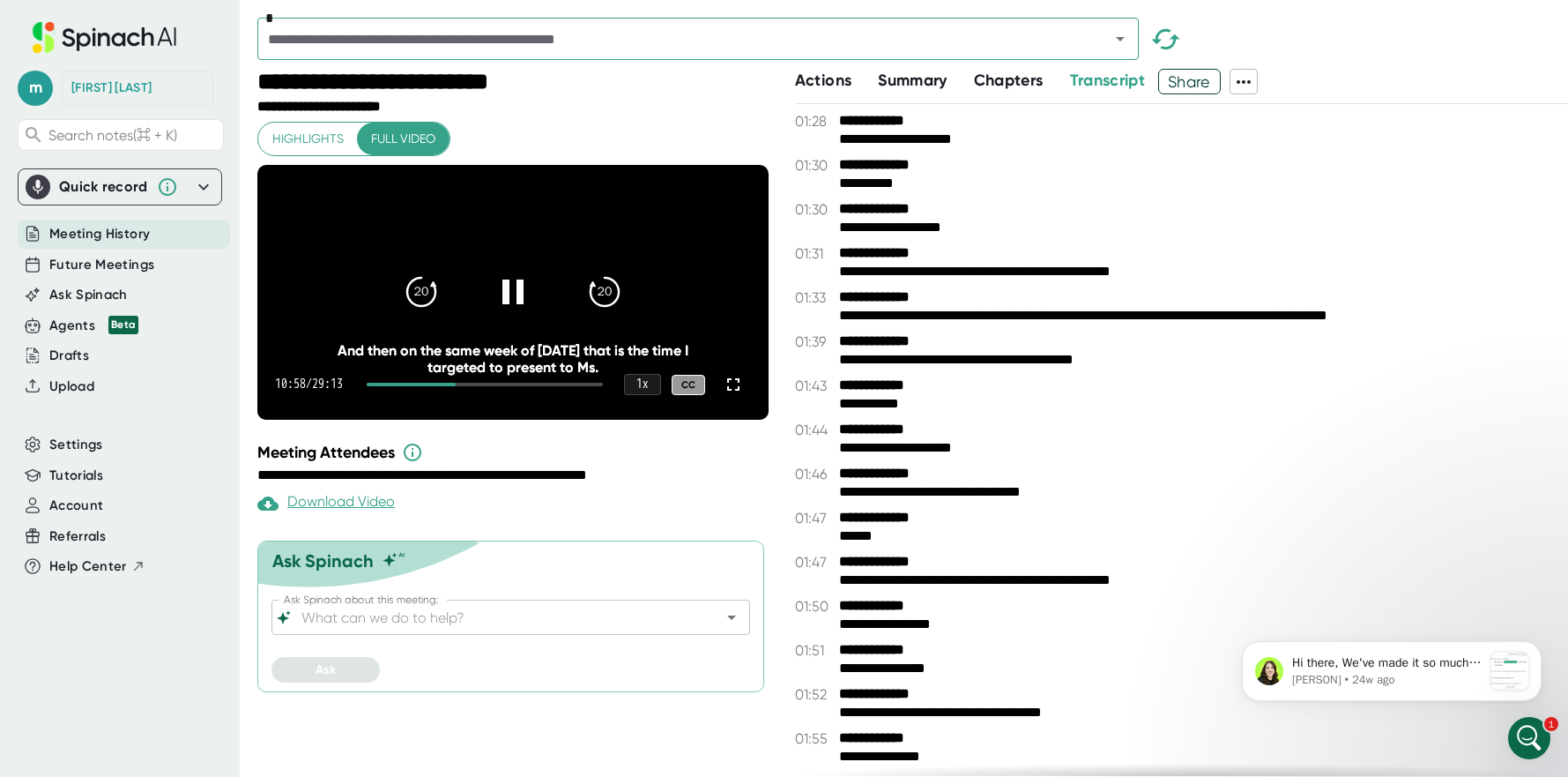 click at bounding box center [485, 385] 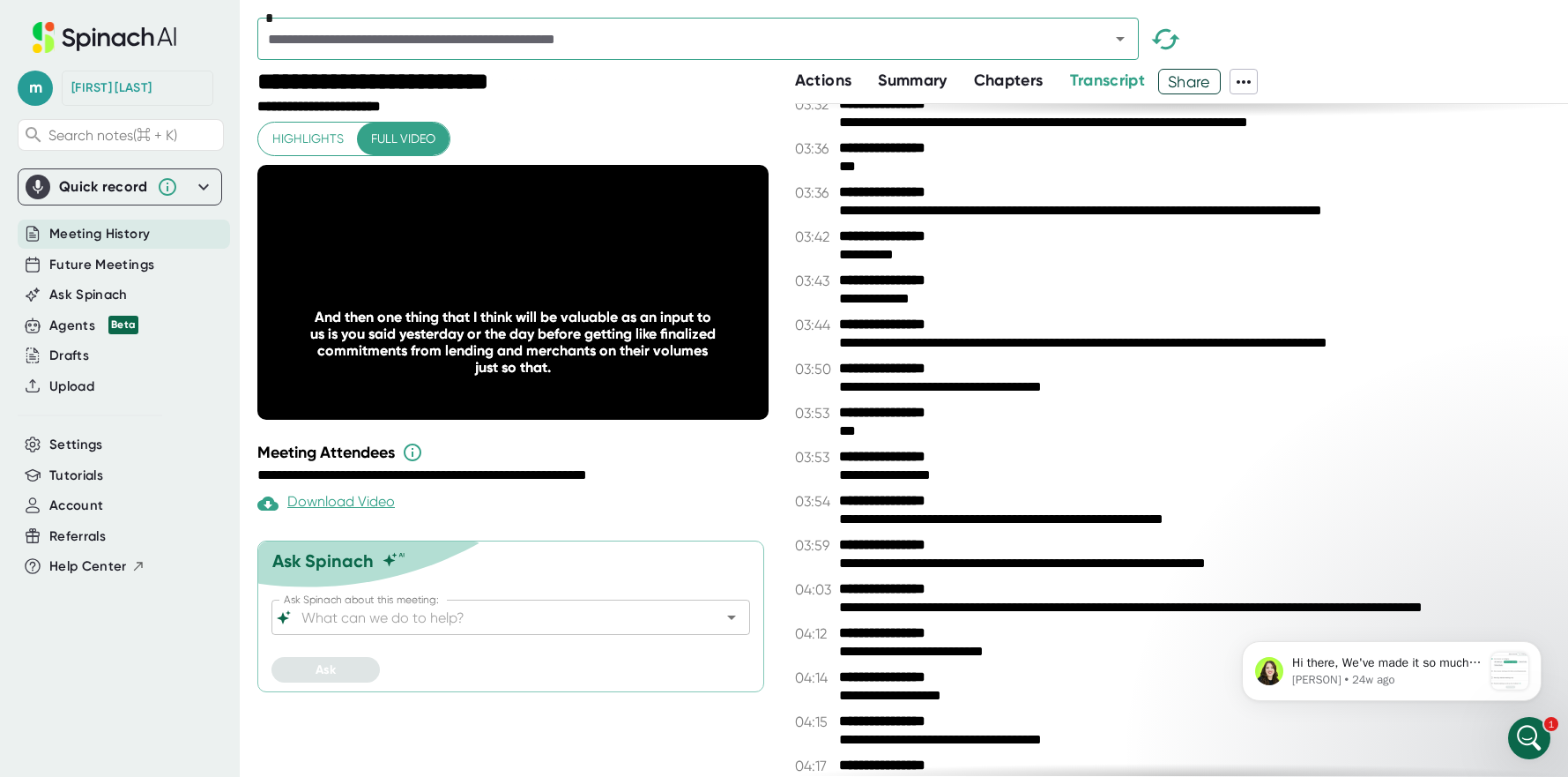 scroll, scrollTop: 2269, scrollLeft: 0, axis: vertical 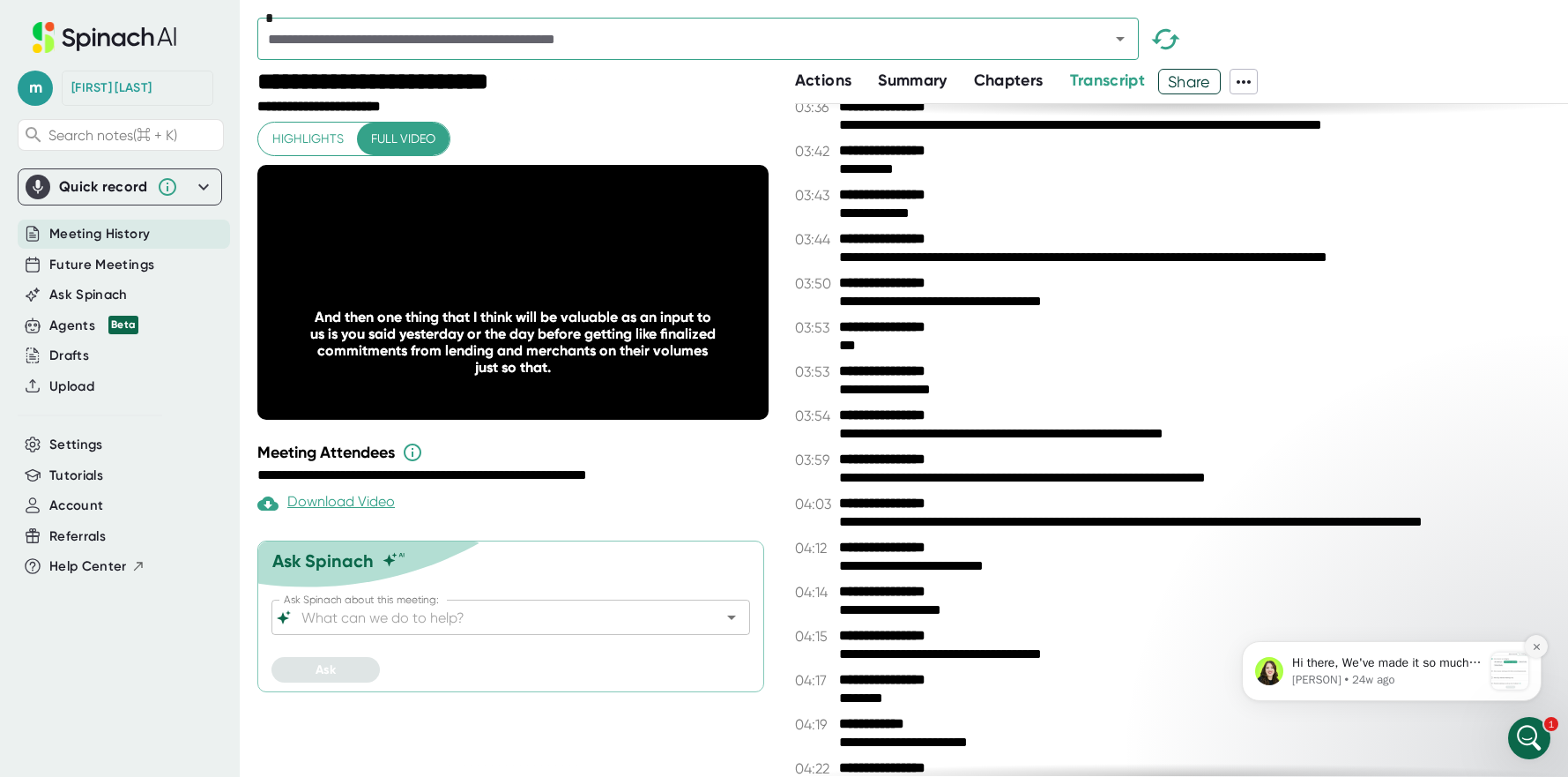 click 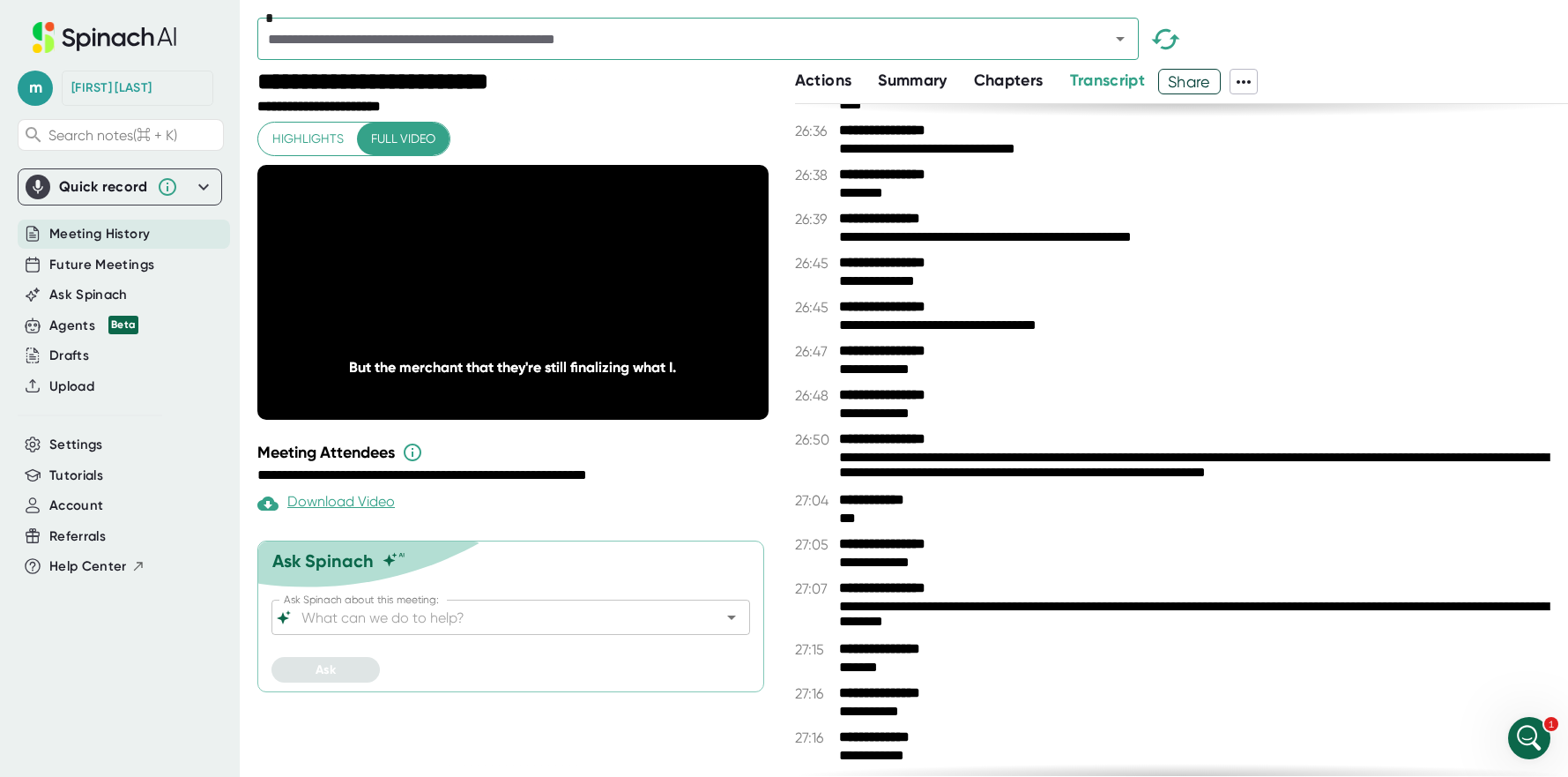 scroll, scrollTop: 18008, scrollLeft: 0, axis: vertical 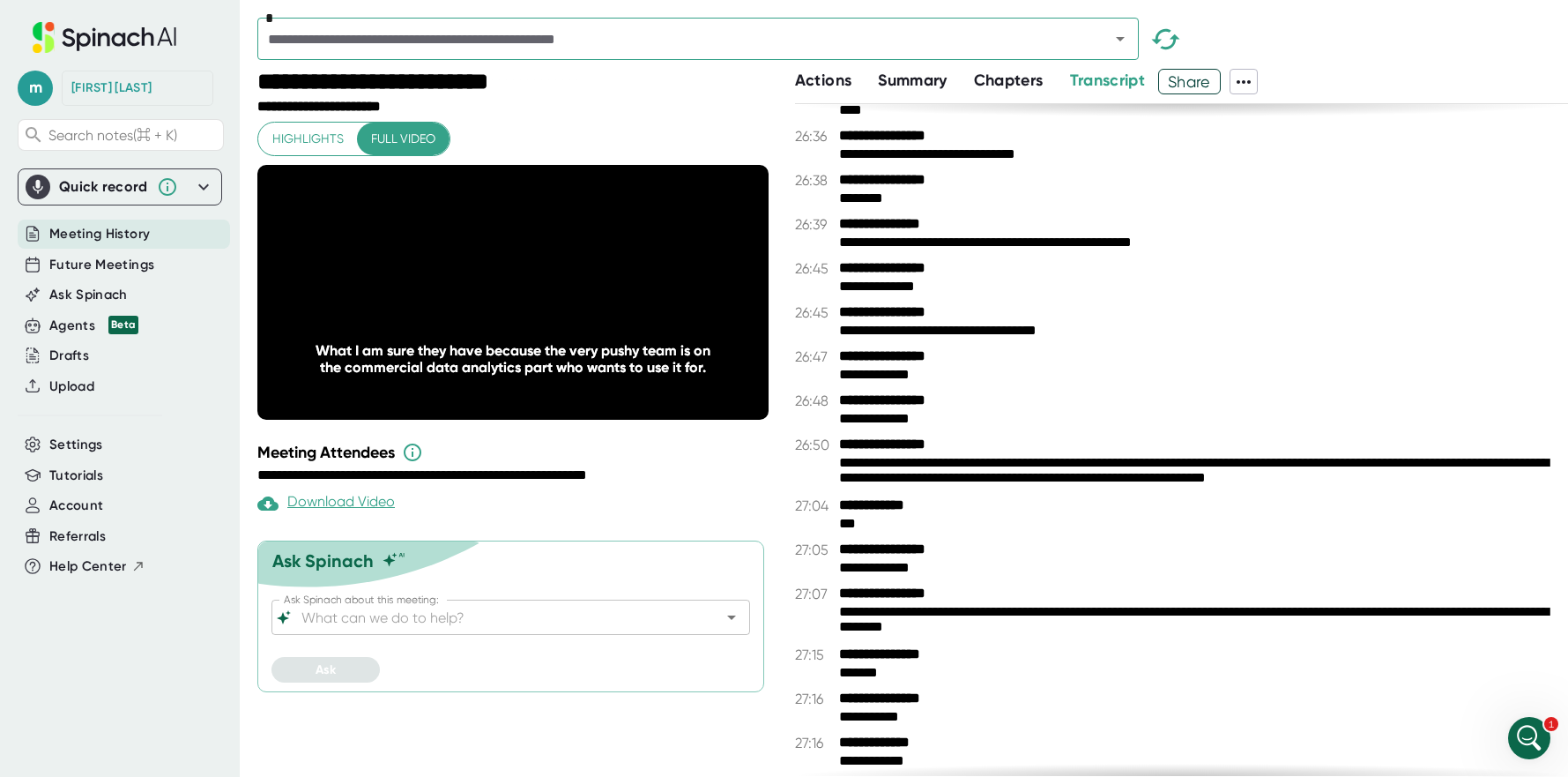 click on "Actions" at bounding box center [823, 80] 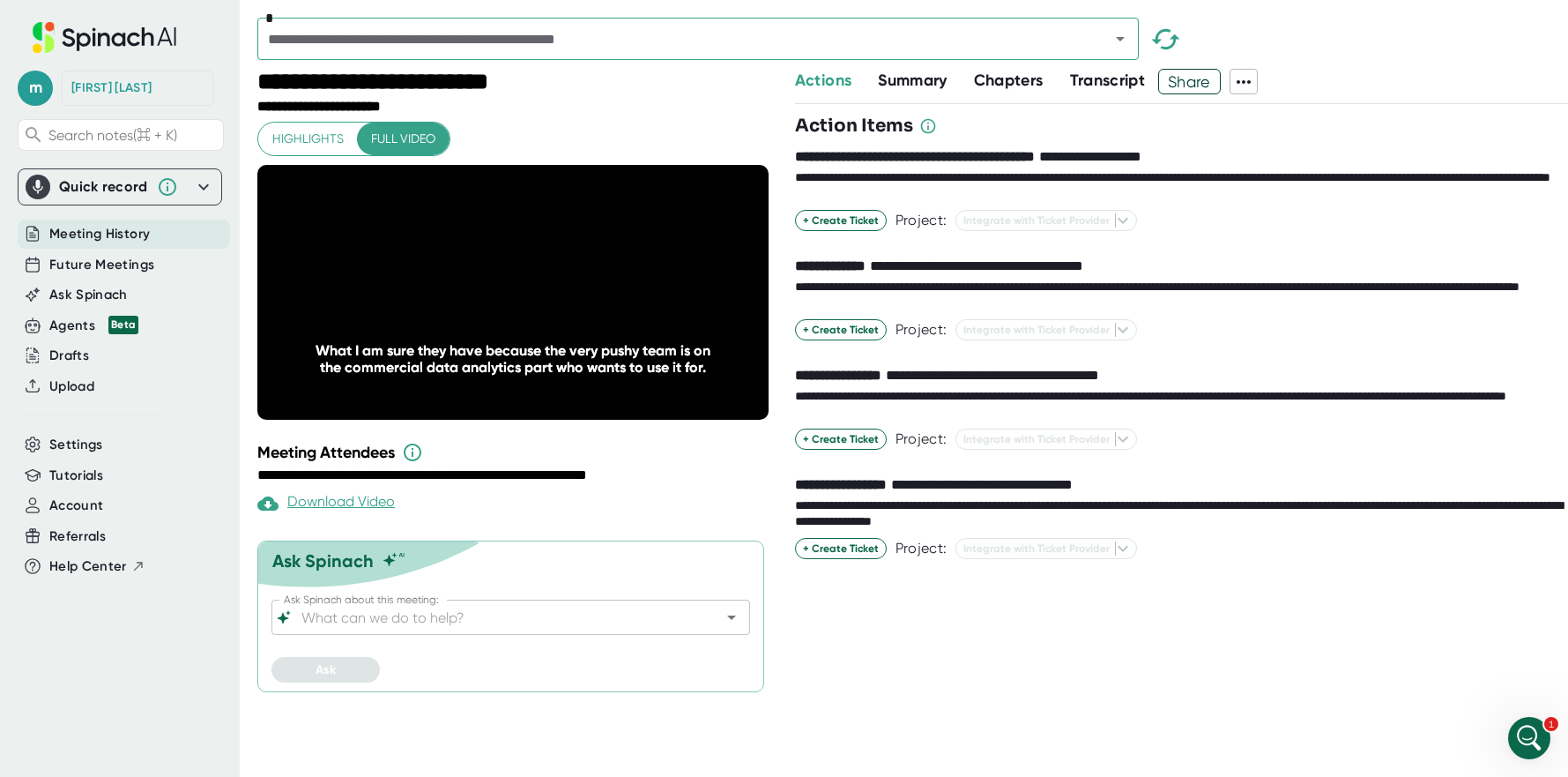 scroll, scrollTop: 0, scrollLeft: 0, axis: both 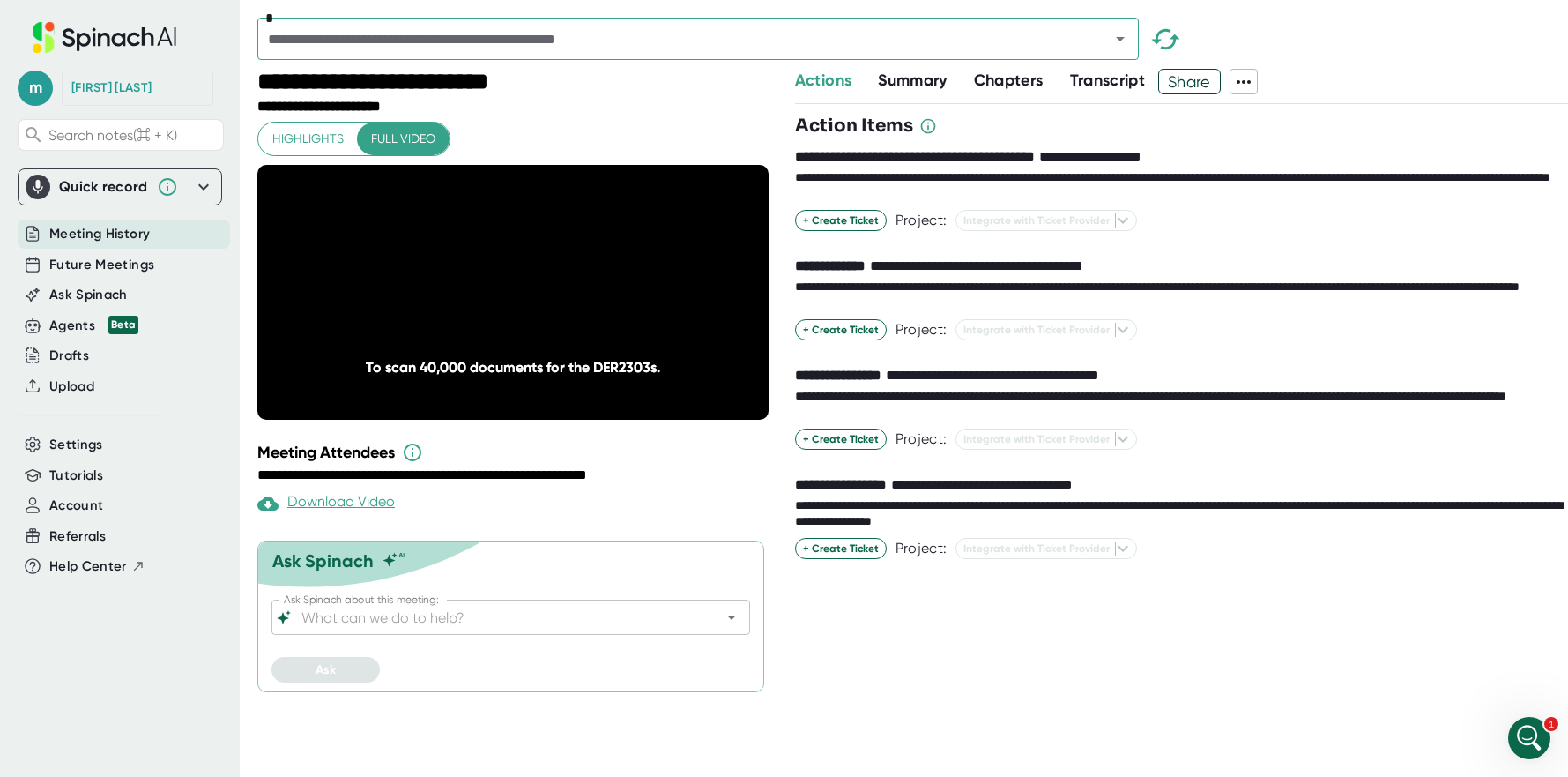click on "Summary" at bounding box center [912, 80] 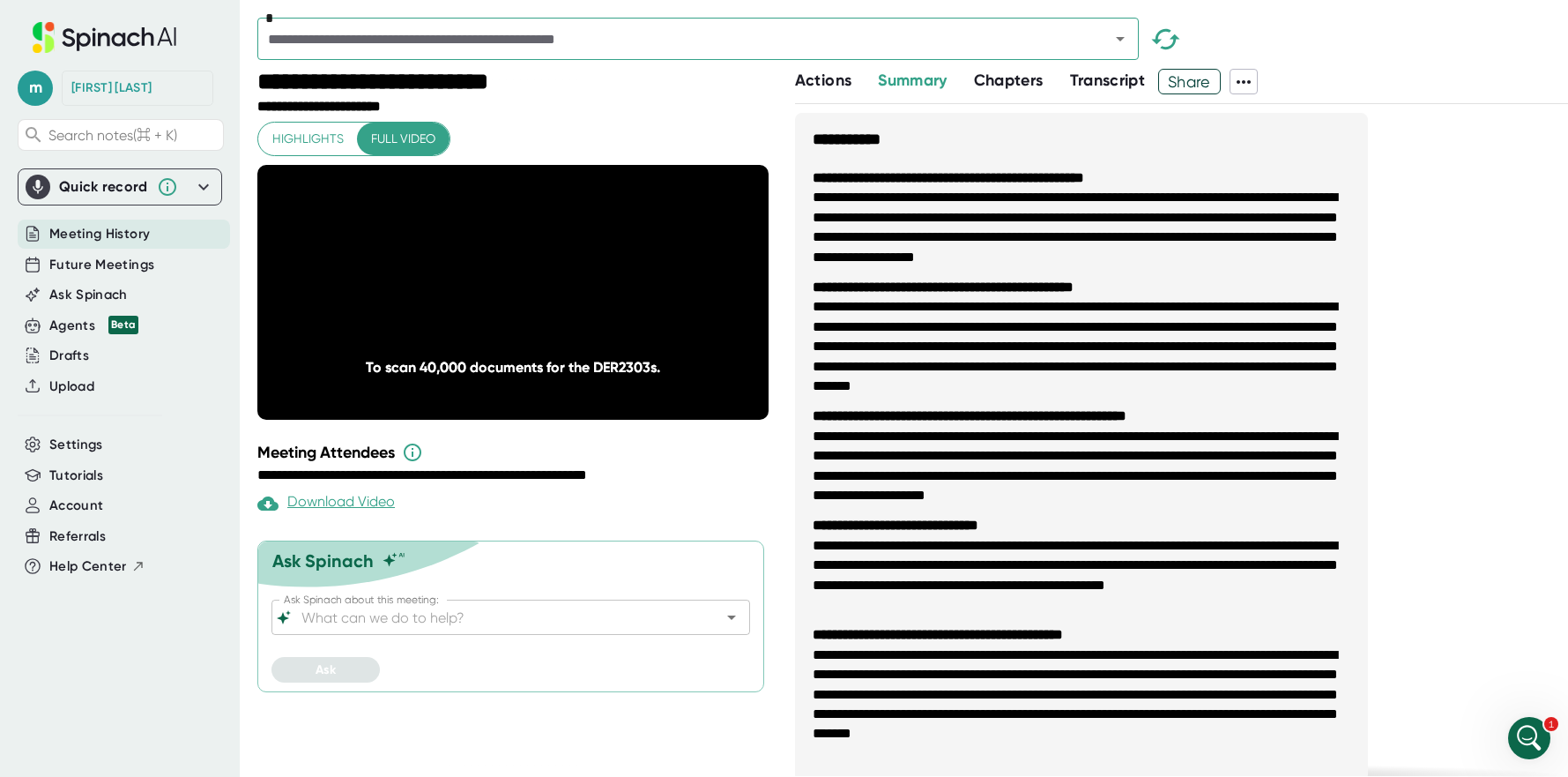 click on "Chapters" at bounding box center [1008, 80] 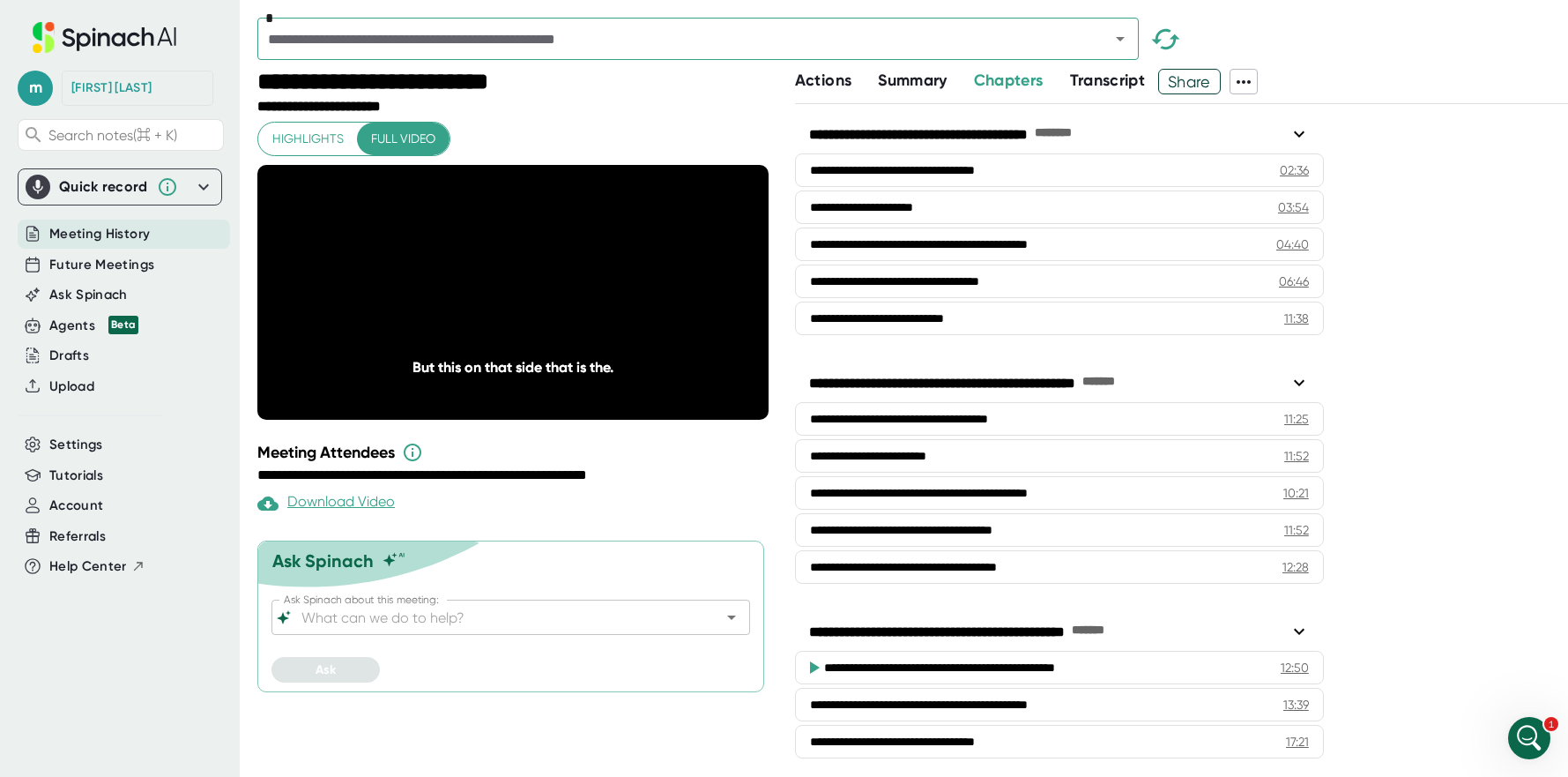 scroll, scrollTop: 248, scrollLeft: 0, axis: vertical 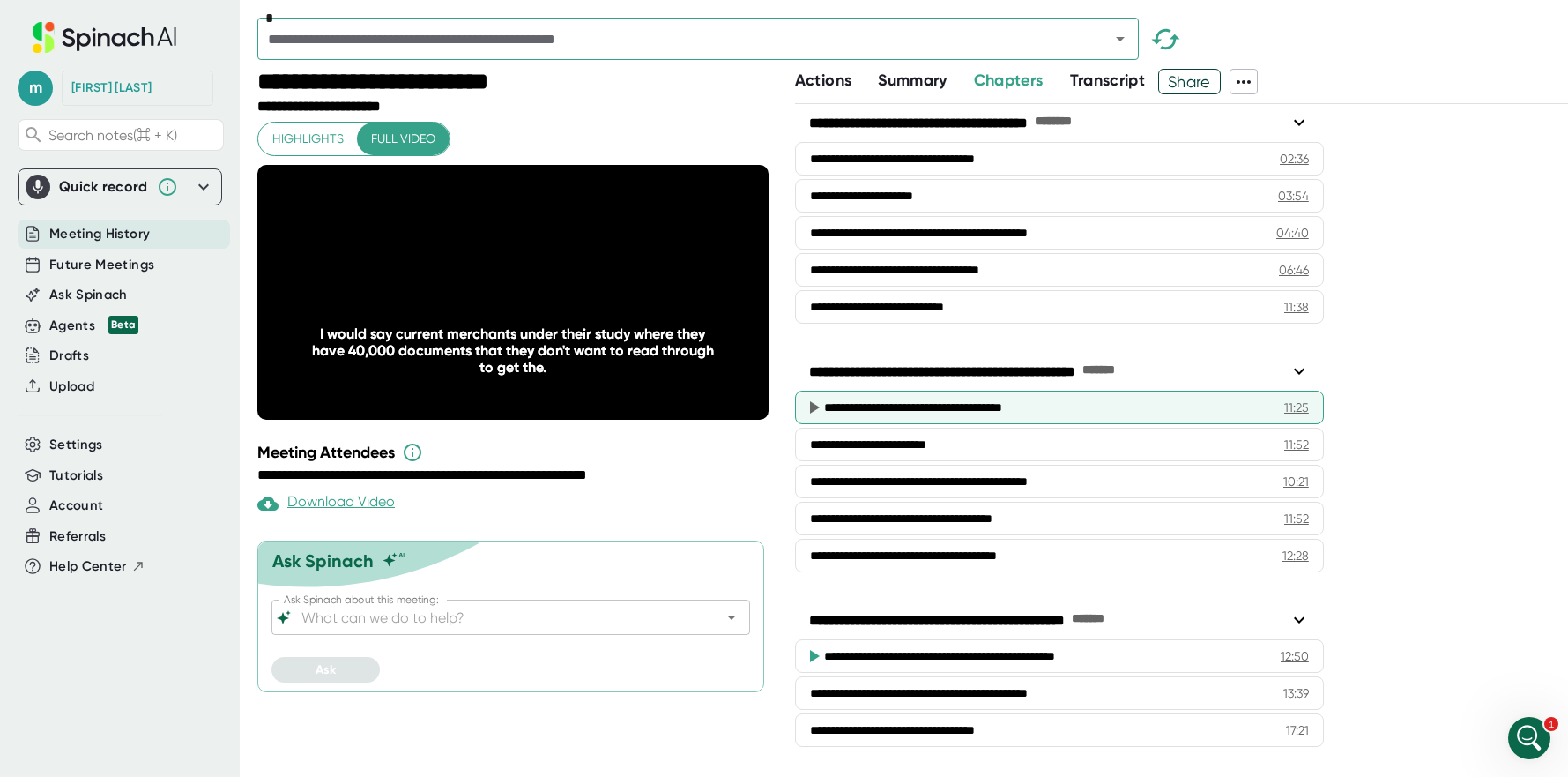 click on "**********" at bounding box center (1047, 407) 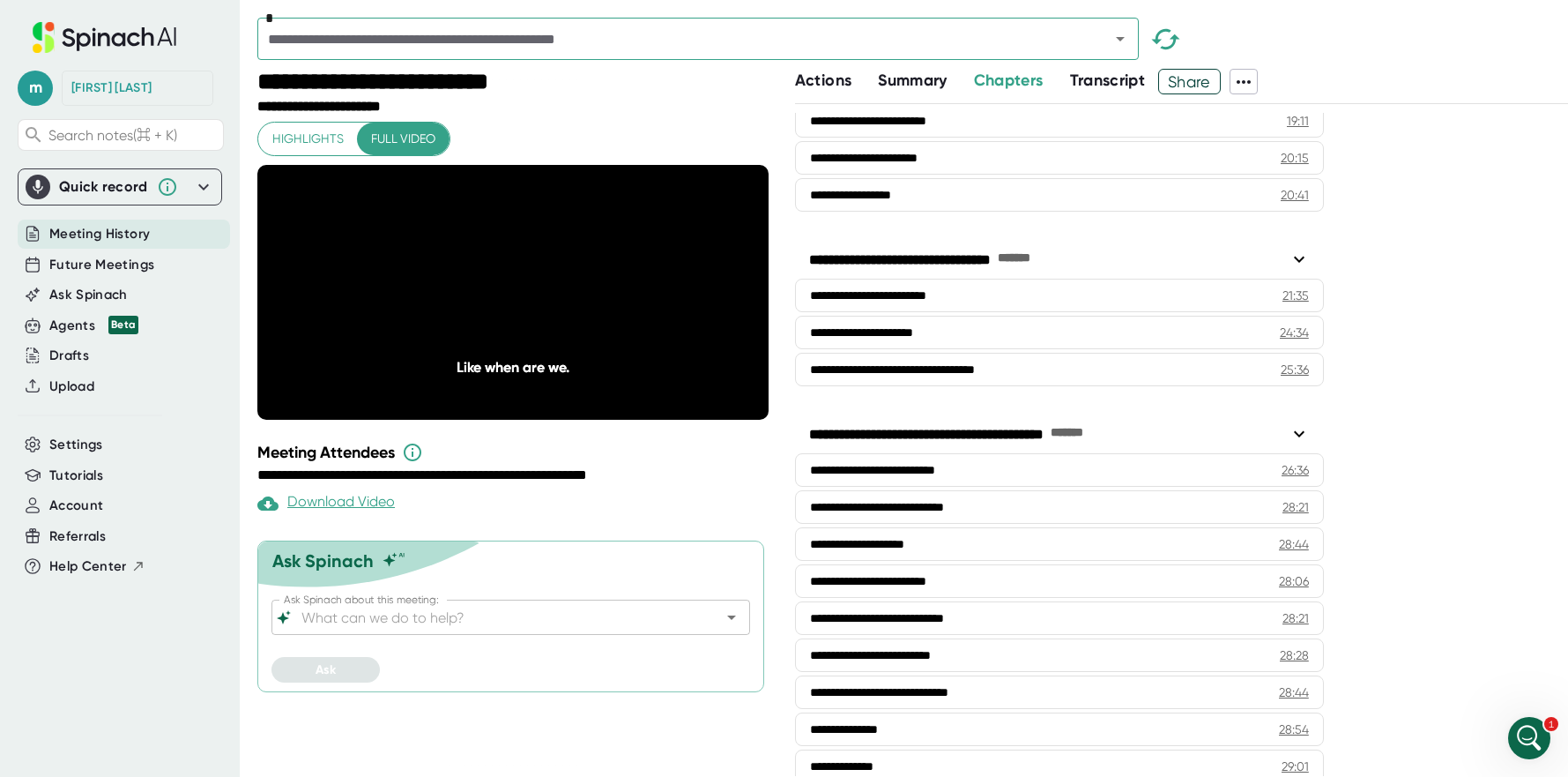 scroll, scrollTop: 1117, scrollLeft: 0, axis: vertical 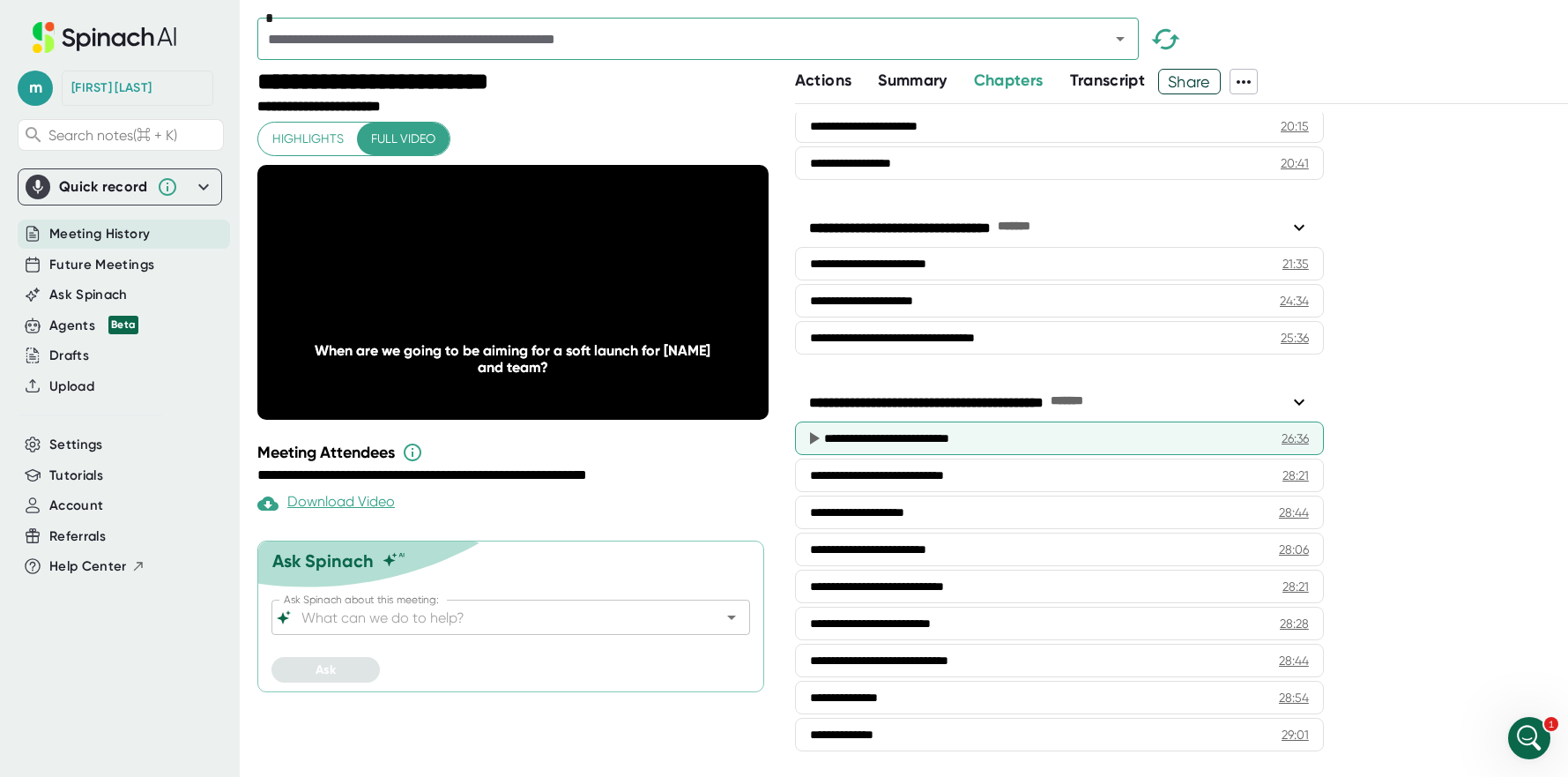 click on "**********" at bounding box center [1045, 438] 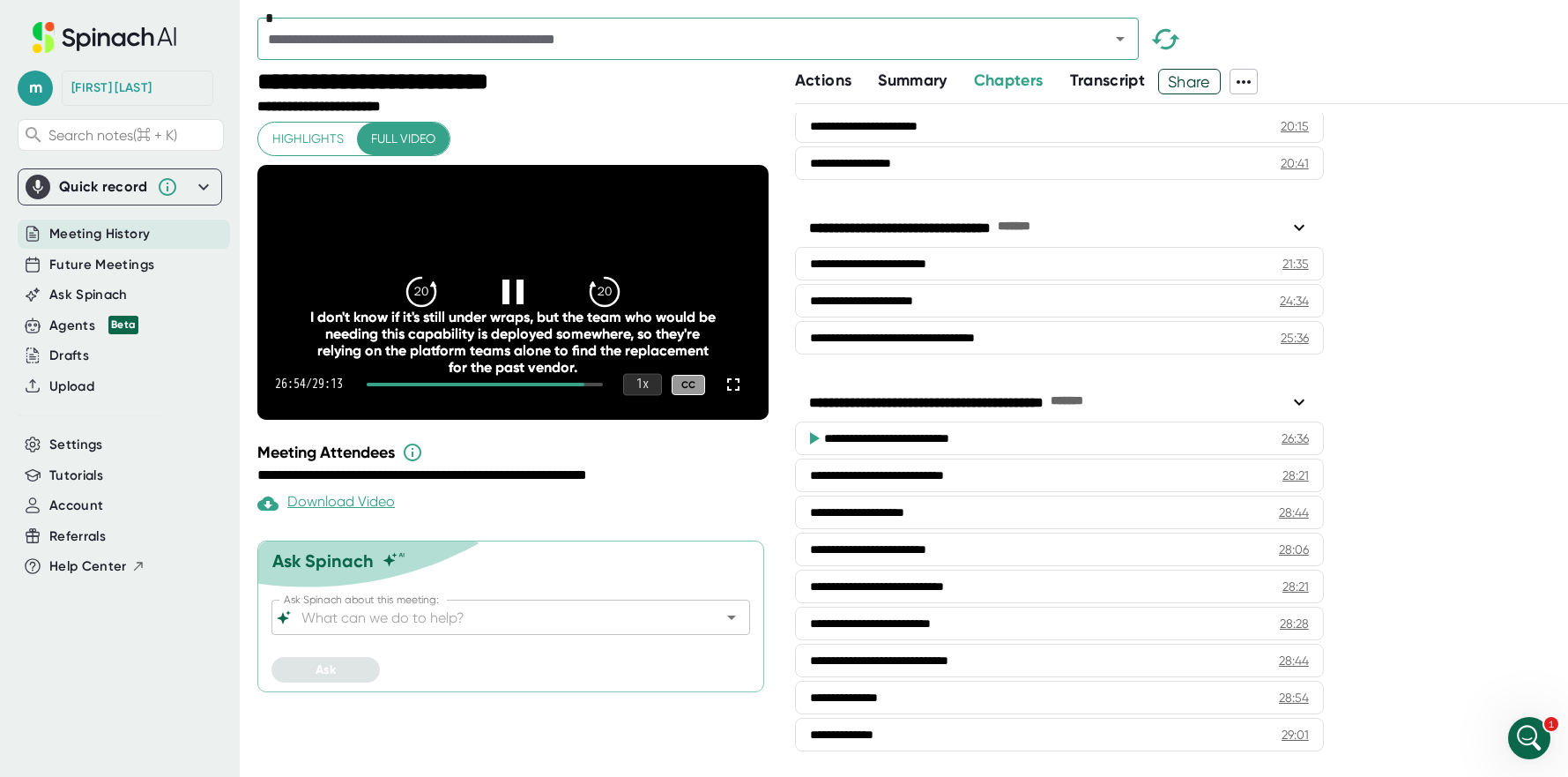 click on "1 x" at bounding box center [643, 385] 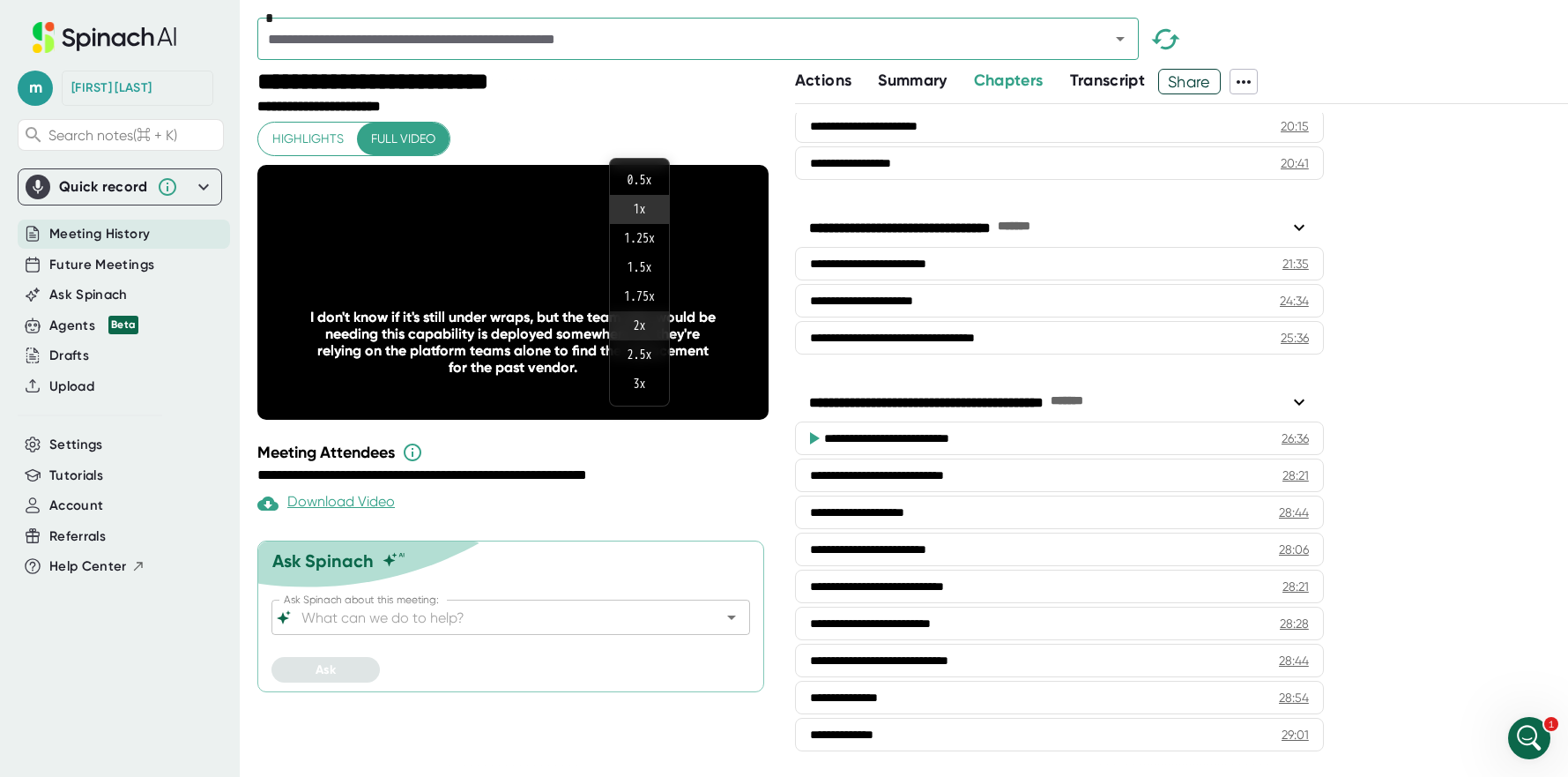 click on "2 x" at bounding box center (639, 325) 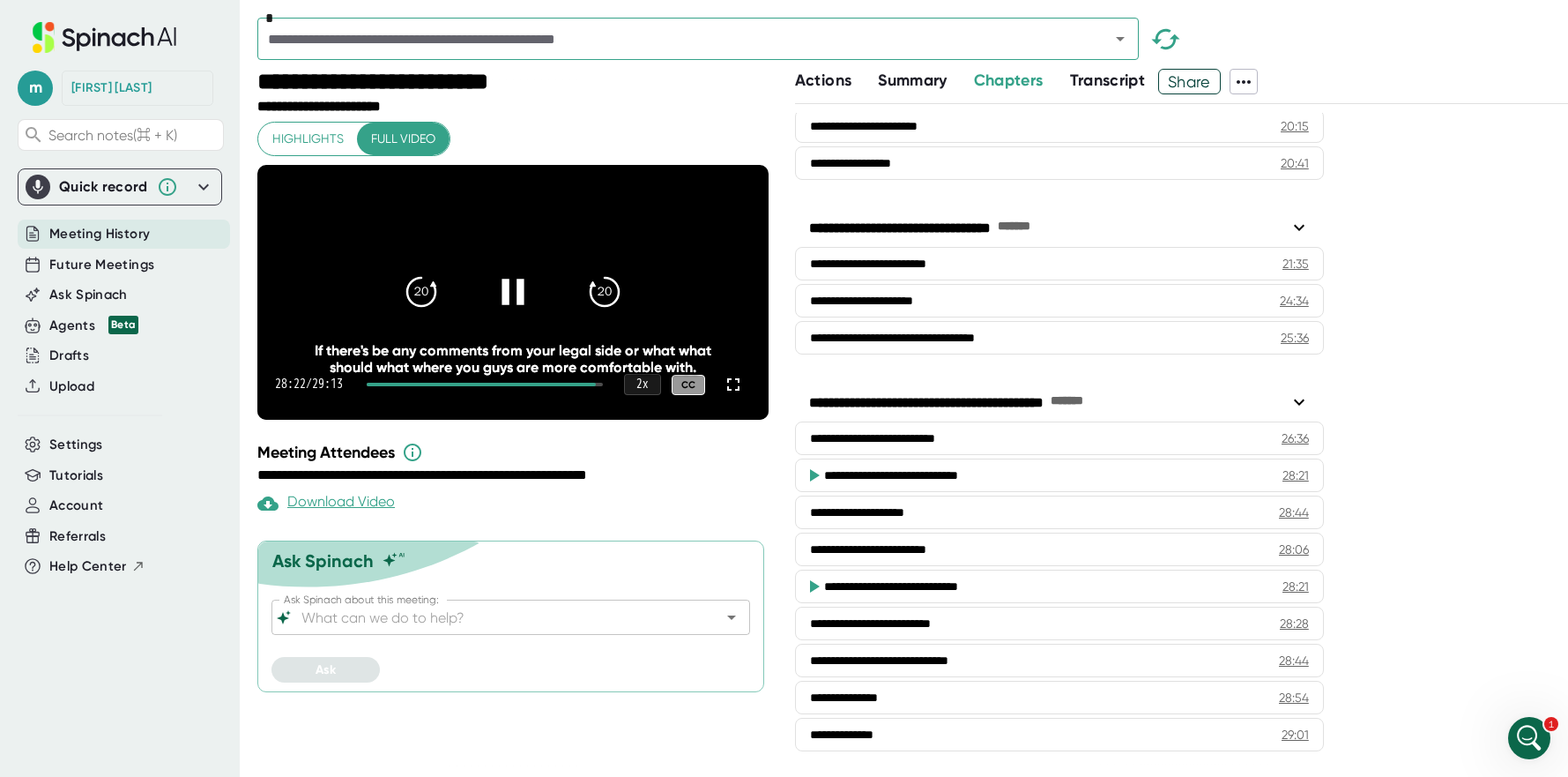 click 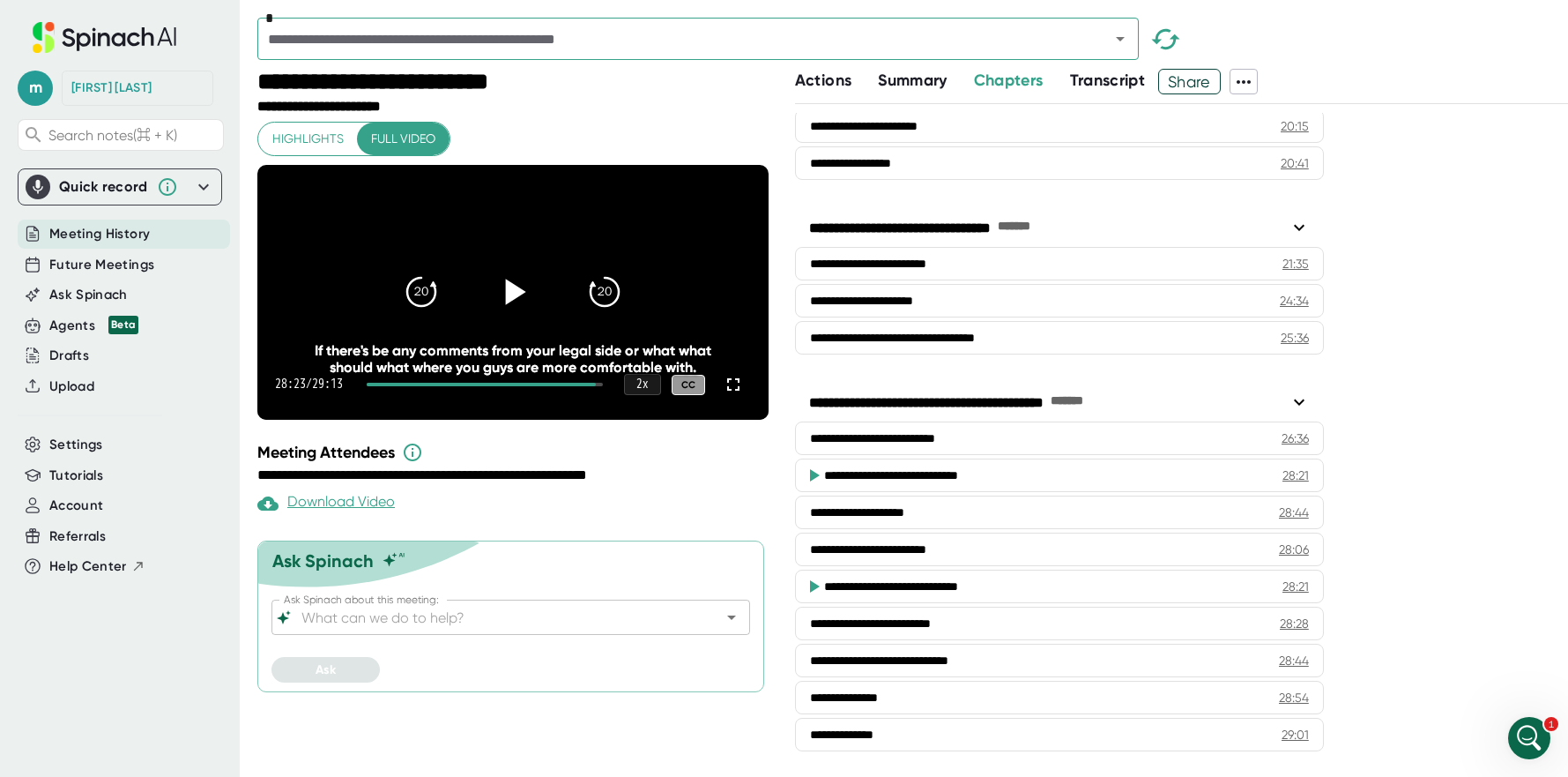 click 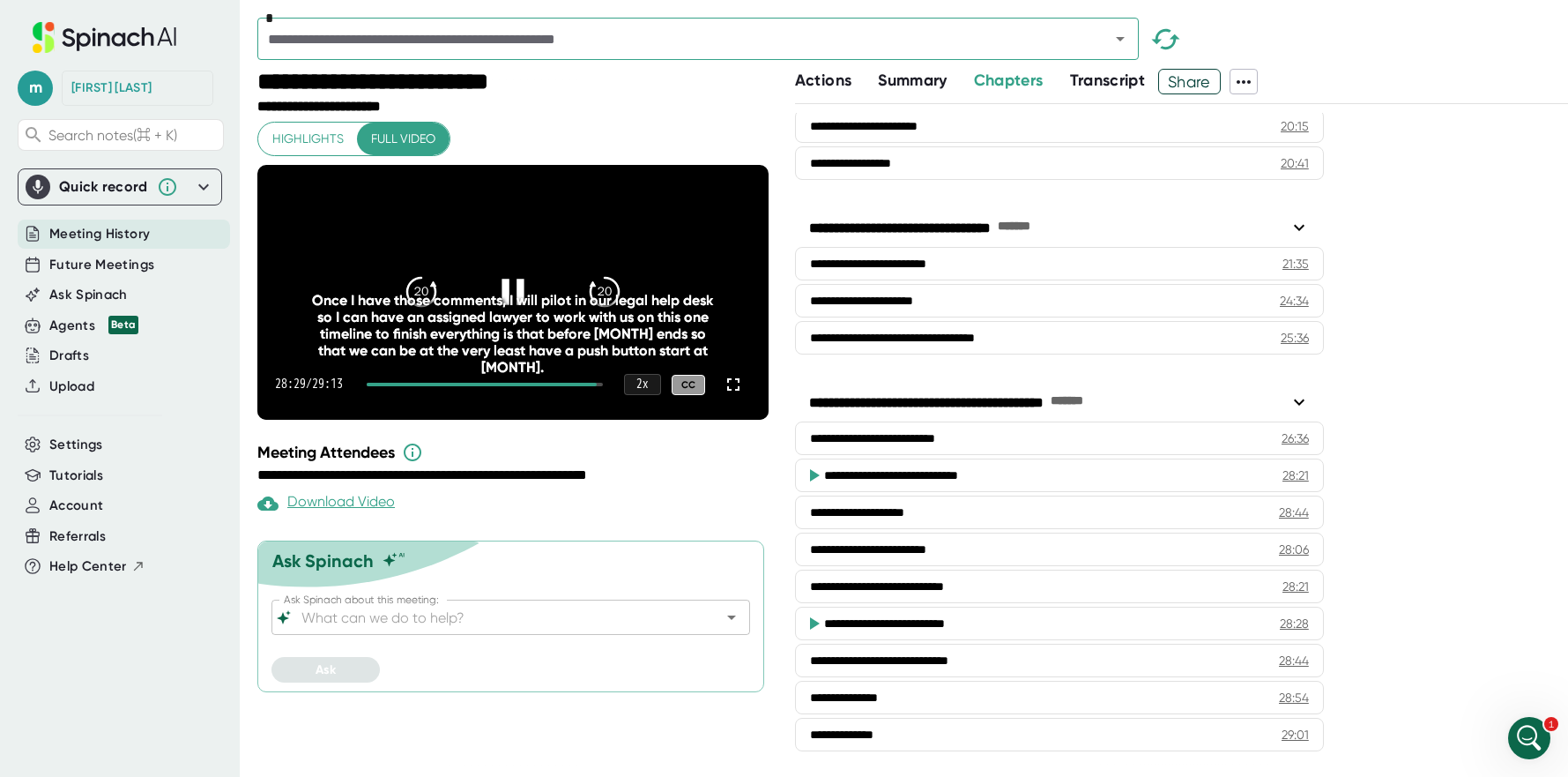 click 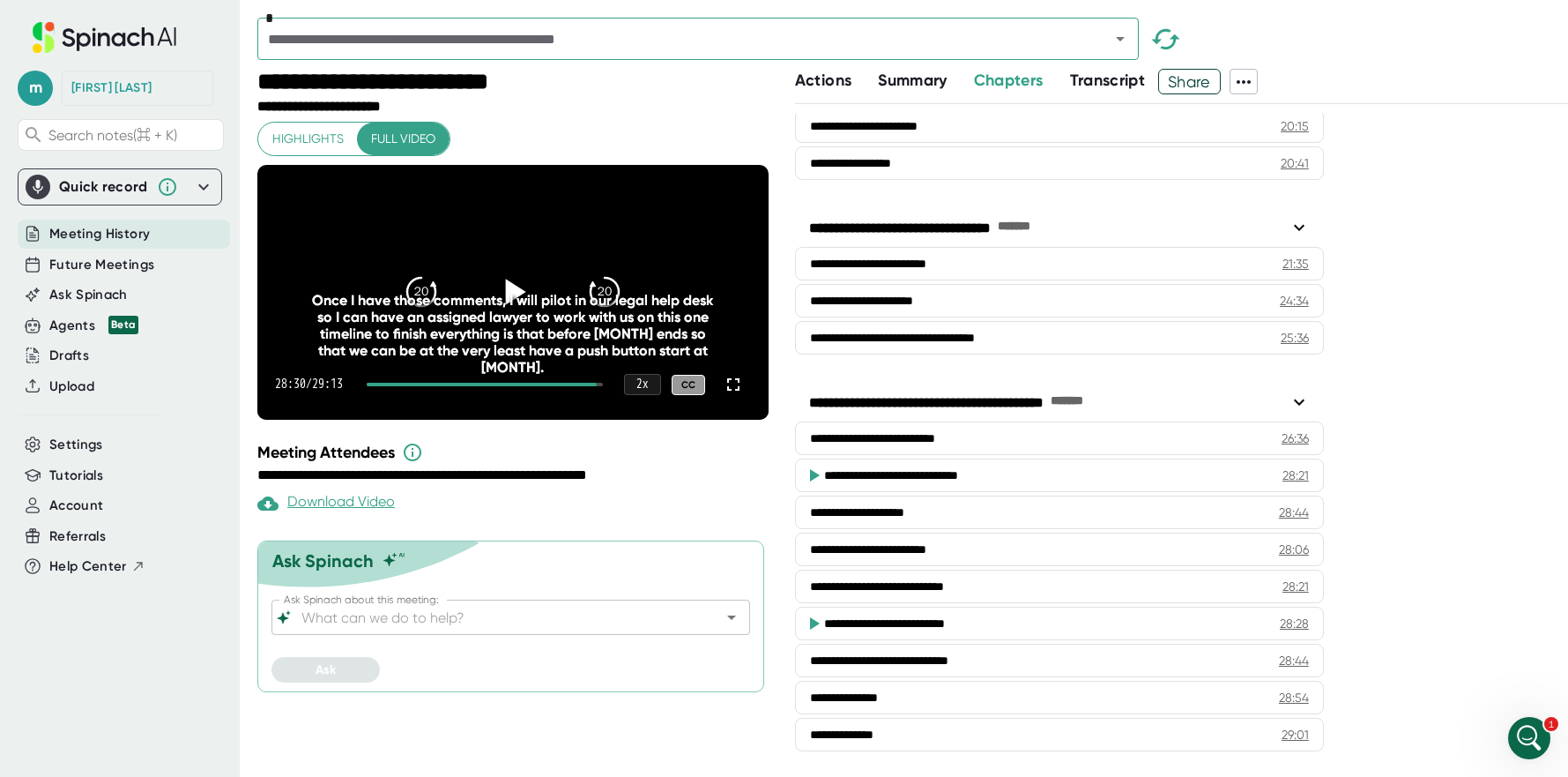 click 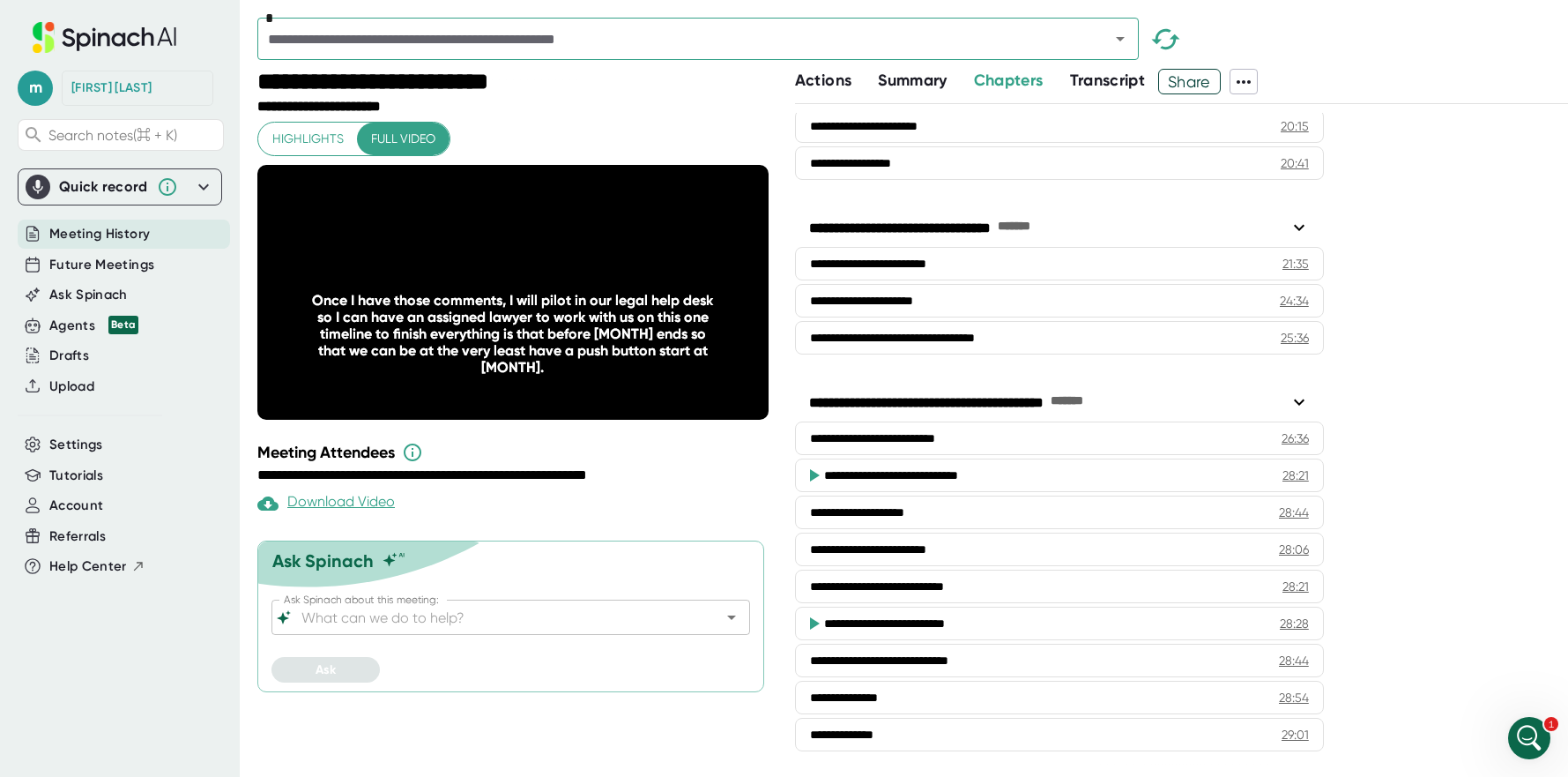 click 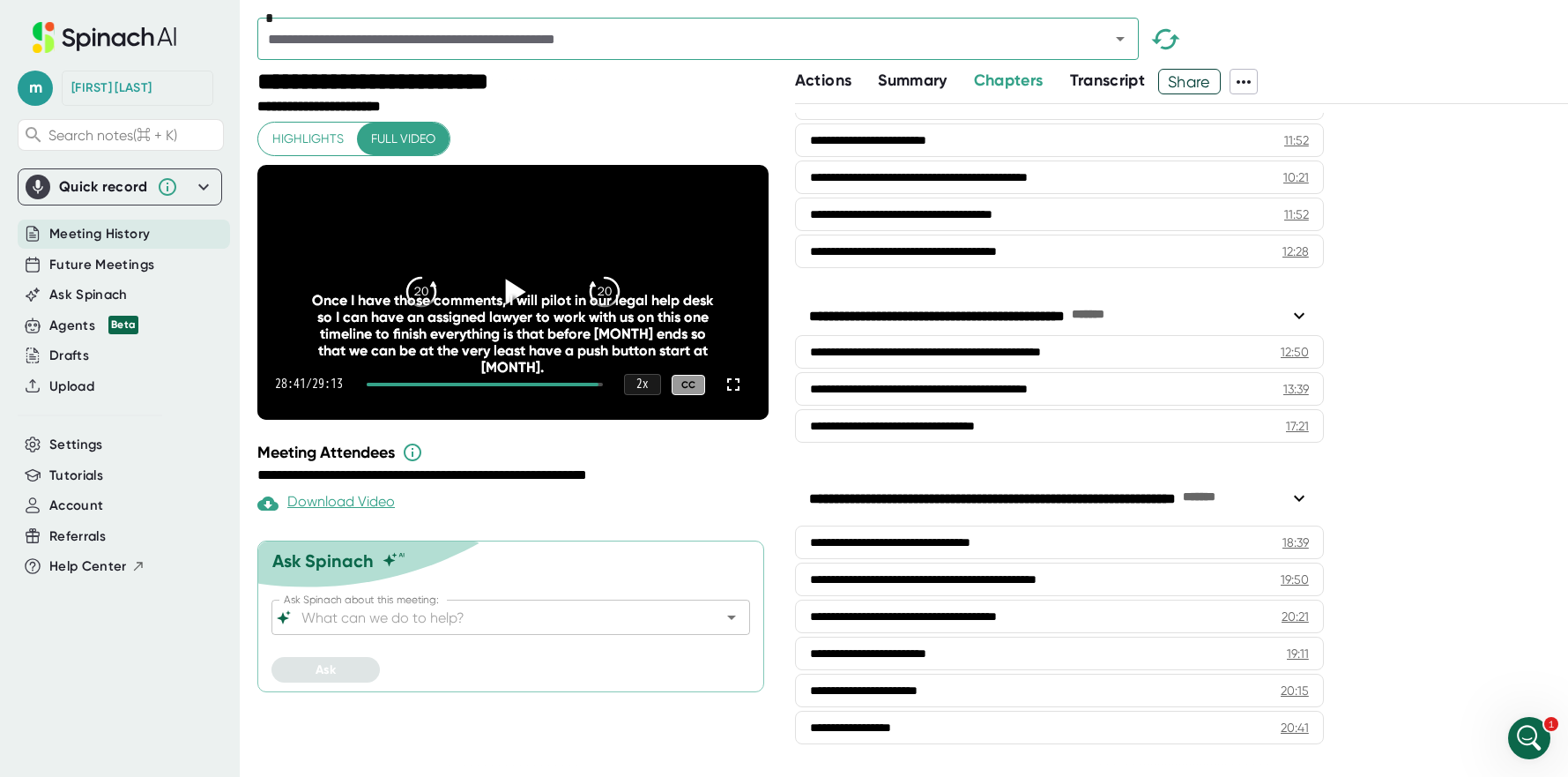 scroll, scrollTop: 534, scrollLeft: 0, axis: vertical 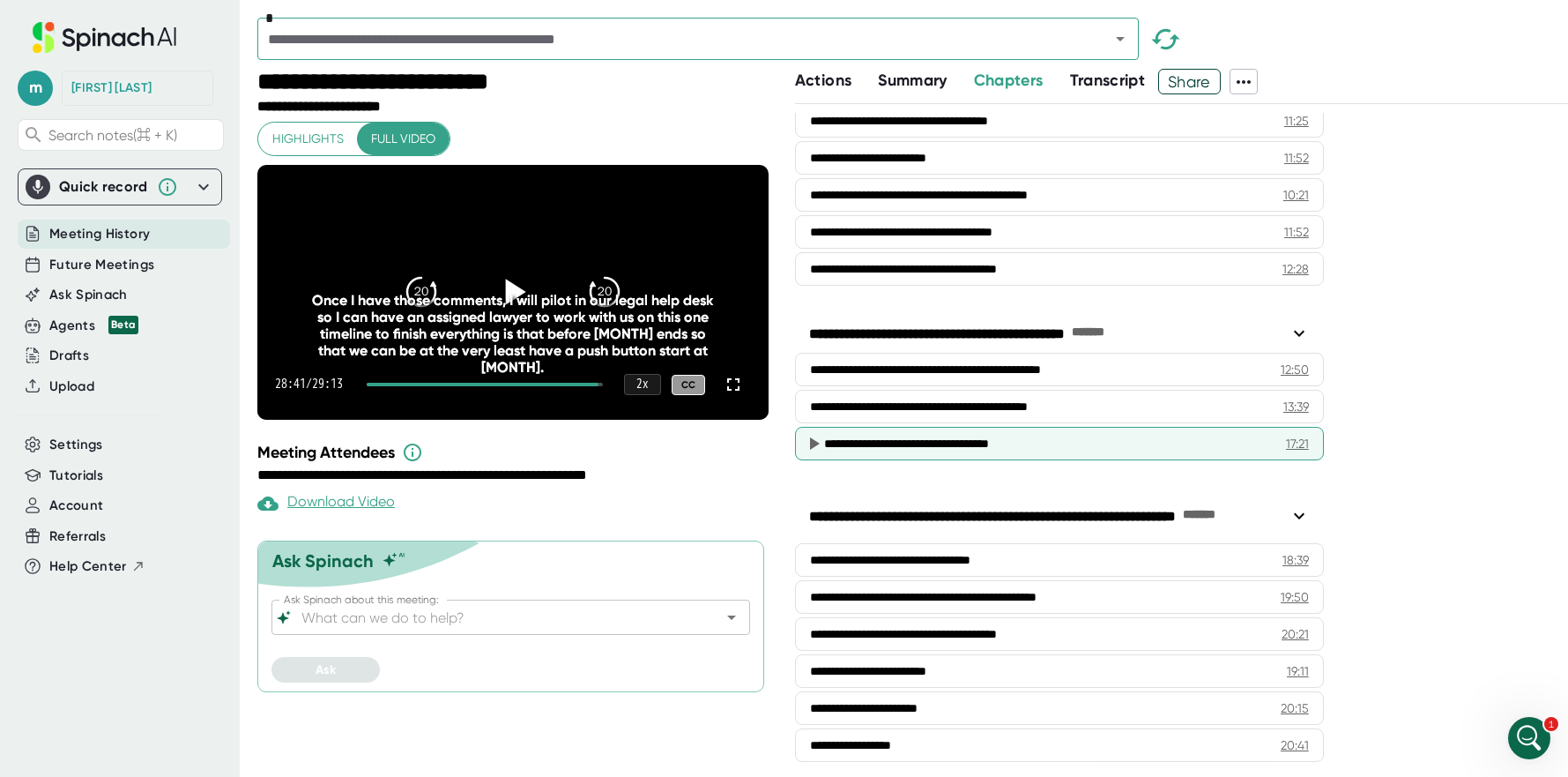 click 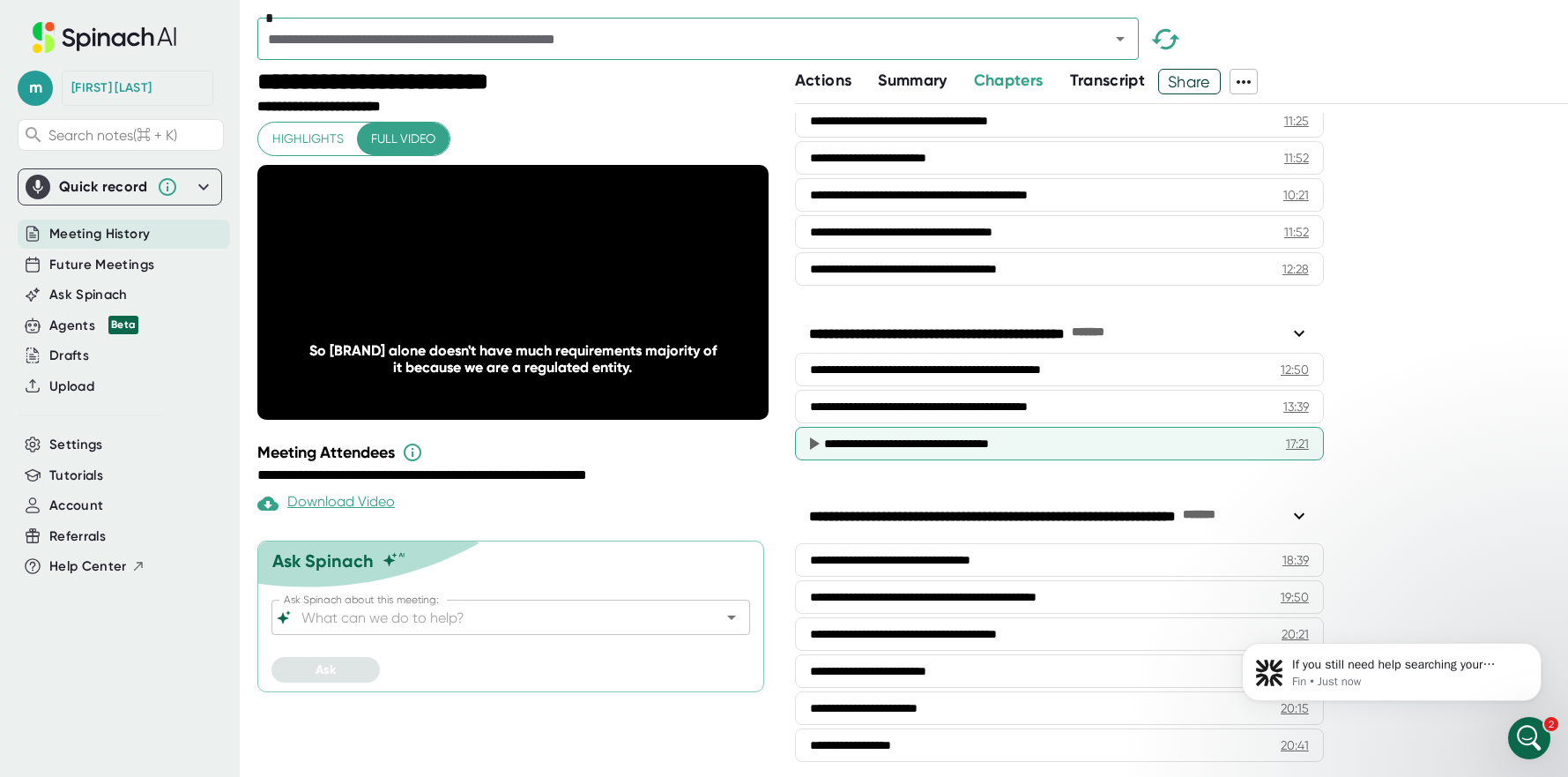 scroll, scrollTop: 0, scrollLeft: 0, axis: both 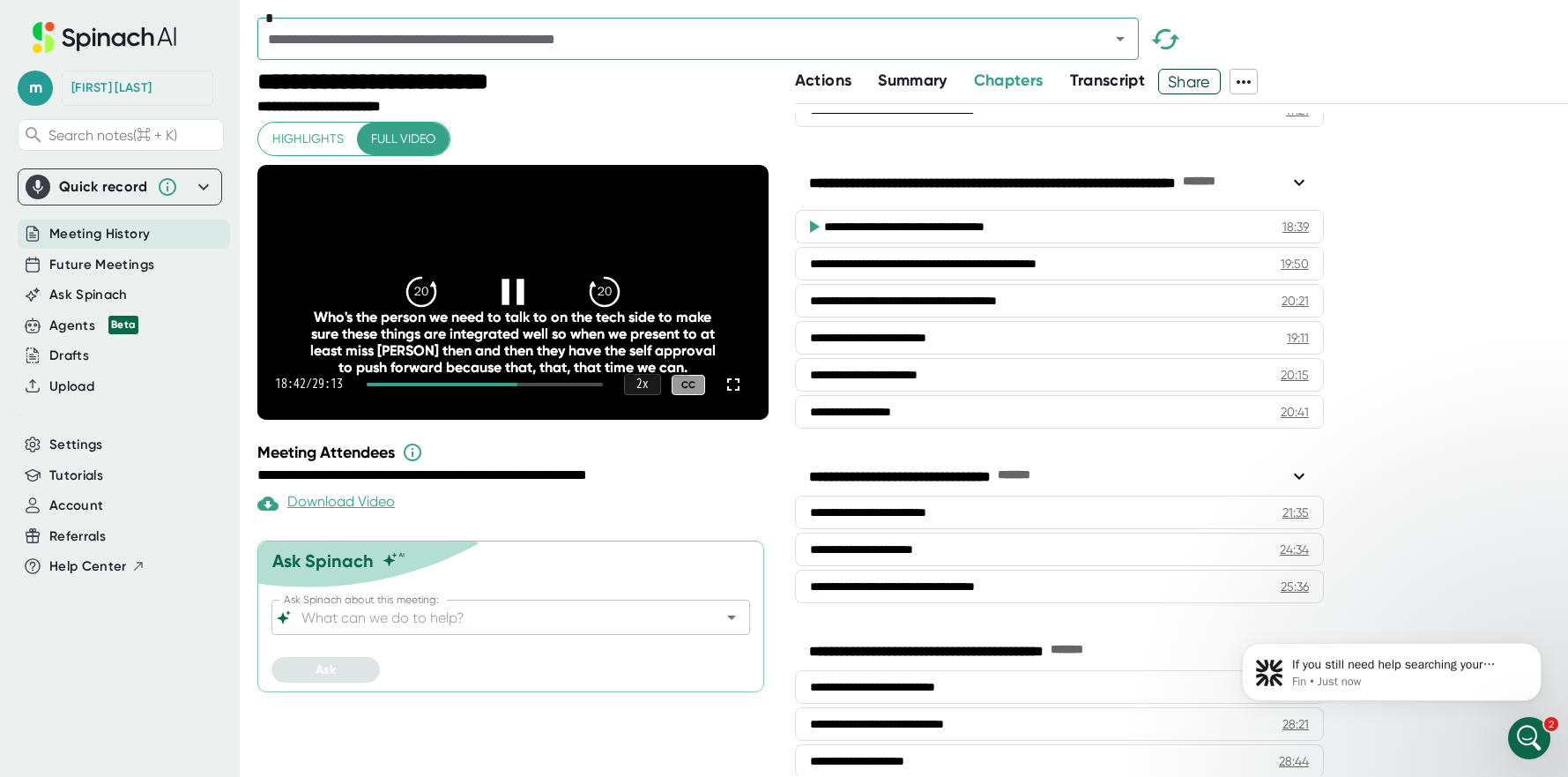 click 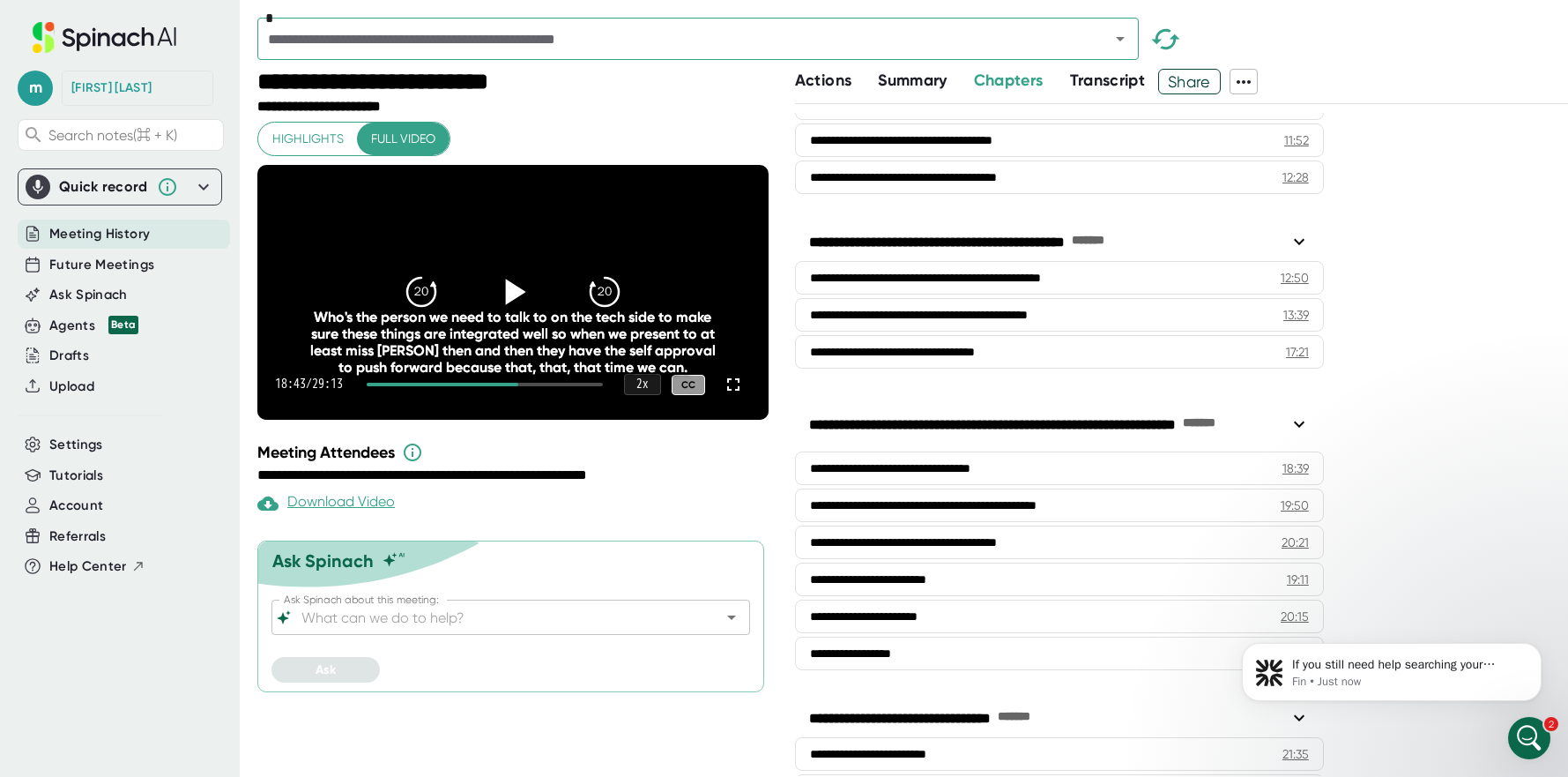 scroll, scrollTop: 631, scrollLeft: 0, axis: vertical 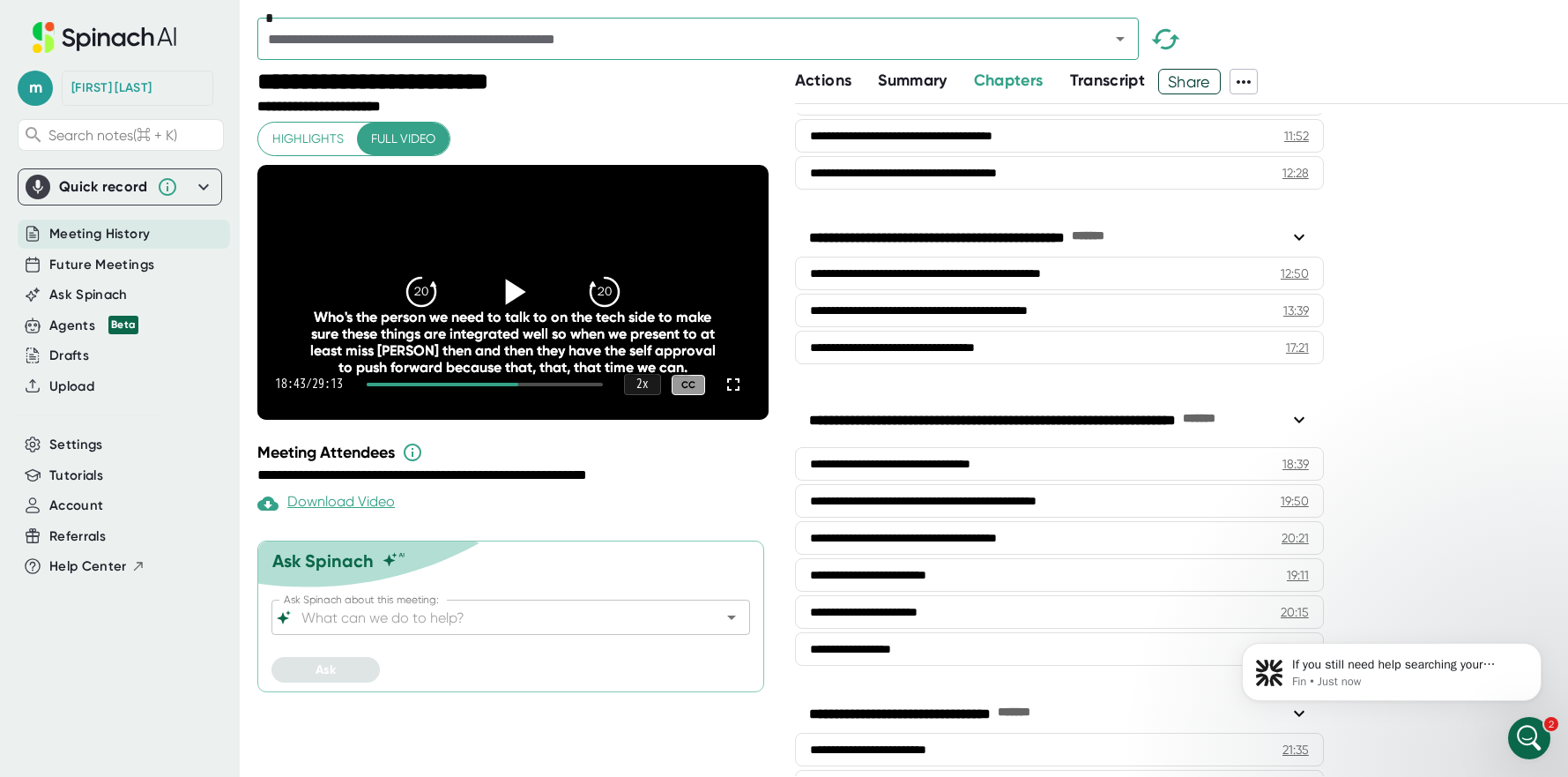 click on "Transcript" at bounding box center (1108, 80) 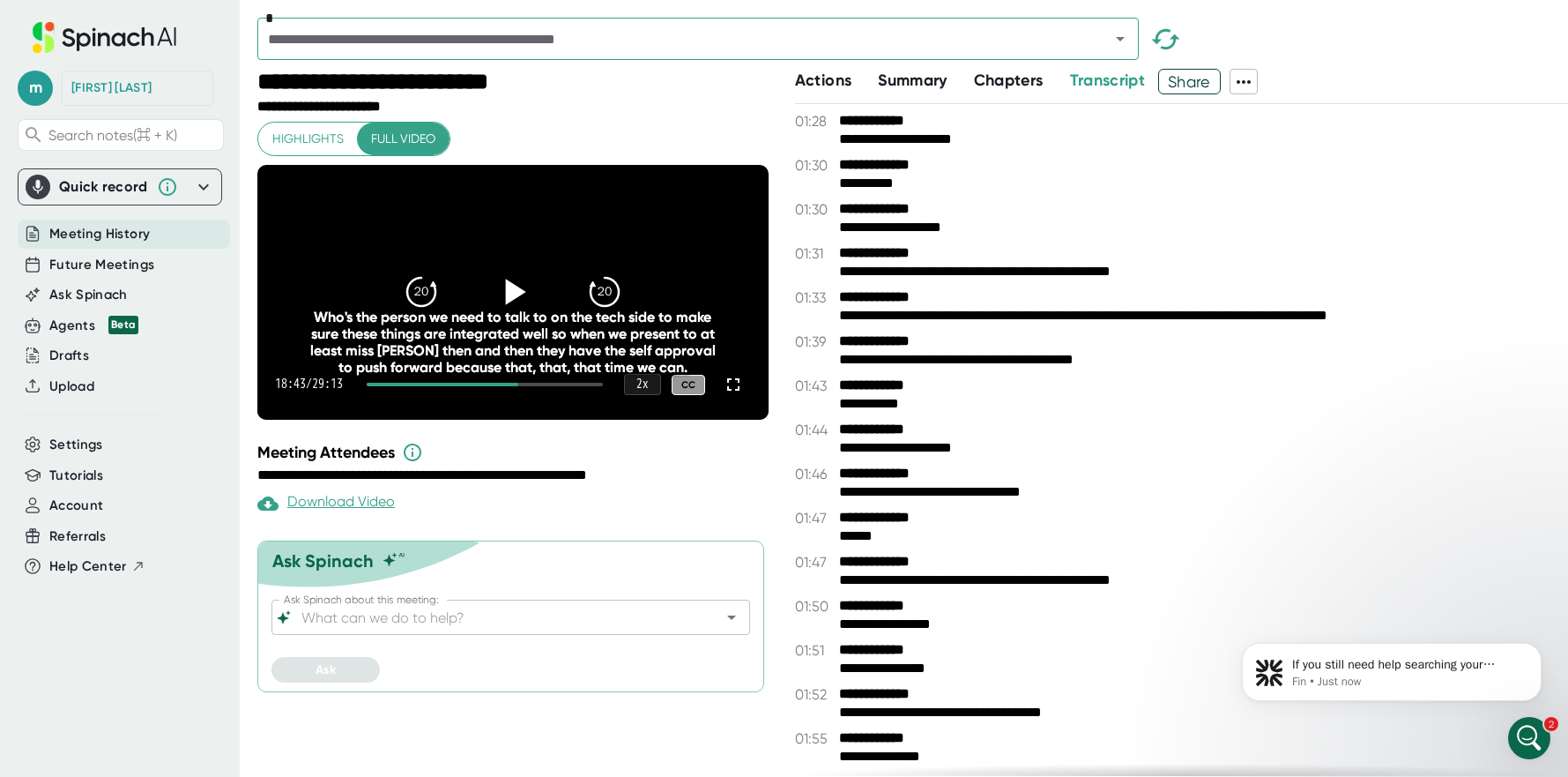 click 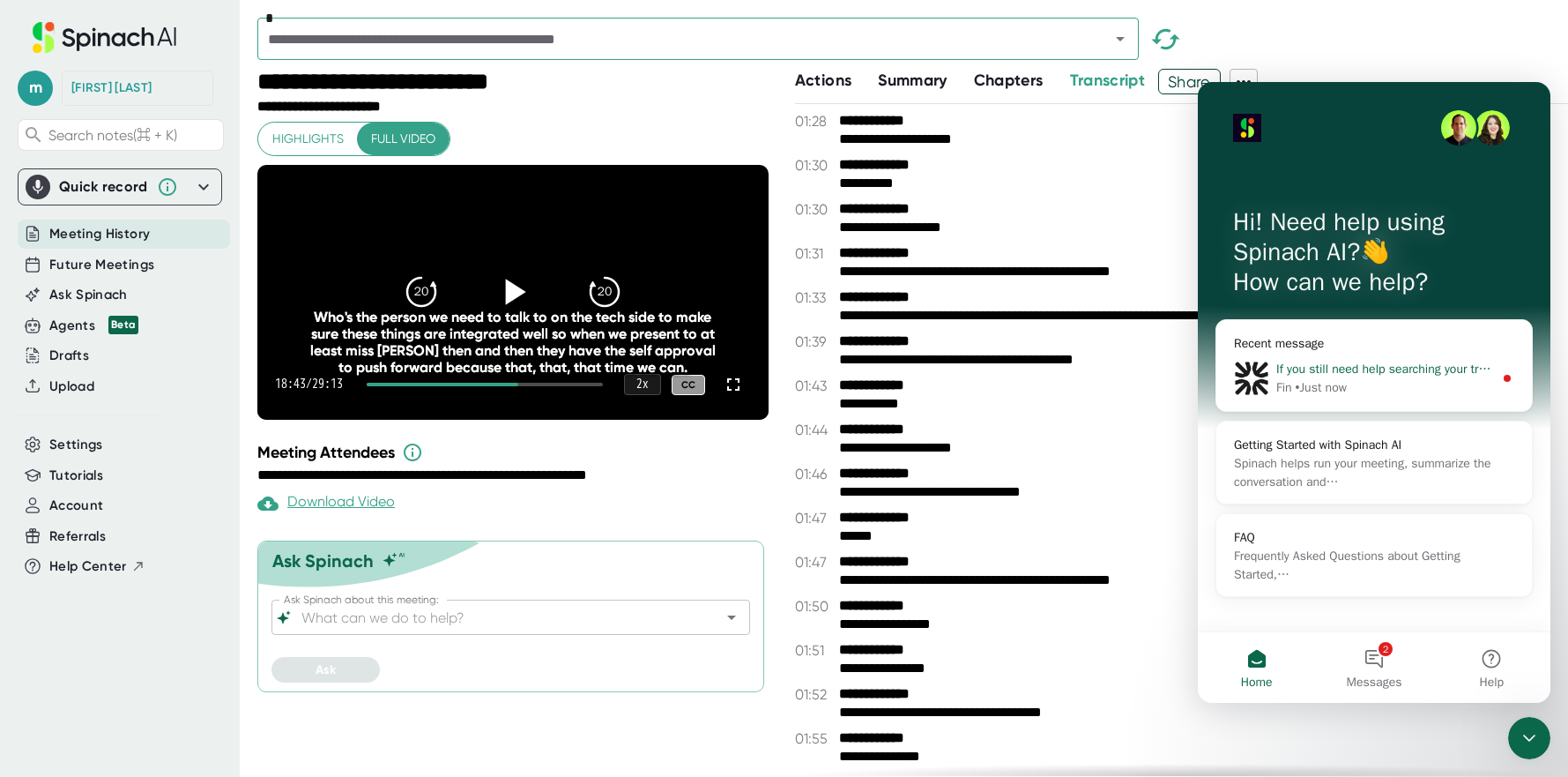 click on "If you still need help searching your transcript for mentions of [TERM] or [TERM], I’m here to assist. Would you like to provide more details about the specific meeting or information you’re trying to find?" at bounding box center [1817, 369] 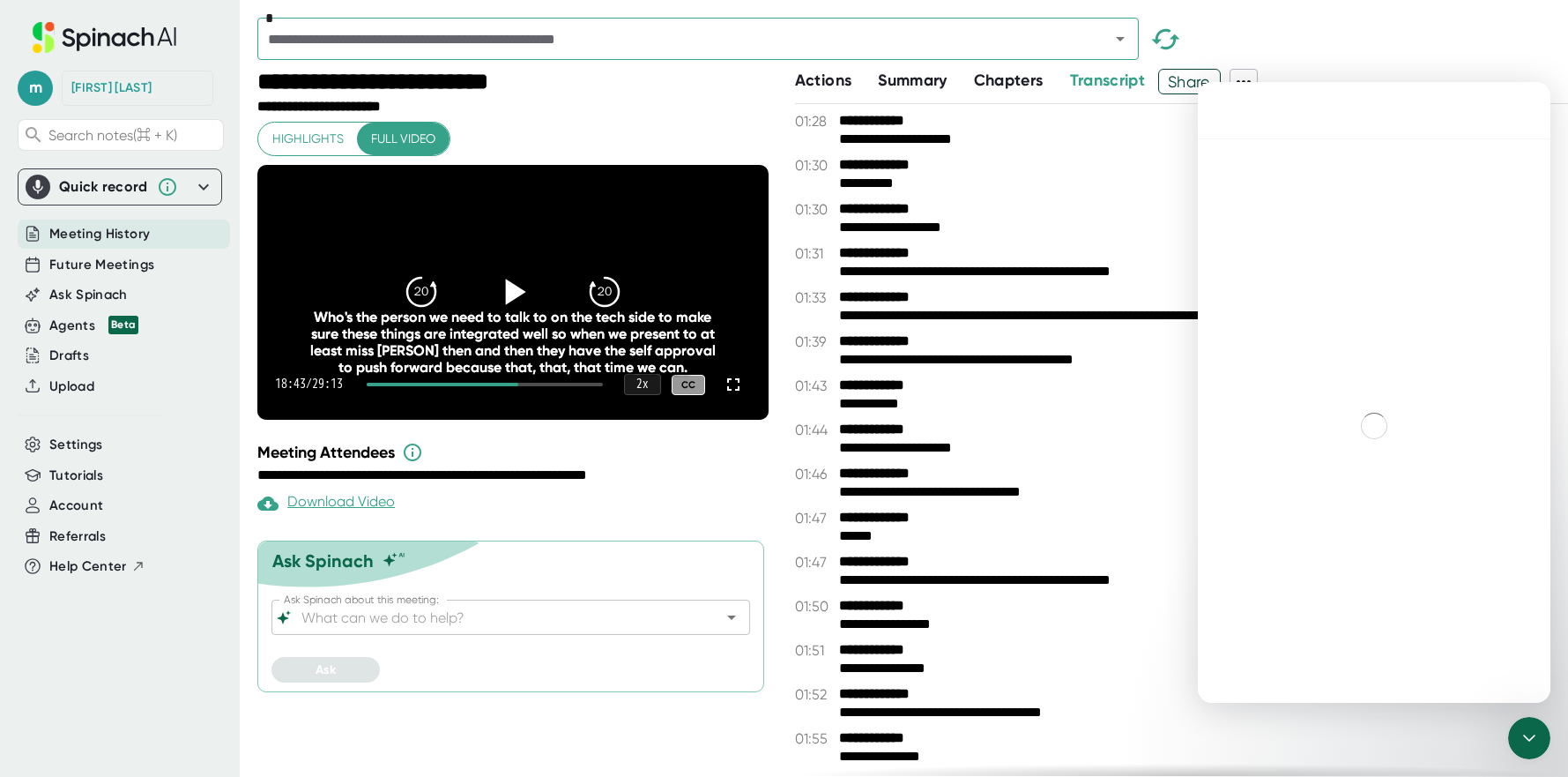 scroll, scrollTop: 12, scrollLeft: 0, axis: vertical 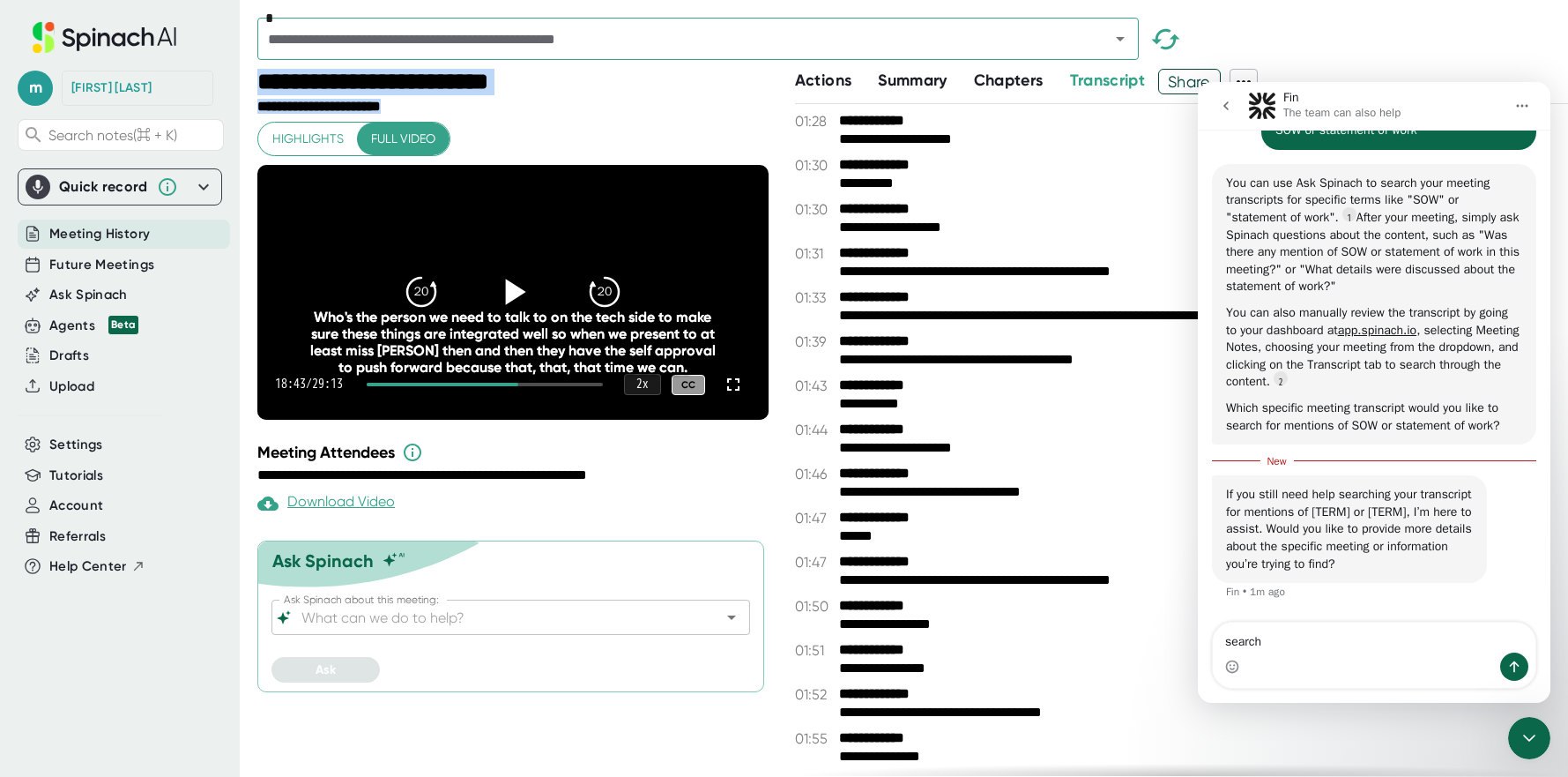 drag, startPoint x: 259, startPoint y: 80, endPoint x: 509, endPoint y: 108, distance: 251.5631 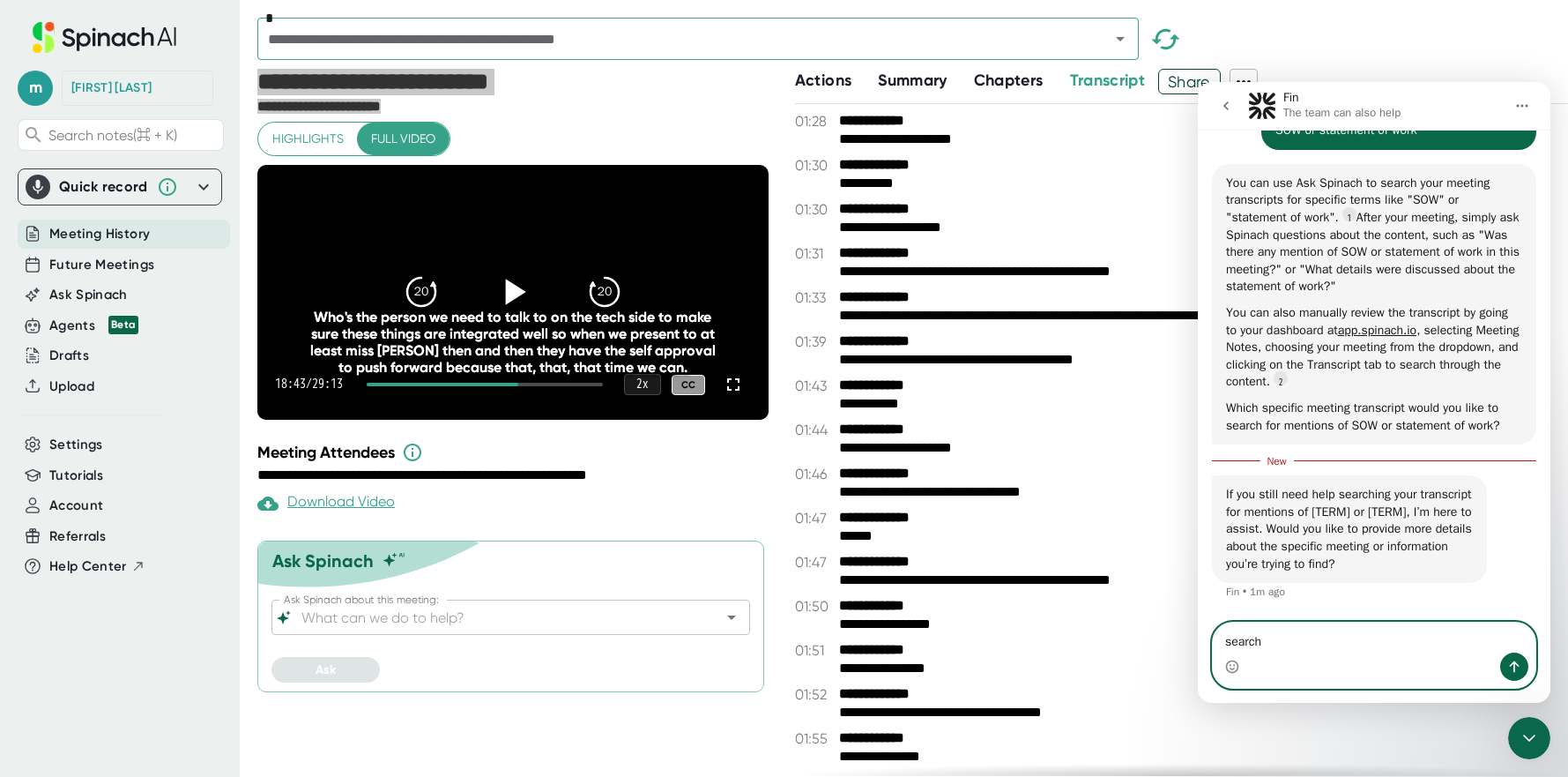 click on "search" at bounding box center [1374, 638] 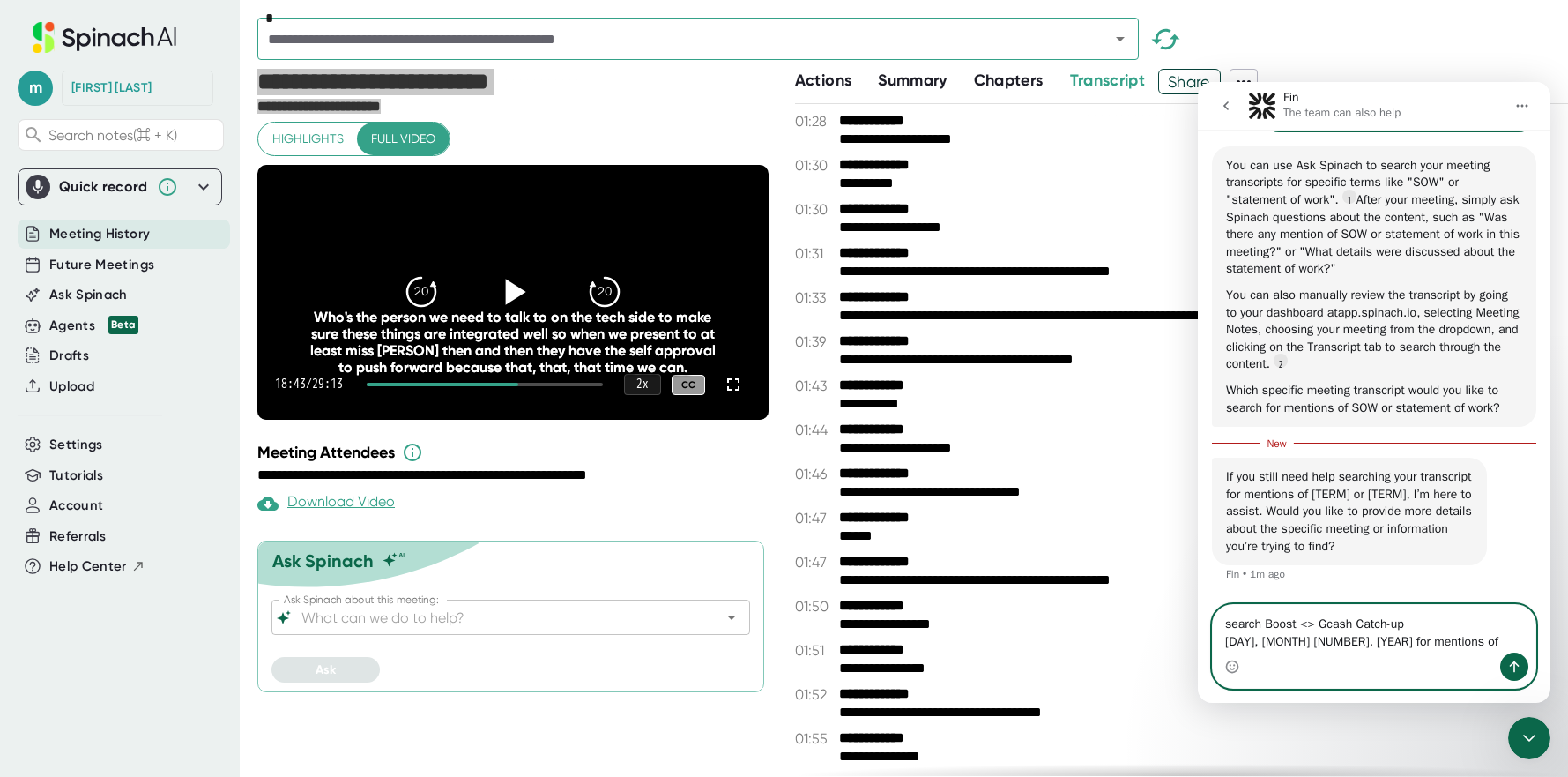 scroll, scrollTop: 596, scrollLeft: 0, axis: vertical 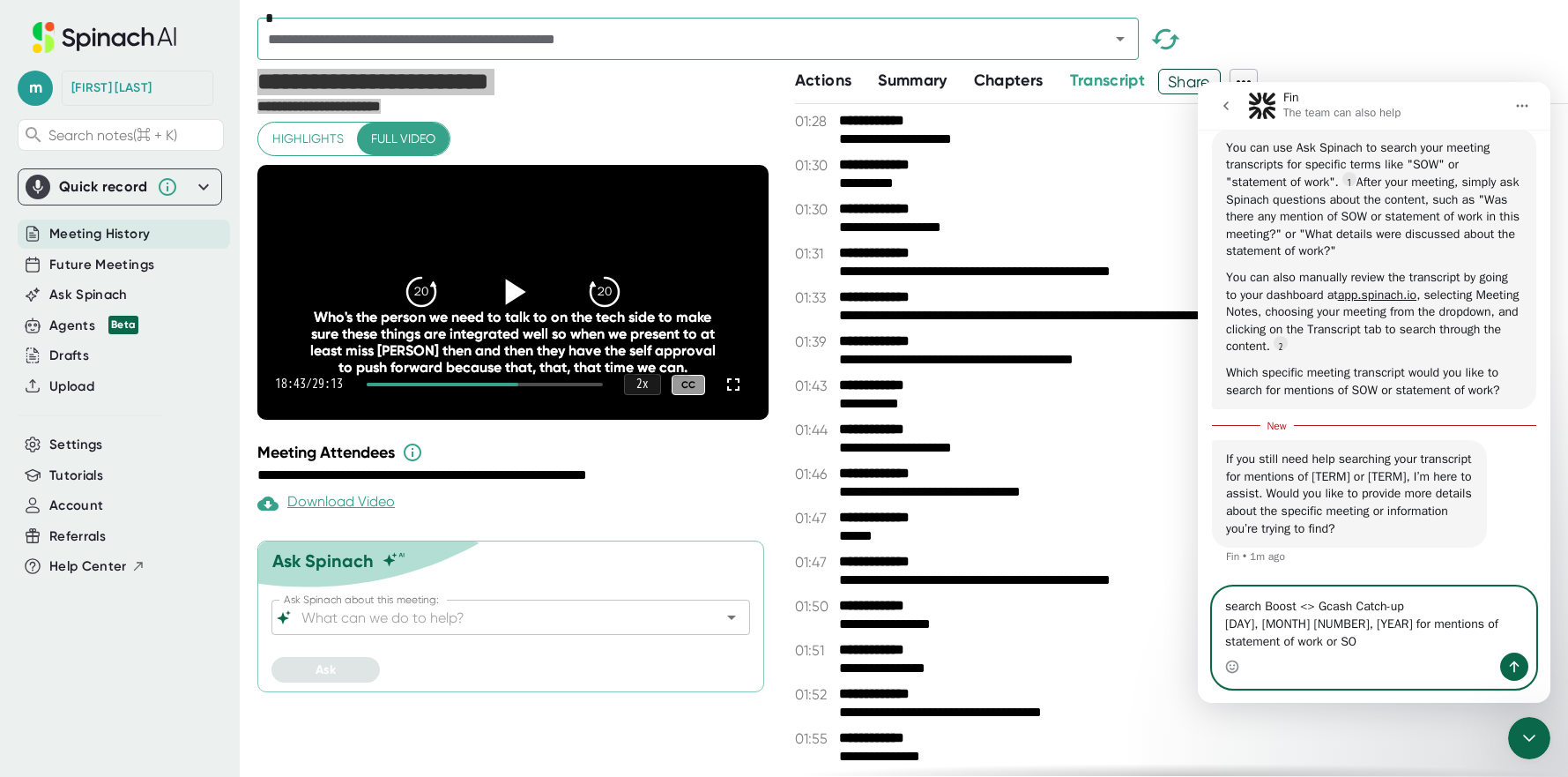 type on "search Boost <> Gcash Catch-up
[DAY], [MONTH] [DATE] for mentions of statement of work or SOW" 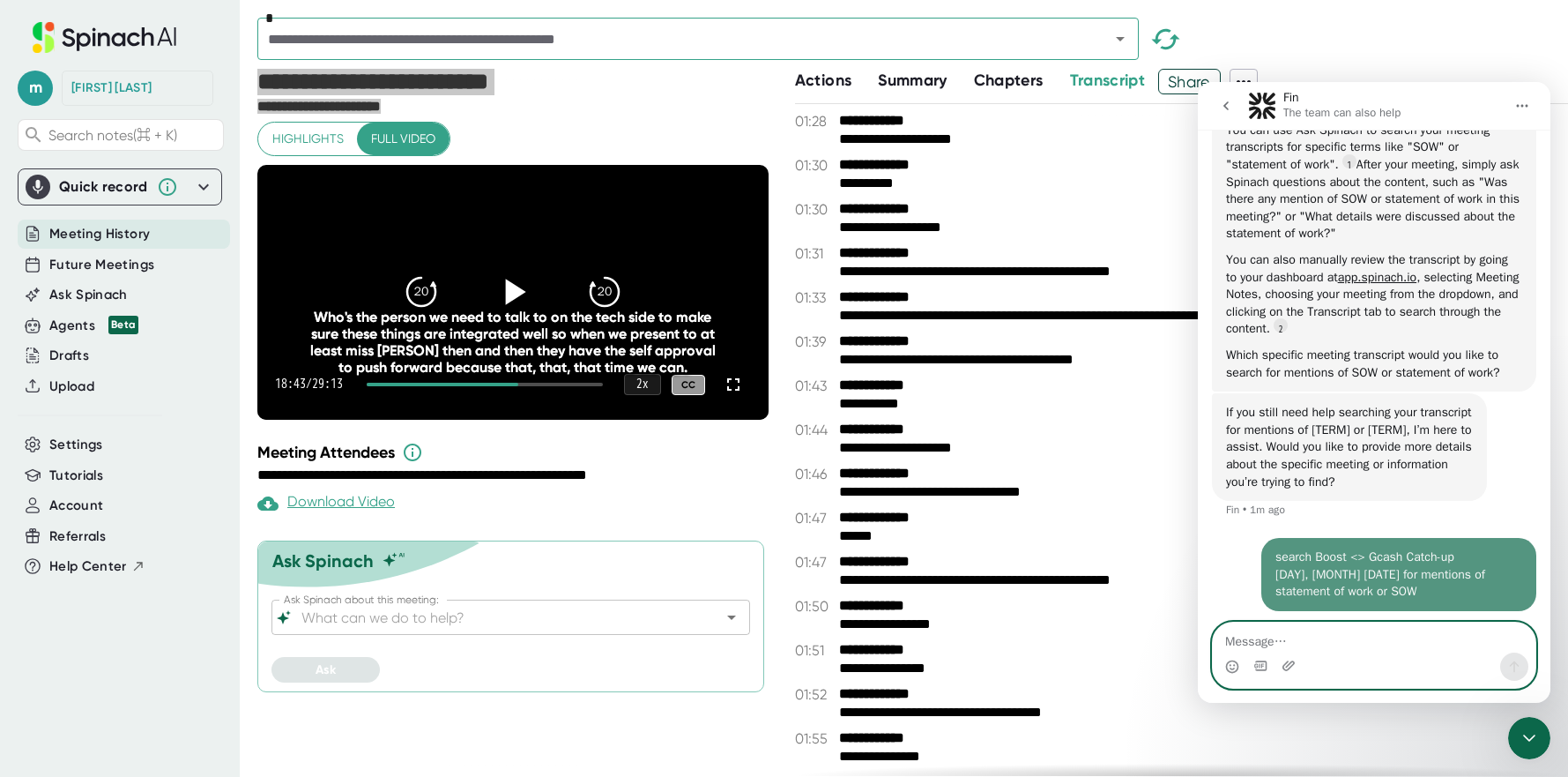 scroll, scrollTop: 609, scrollLeft: 0, axis: vertical 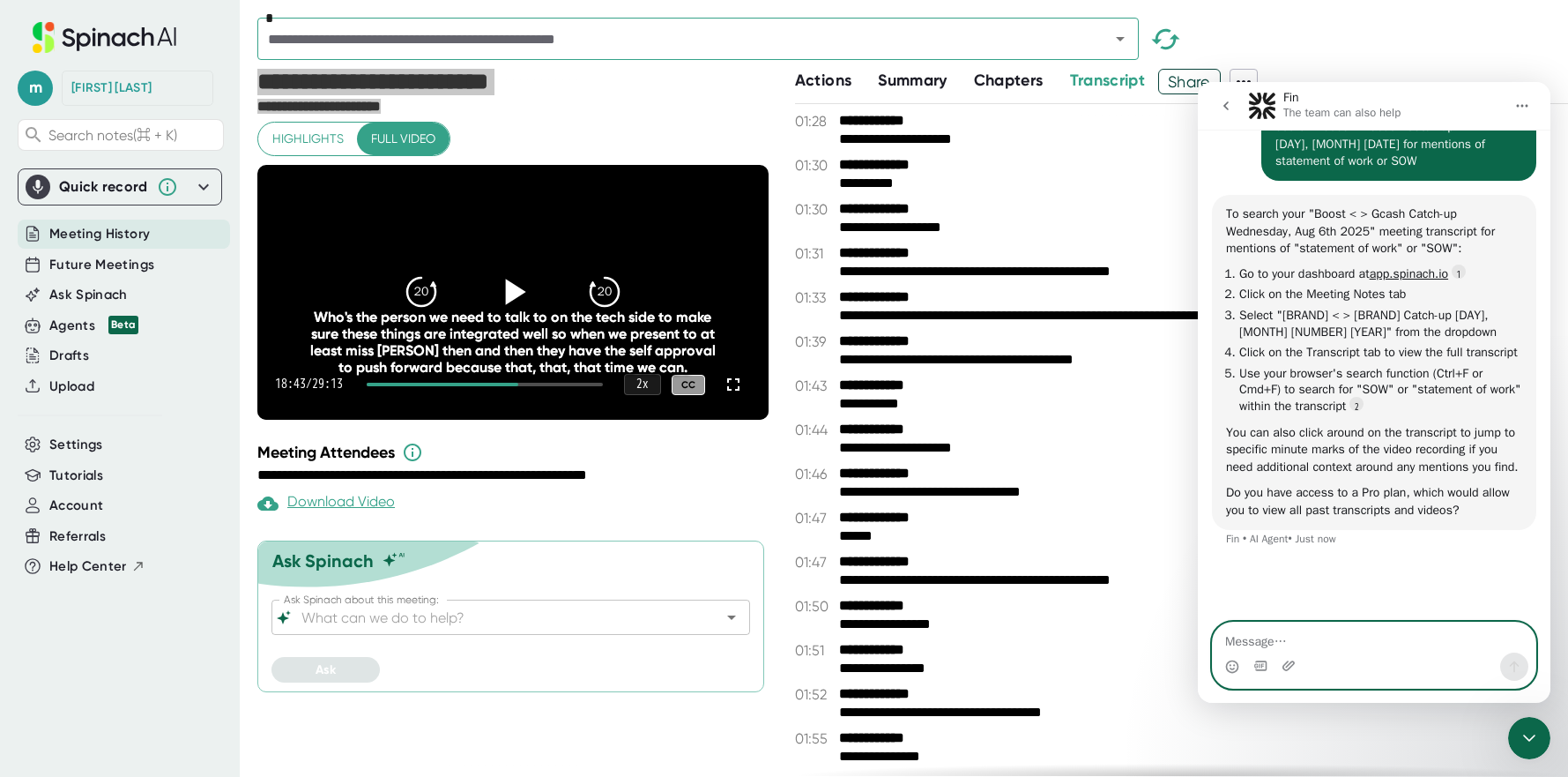 type 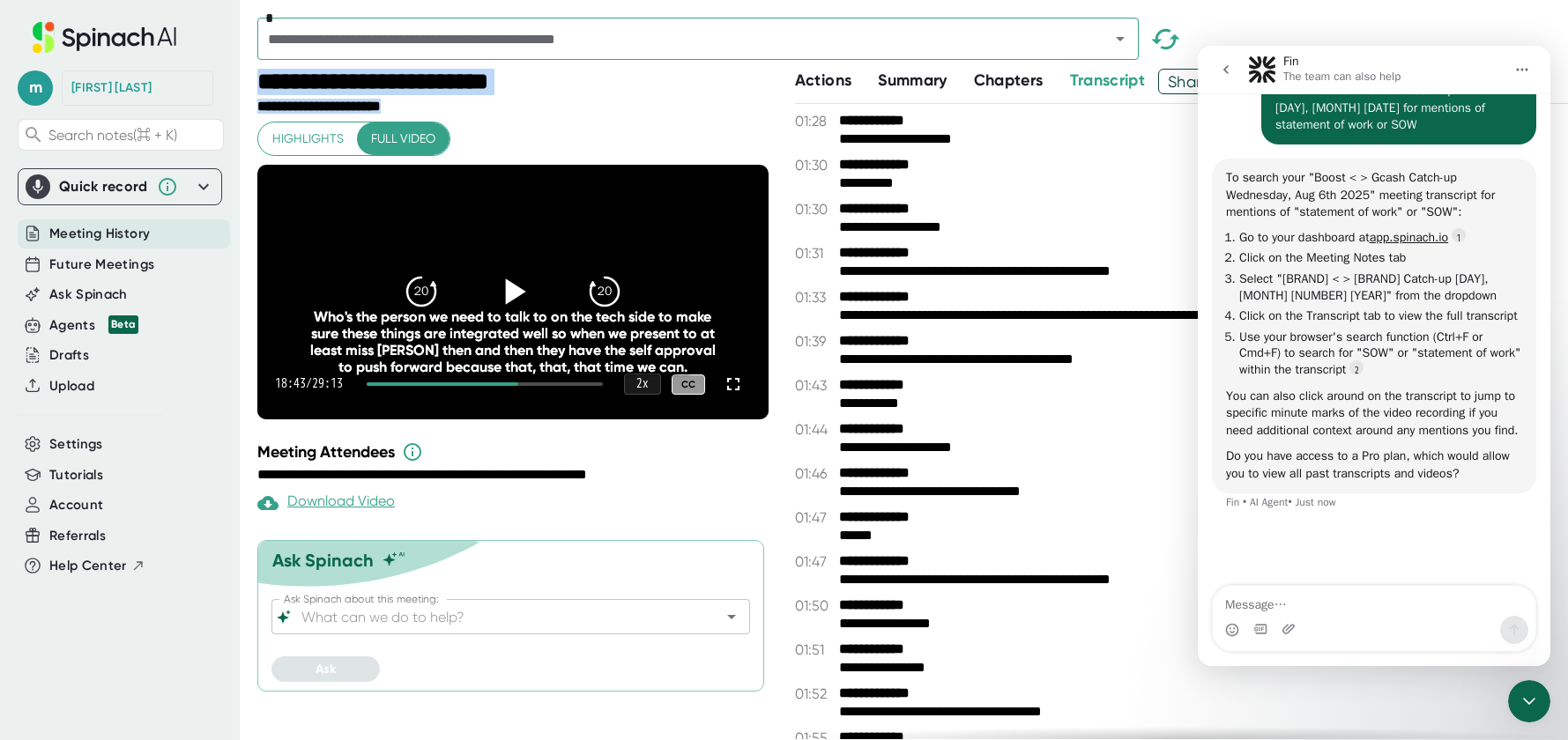 click on "**********" at bounding box center [1181, 386] 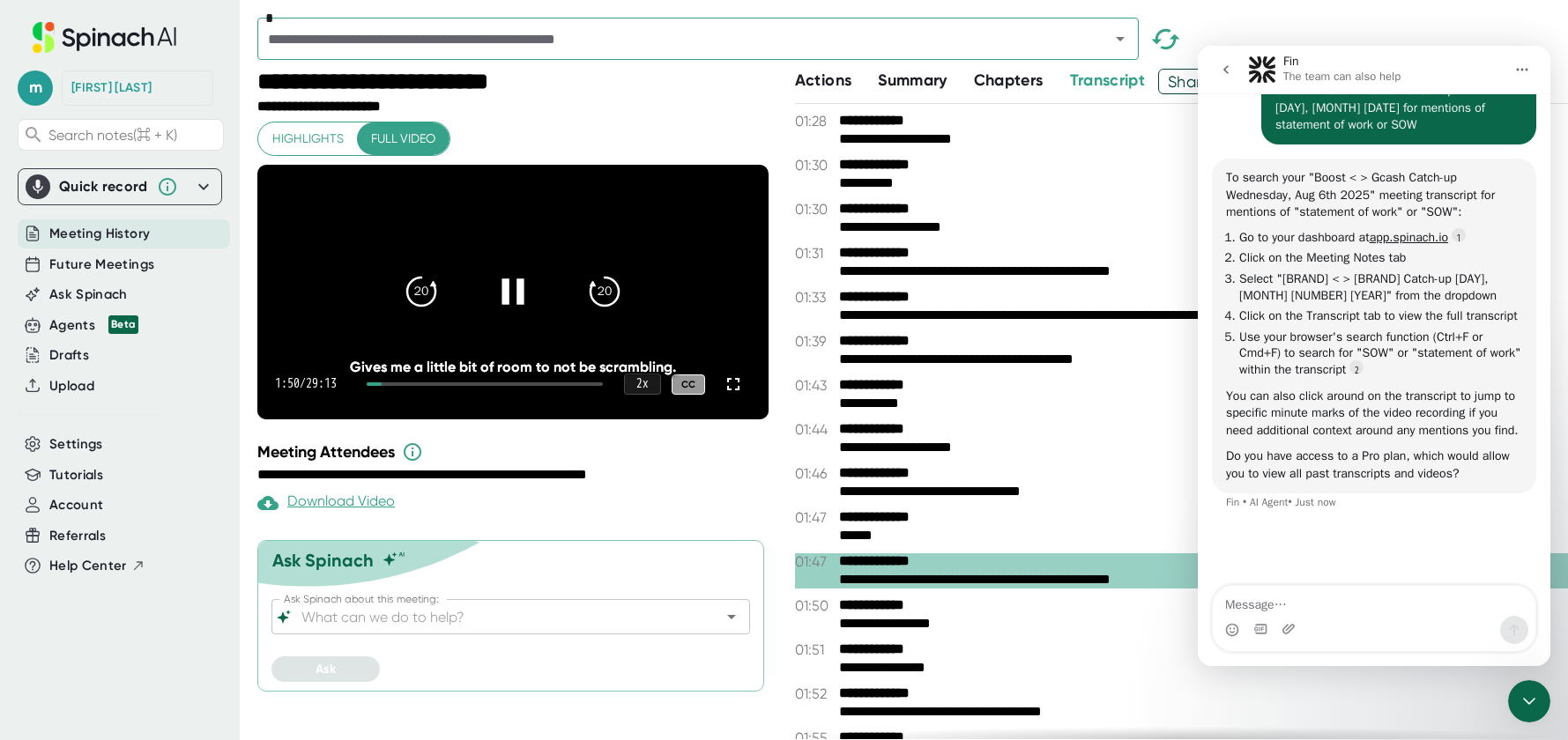 click 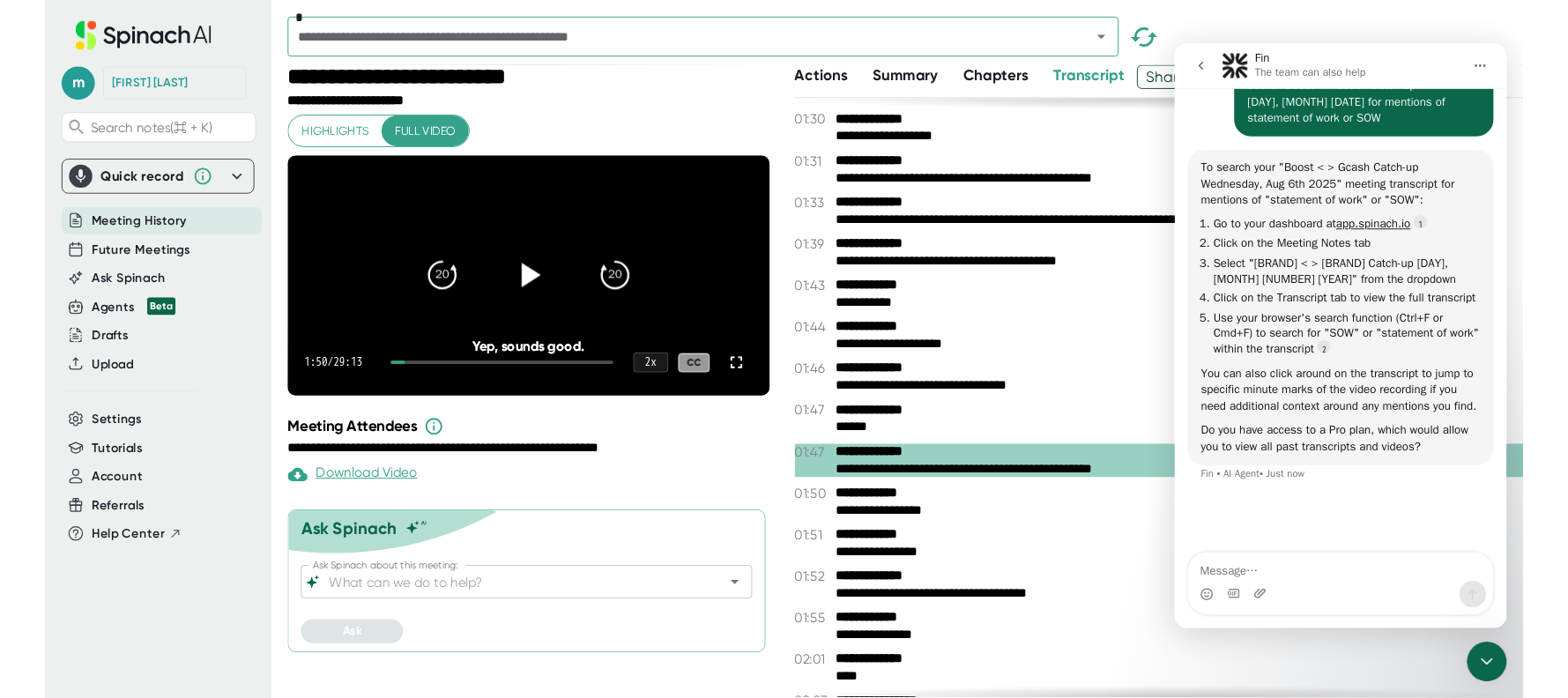 scroll, scrollTop: 0, scrollLeft: 0, axis: both 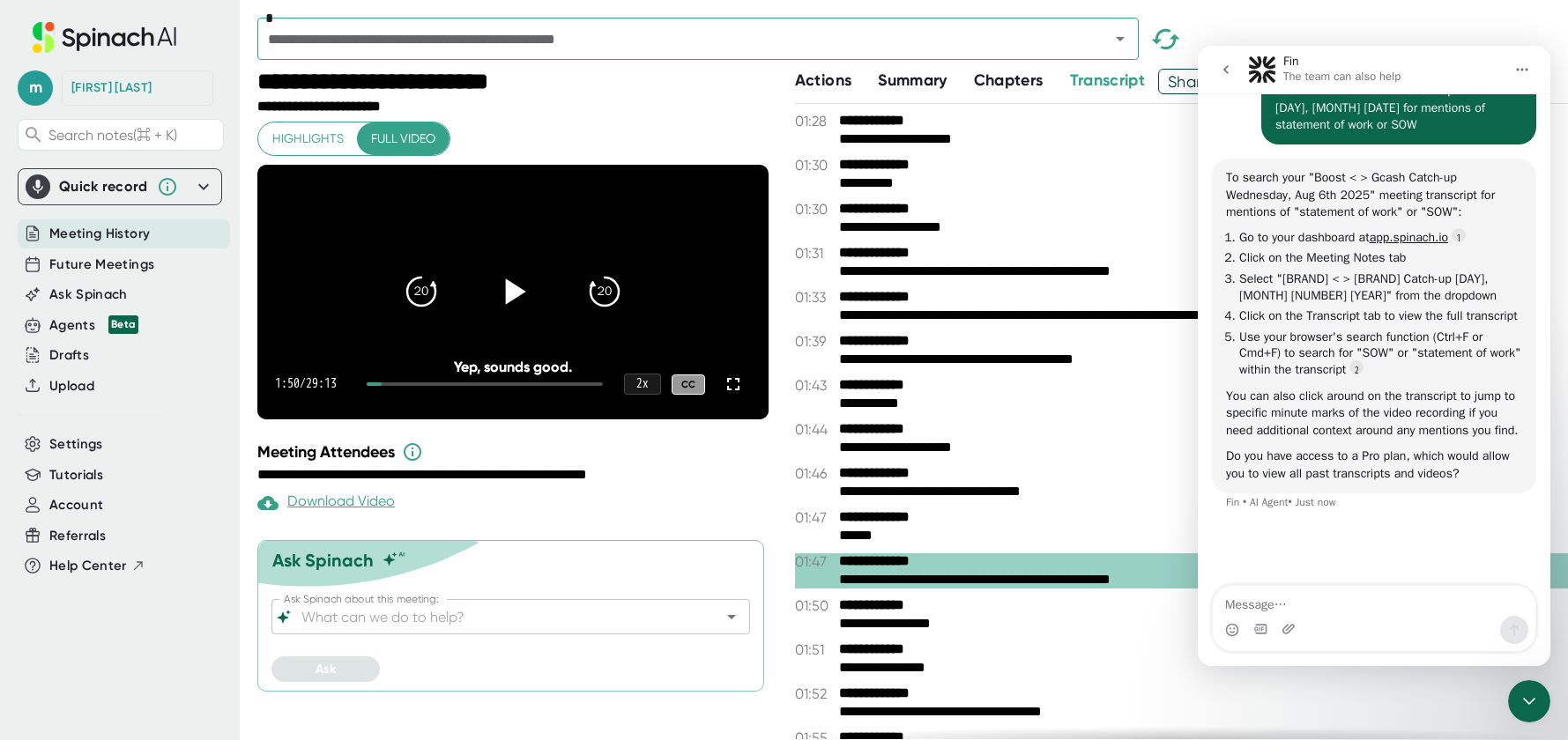 click 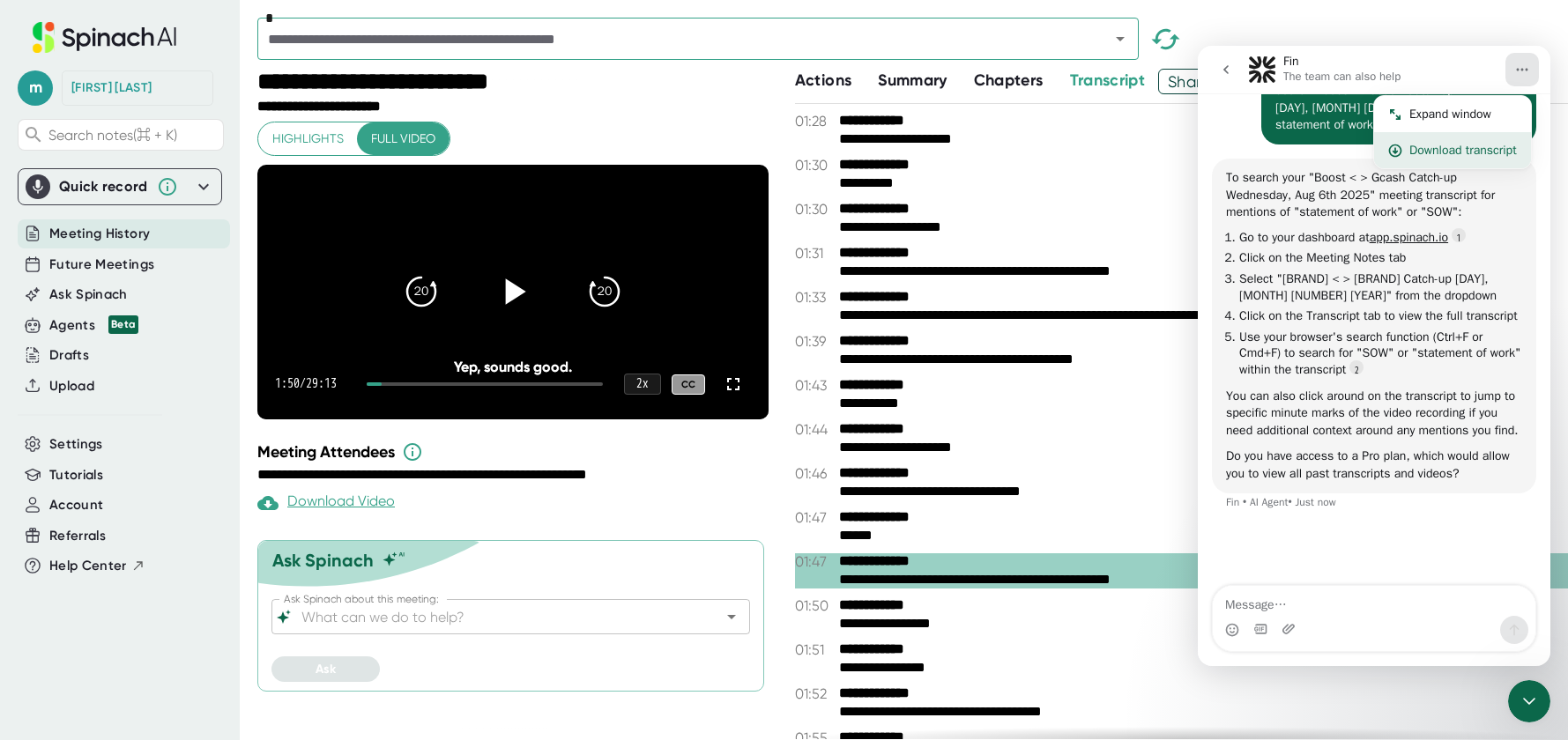 click on "Download transcript" at bounding box center [1463, 150] 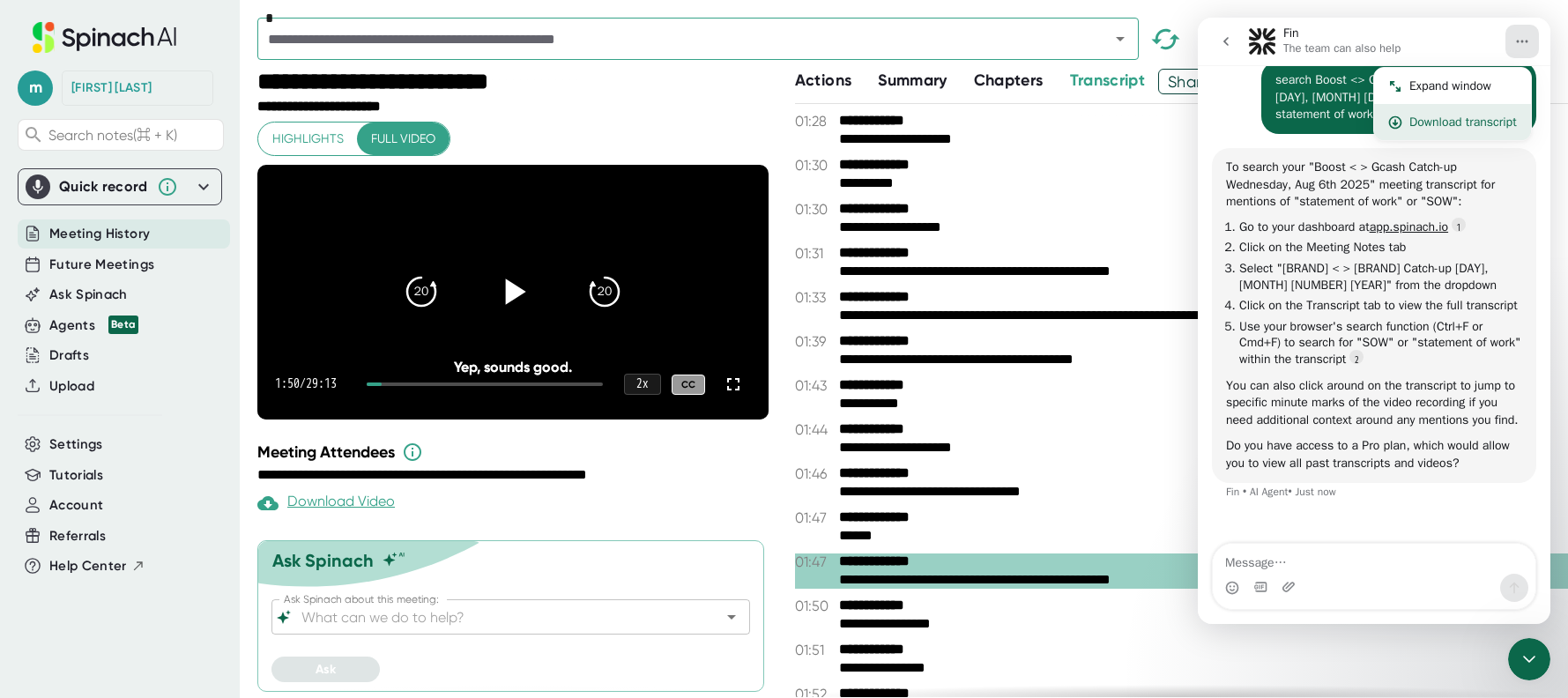 scroll, scrollTop: 0, scrollLeft: 0, axis: both 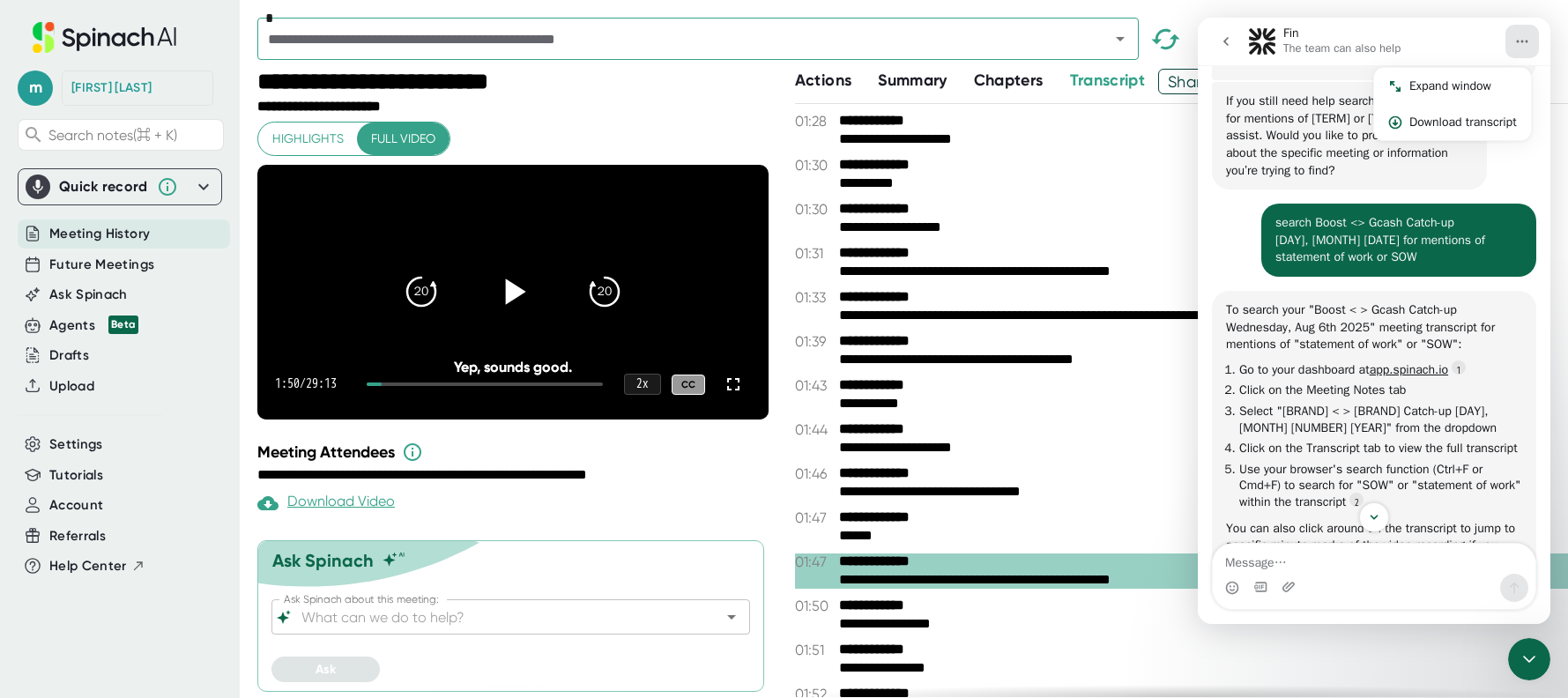 click 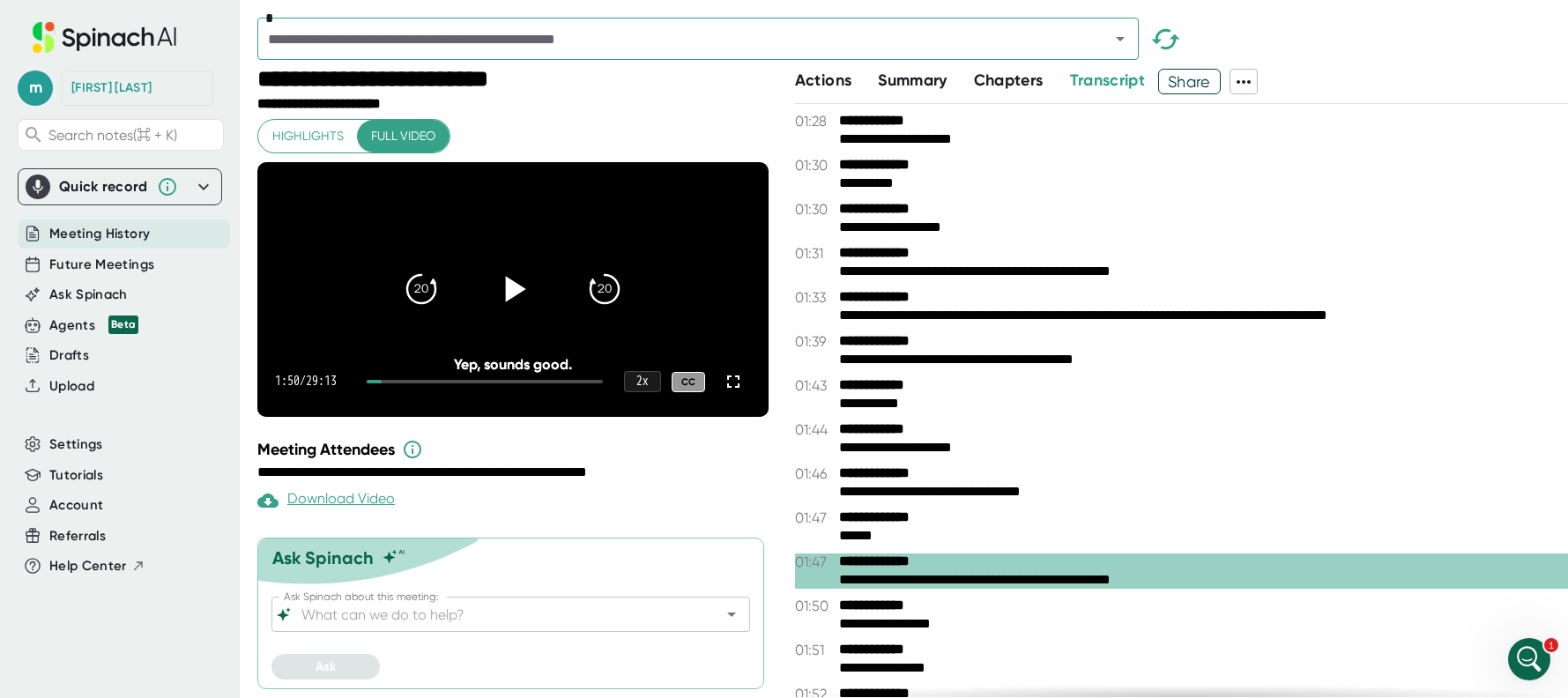 scroll, scrollTop: 0, scrollLeft: 0, axis: both 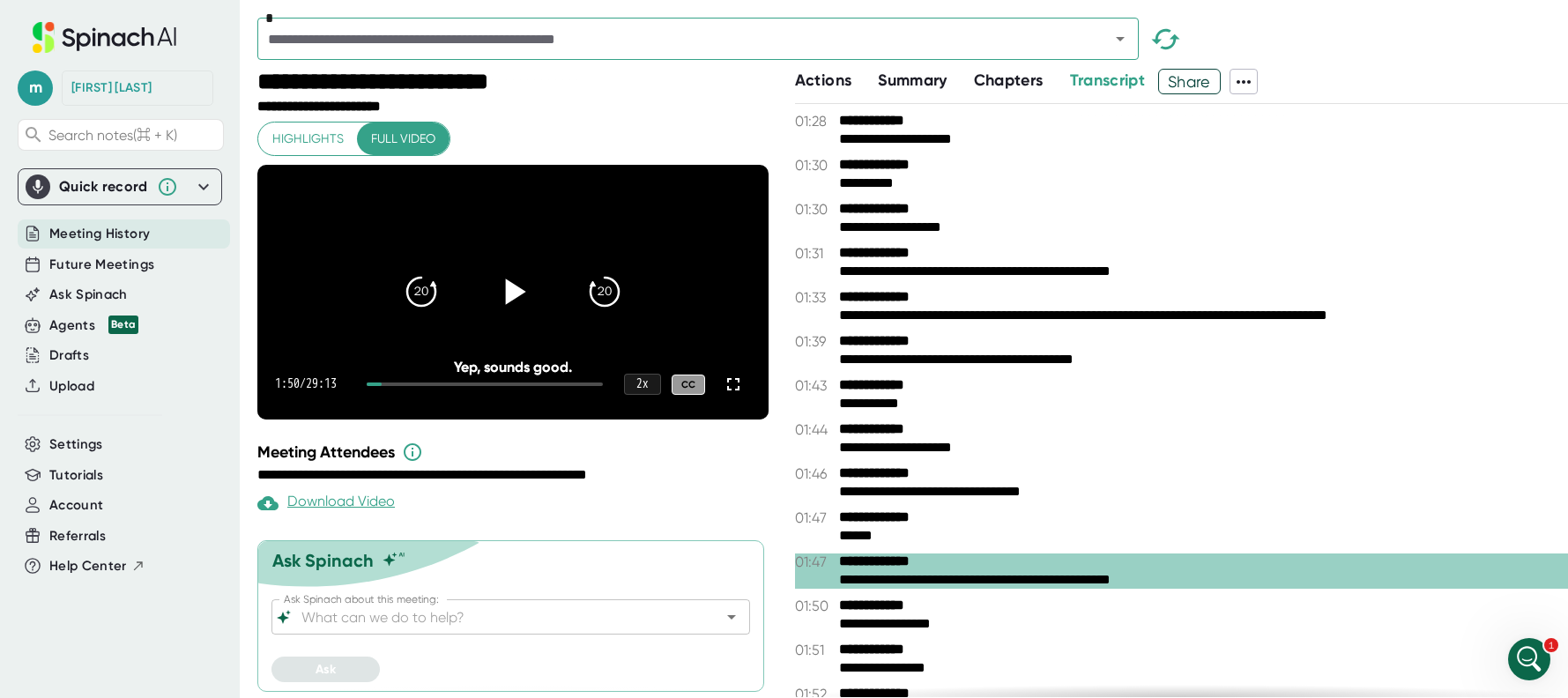 click on "Share" at bounding box center [1189, 81] 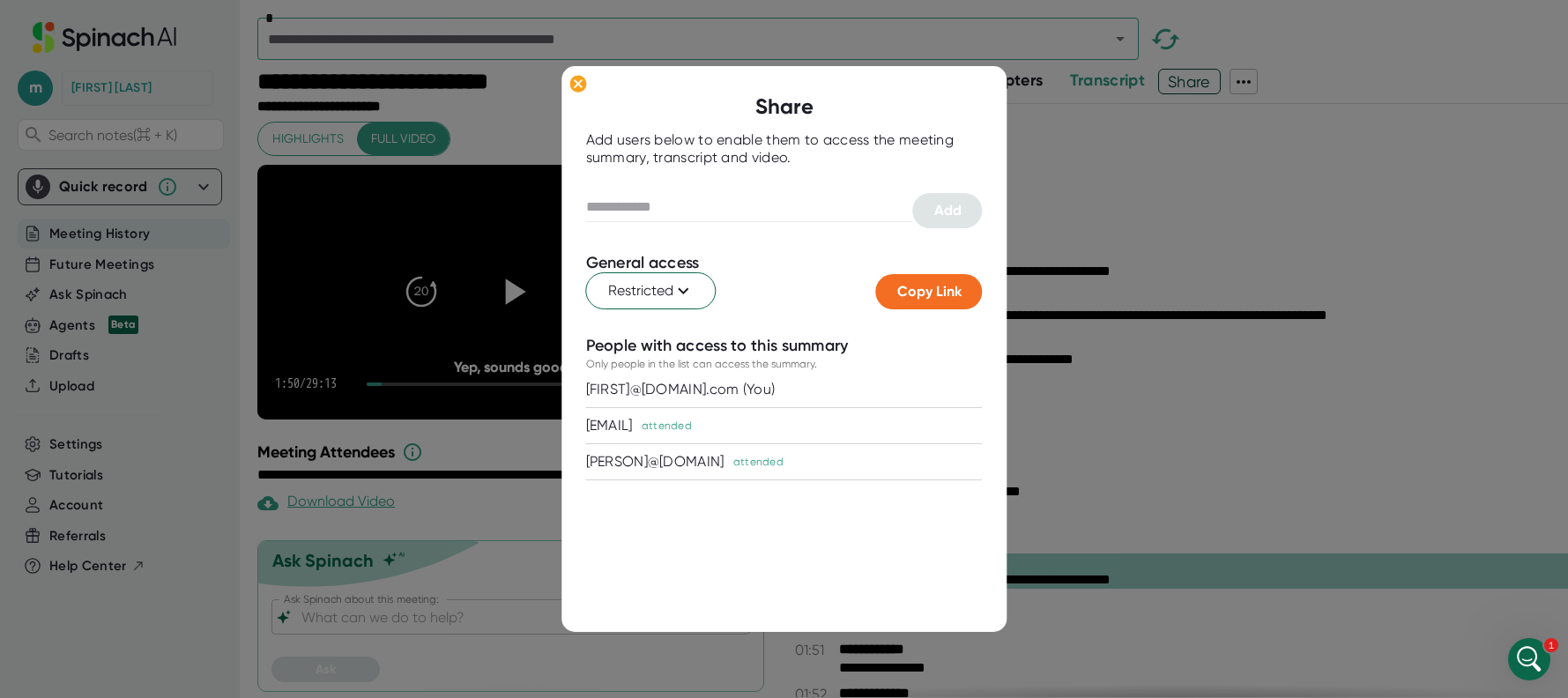 click at bounding box center [784, 349] 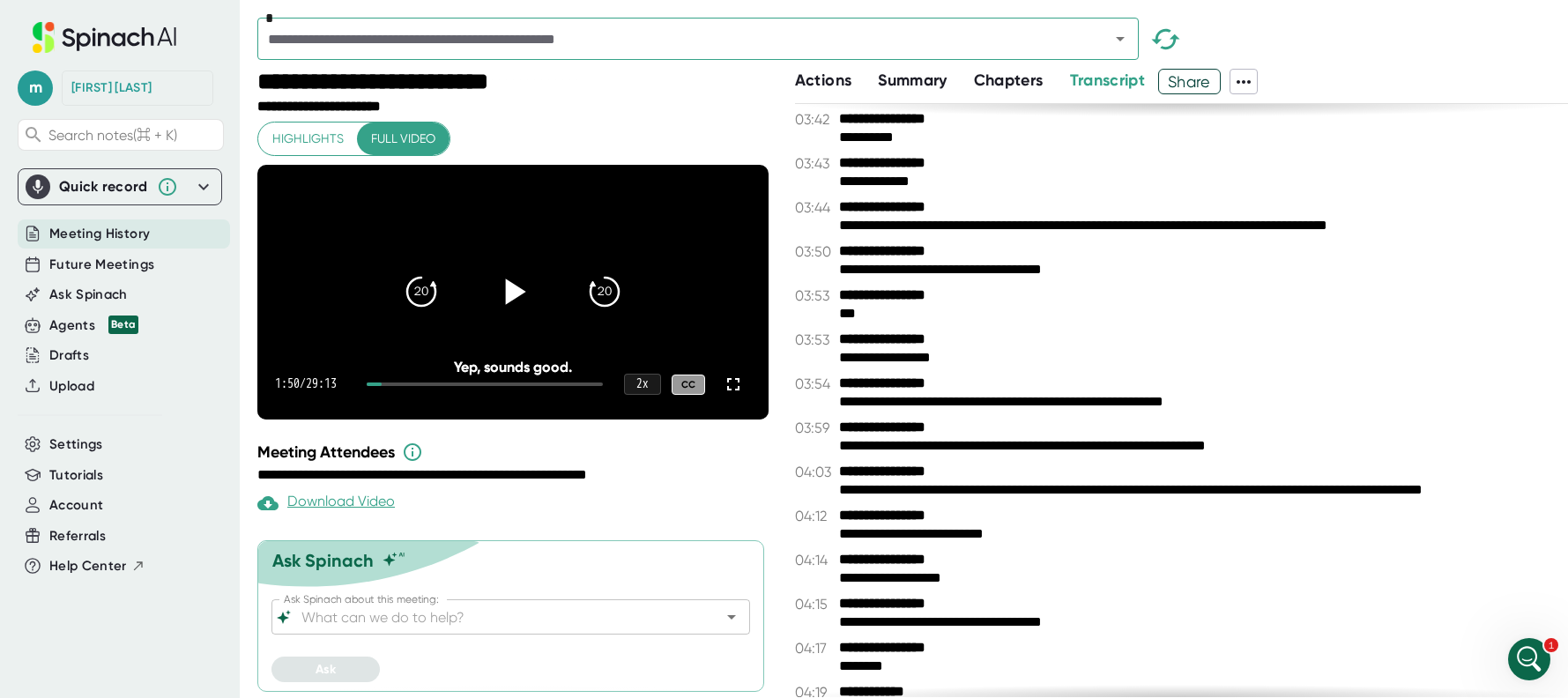 scroll, scrollTop: 0, scrollLeft: 0, axis: both 